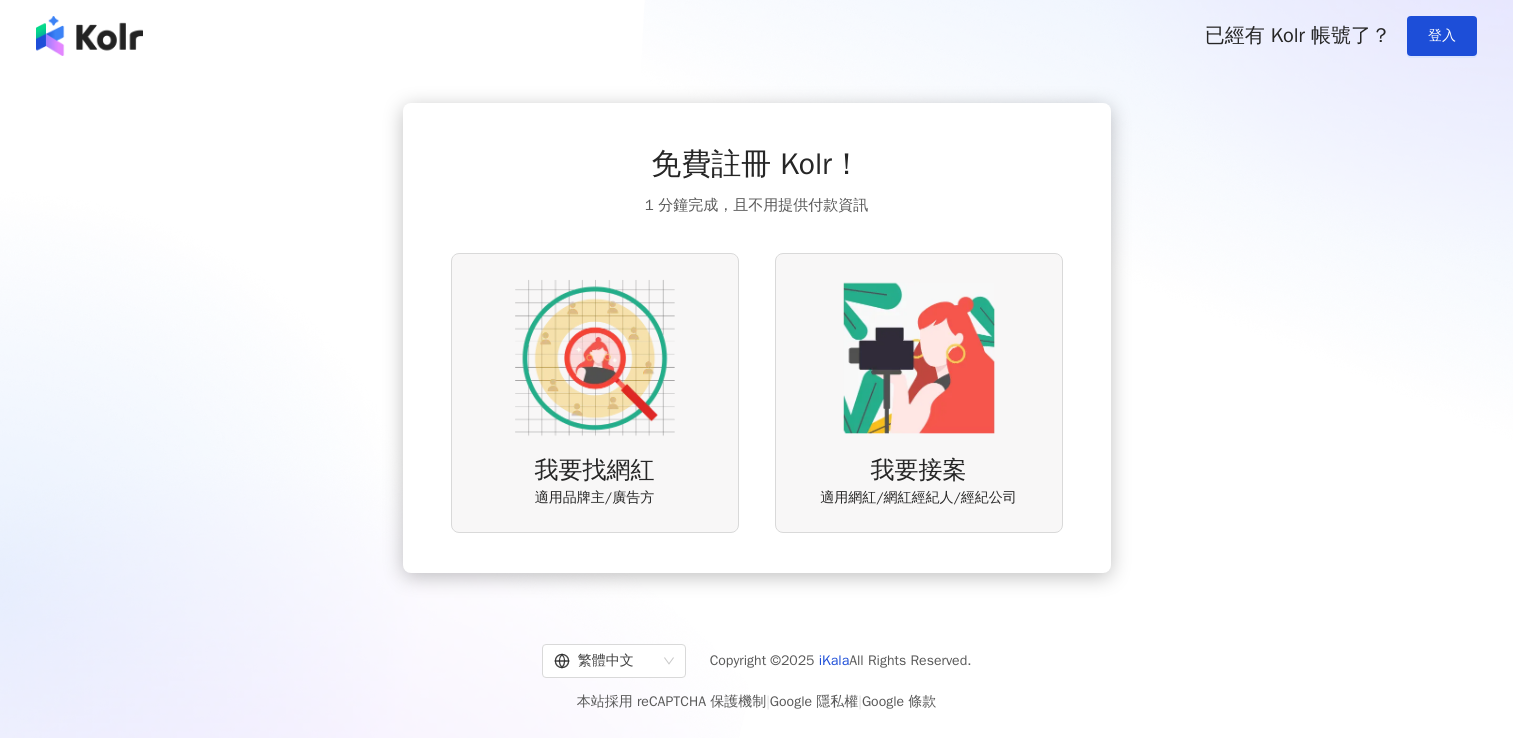 scroll, scrollTop: 0, scrollLeft: 0, axis: both 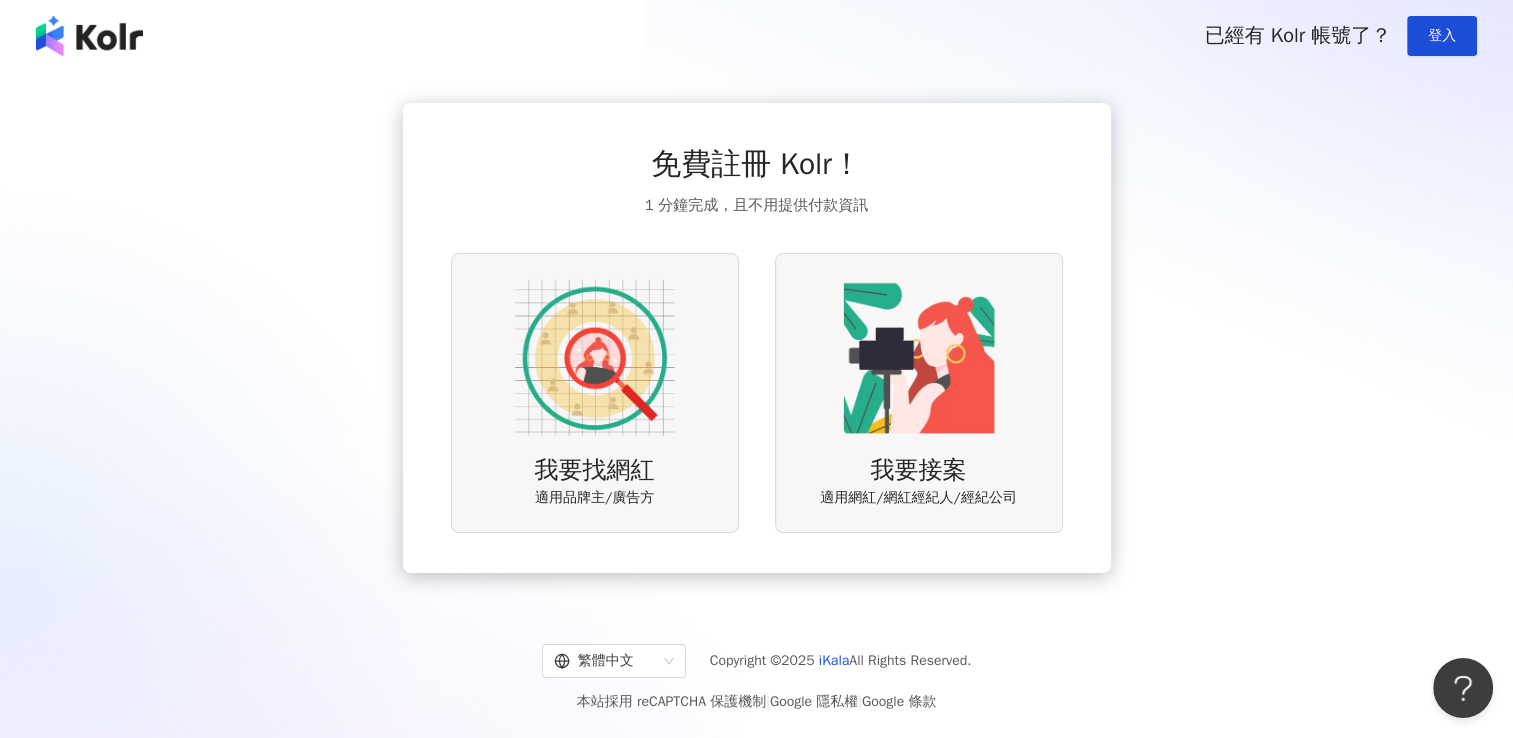 click at bounding box center [595, 358] 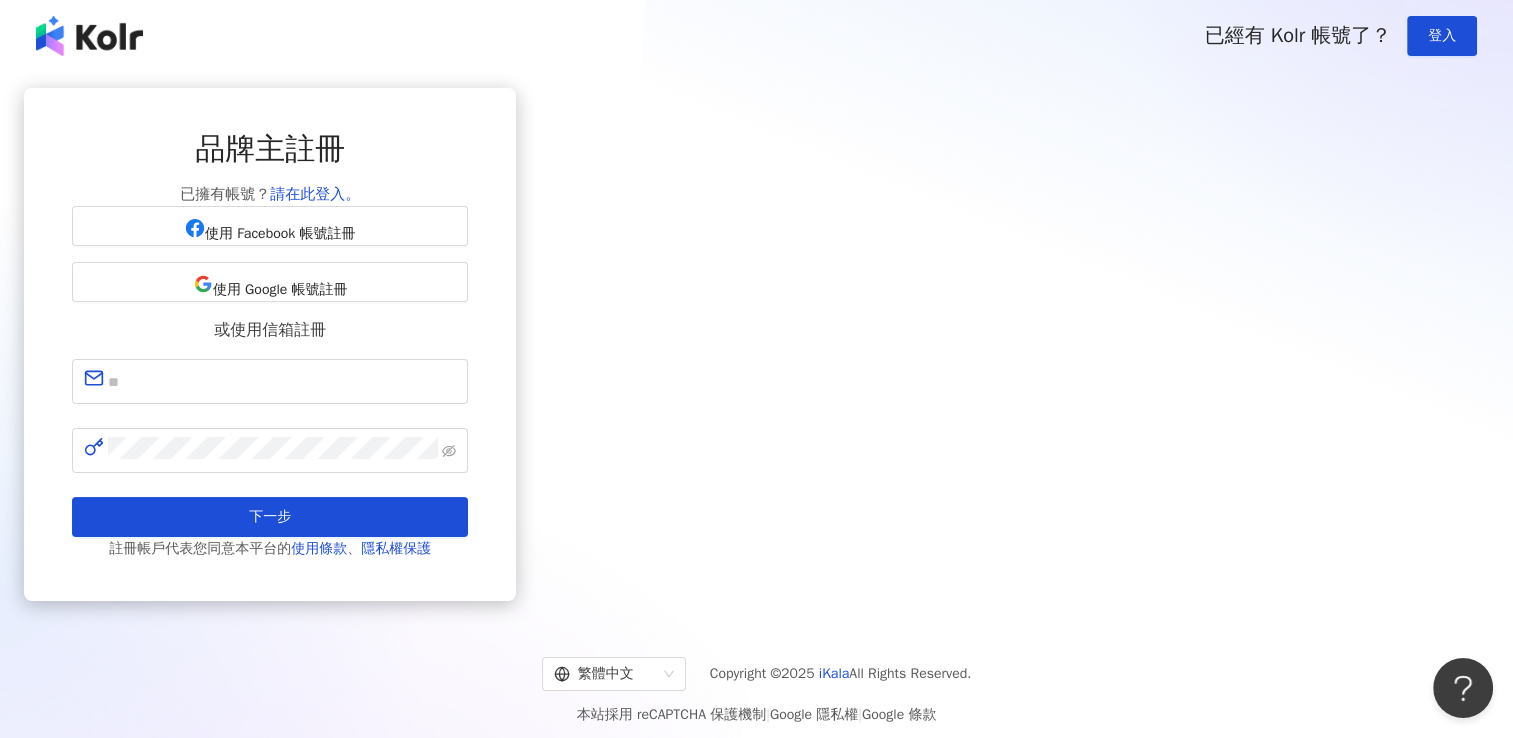 click on "品牌主註冊 已擁有帳號？ 請在此登入。 使用 Facebook 帳號註冊 使用 Google 帳號註冊 或使用信箱註冊 下一步 註冊帳戶代表您同意本平台的 使用條款 、 隱私權保護" at bounding box center [270, 344] 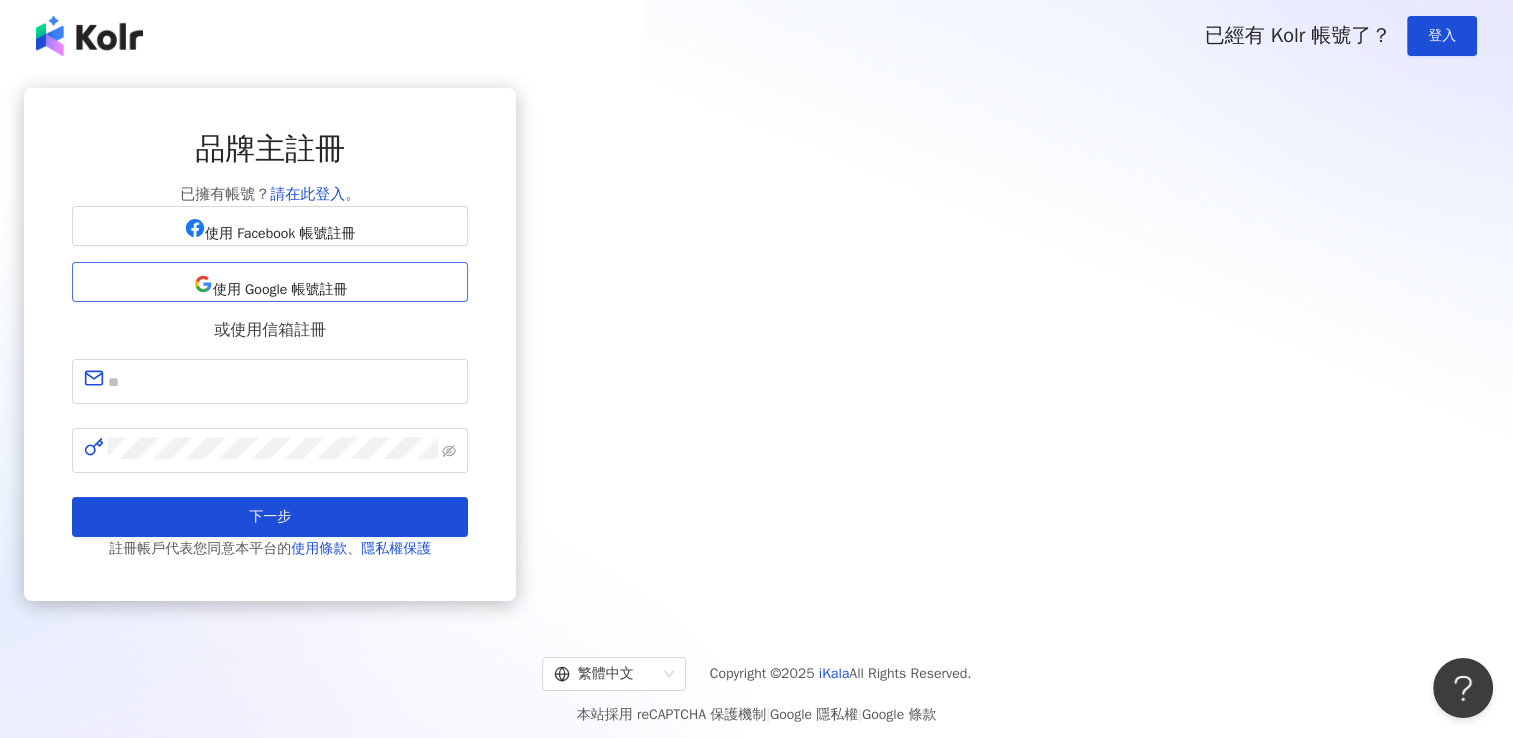 click on "使用 Google 帳號註冊" at bounding box center (280, 290) 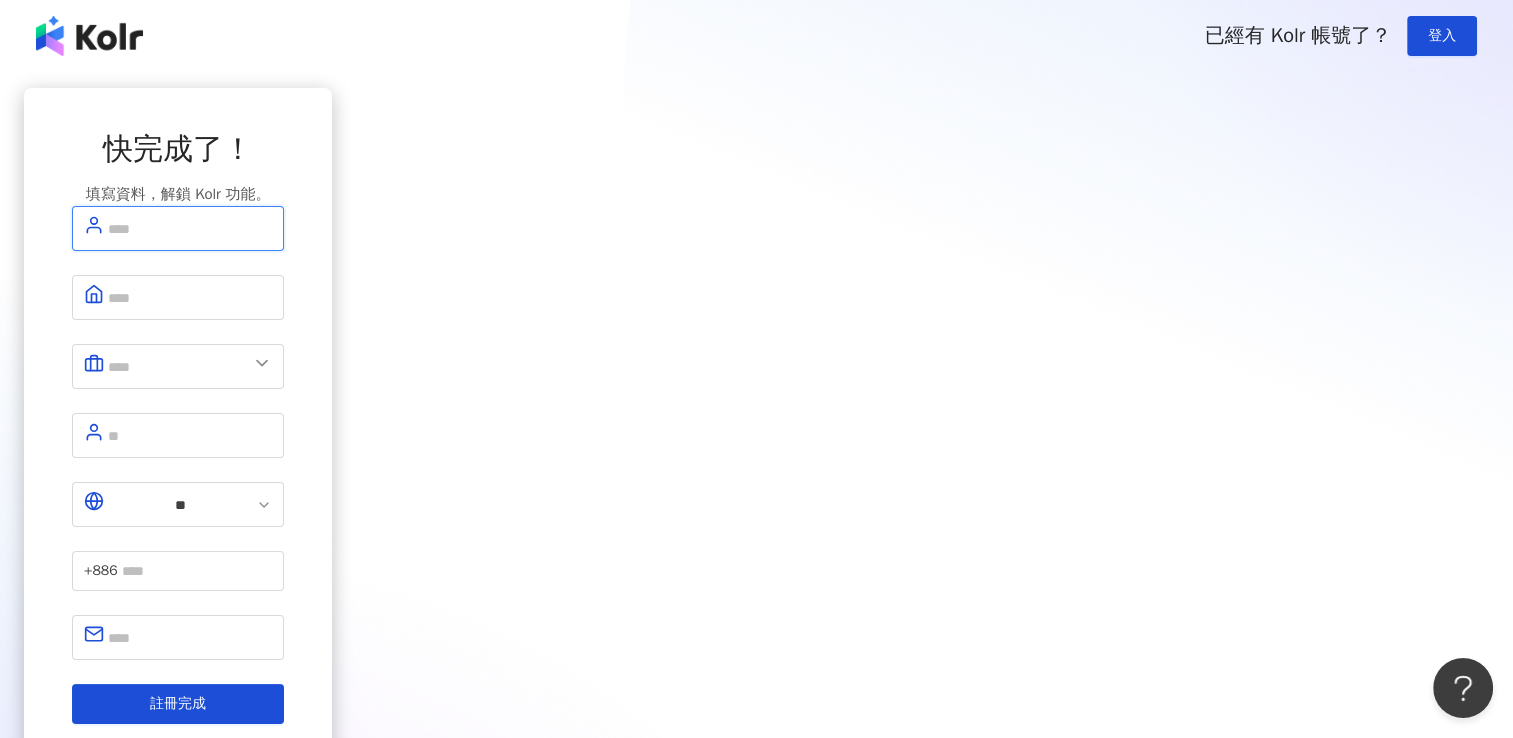 click at bounding box center (190, 228) 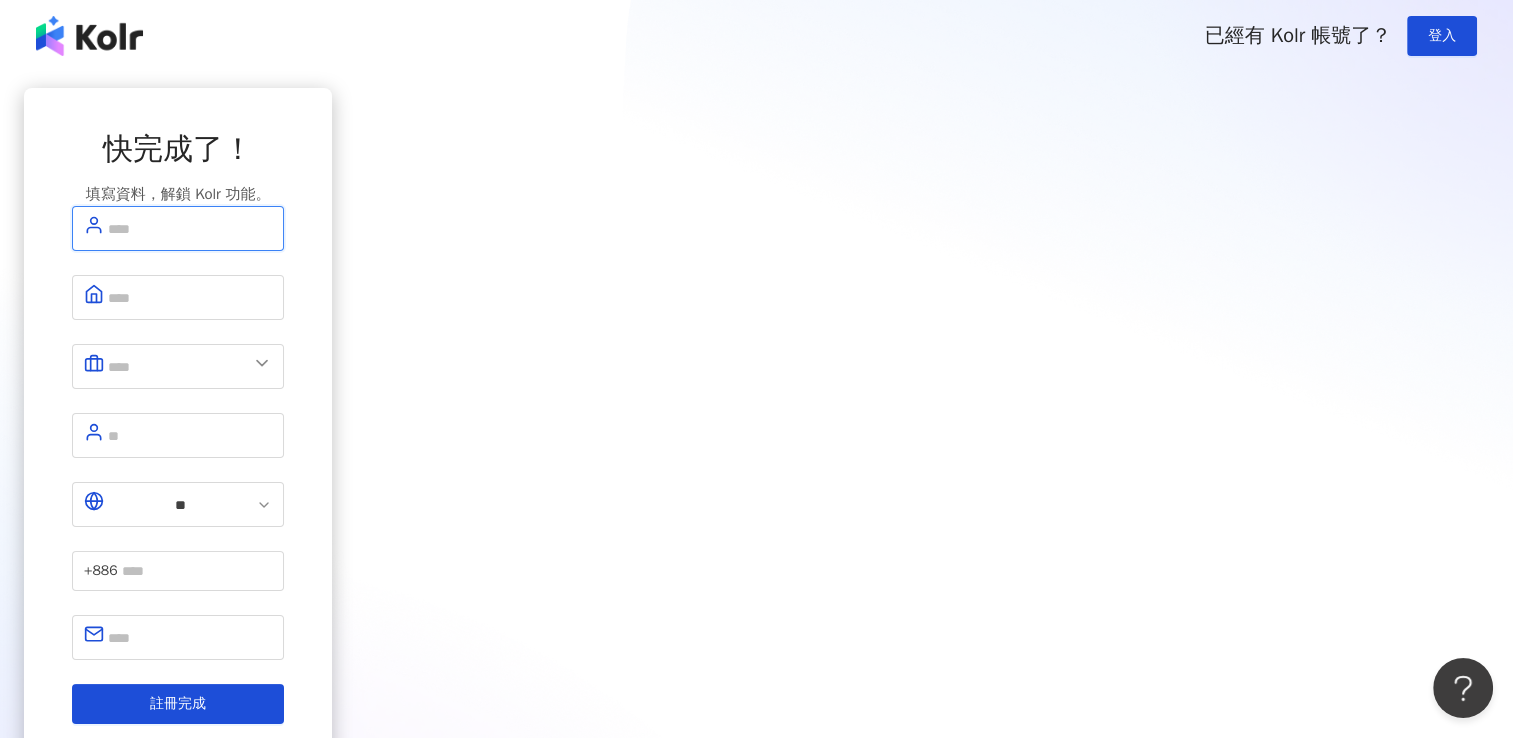 click at bounding box center (190, 228) 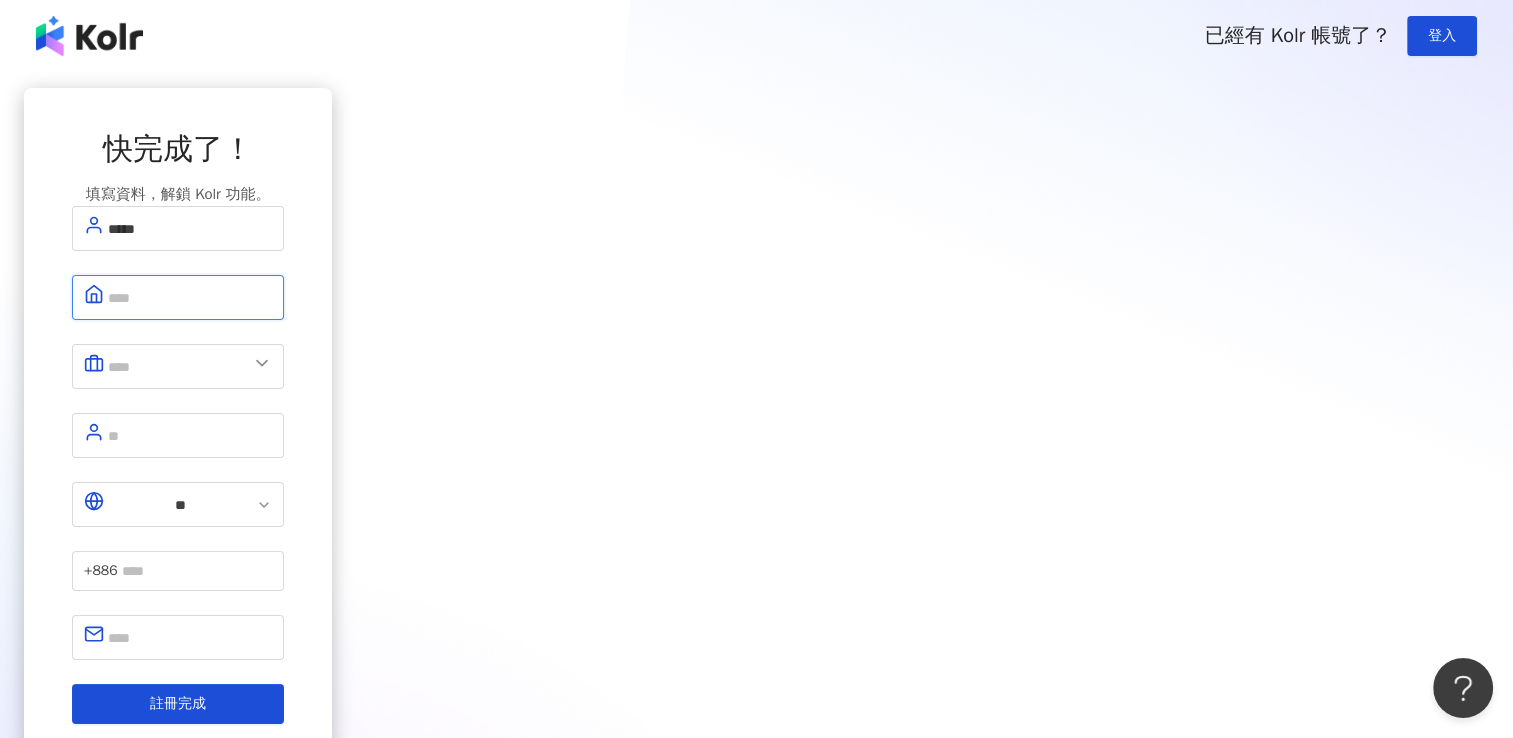 type on "**" 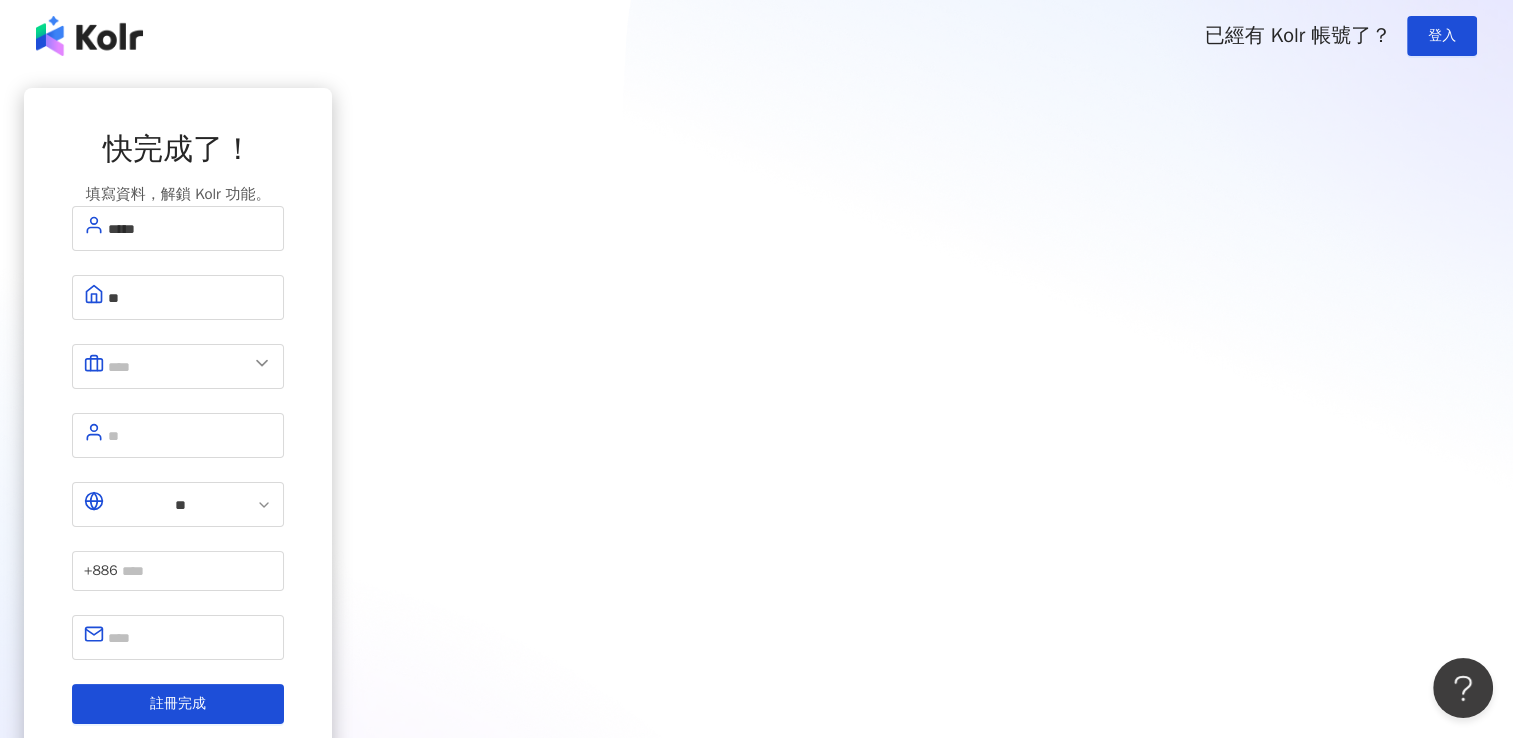 type on "********" 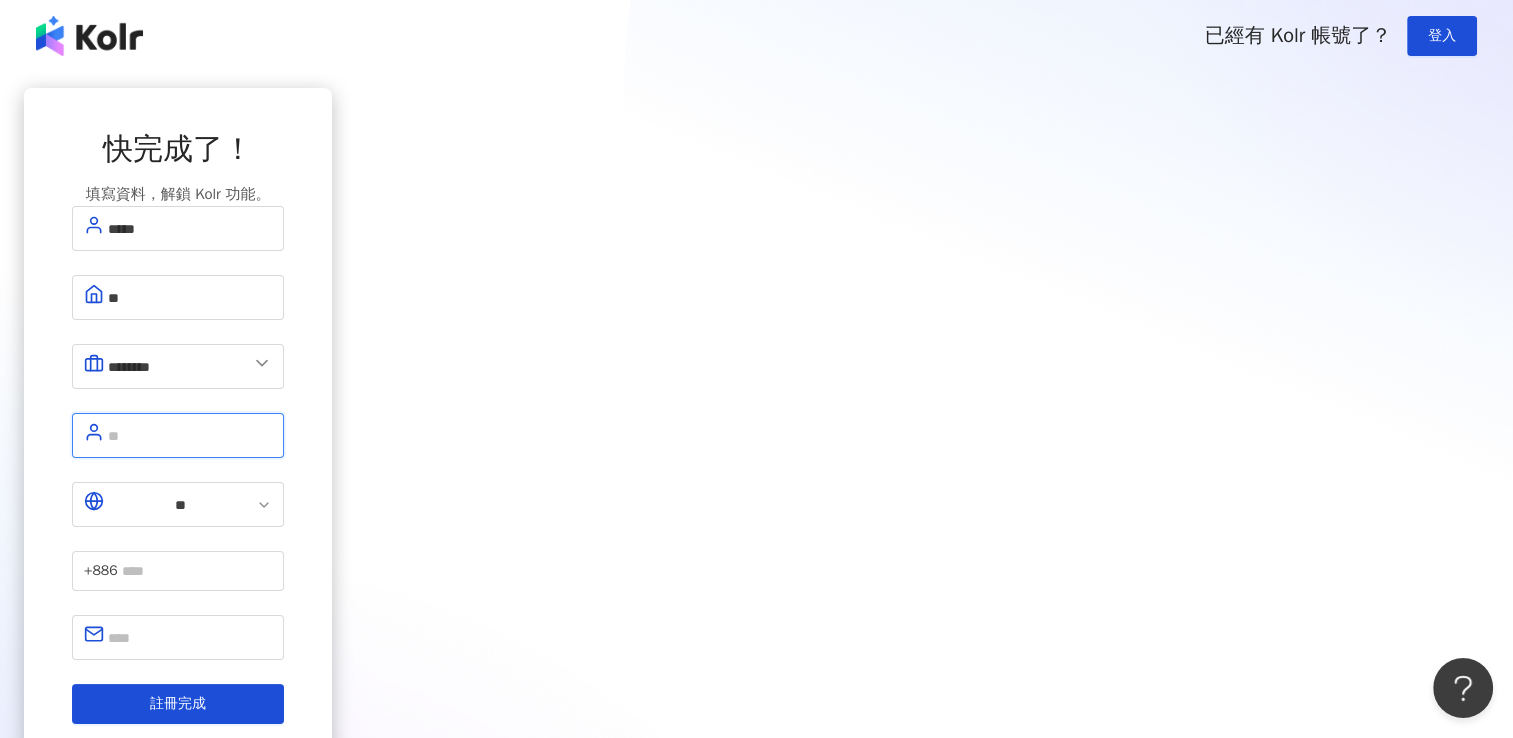 type on "**" 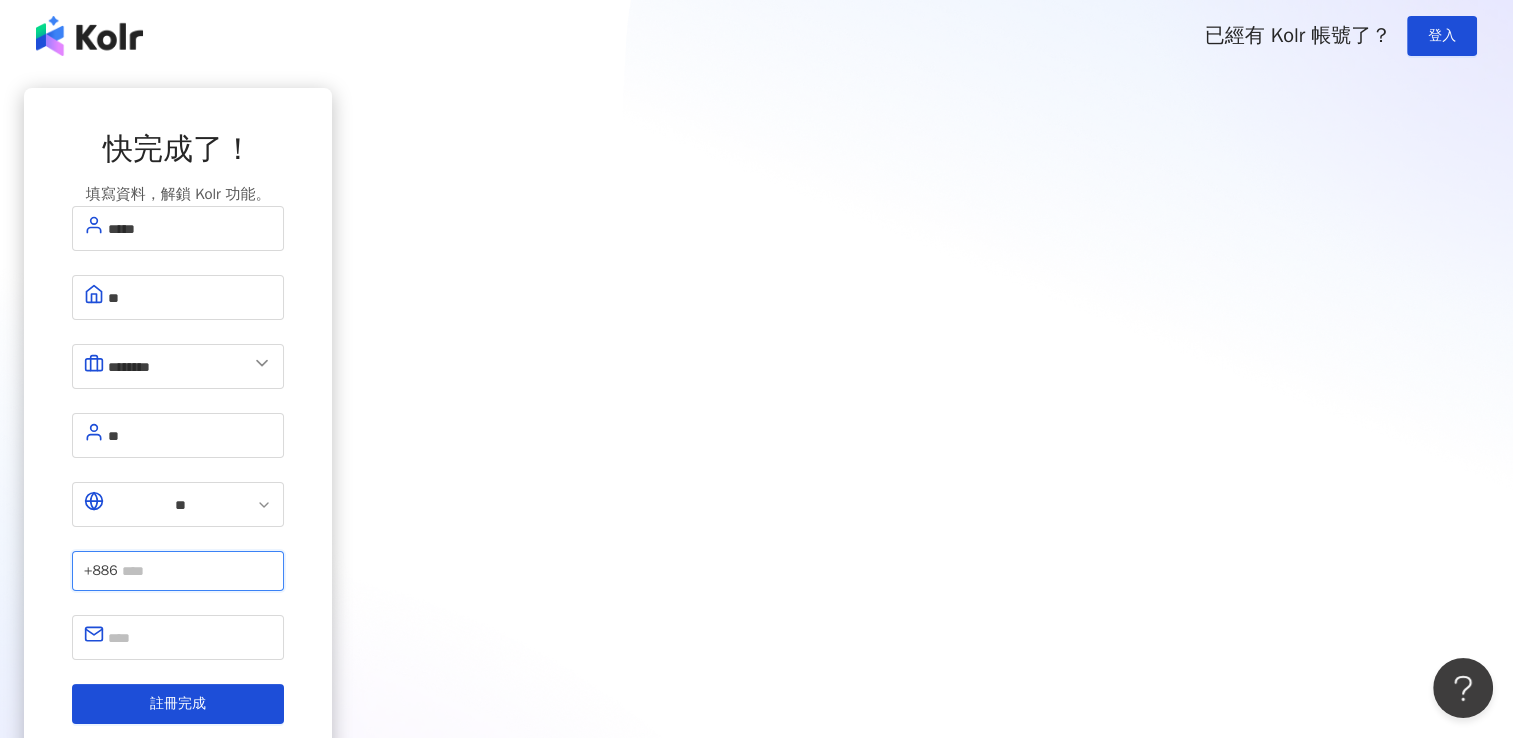 type on "**********" 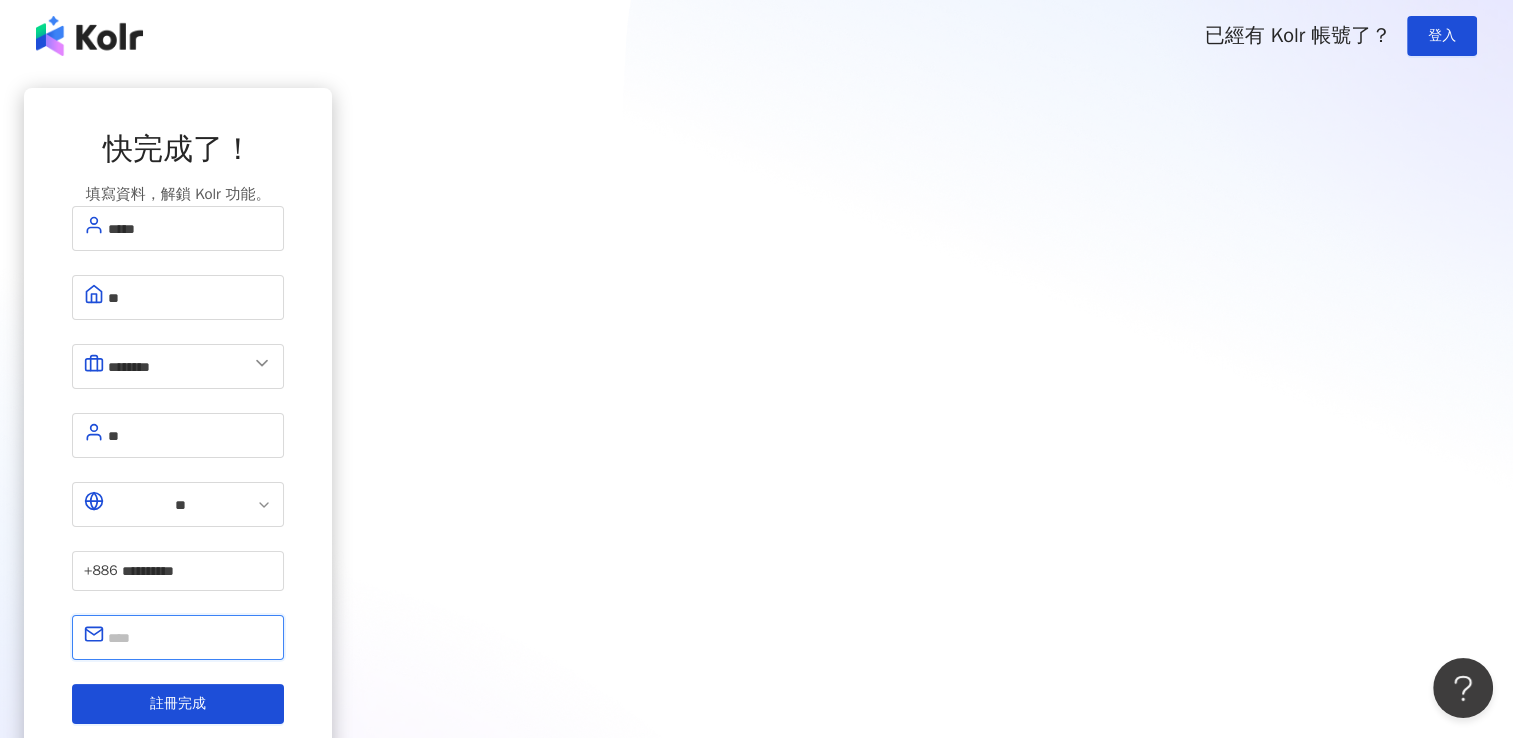 type on "**********" 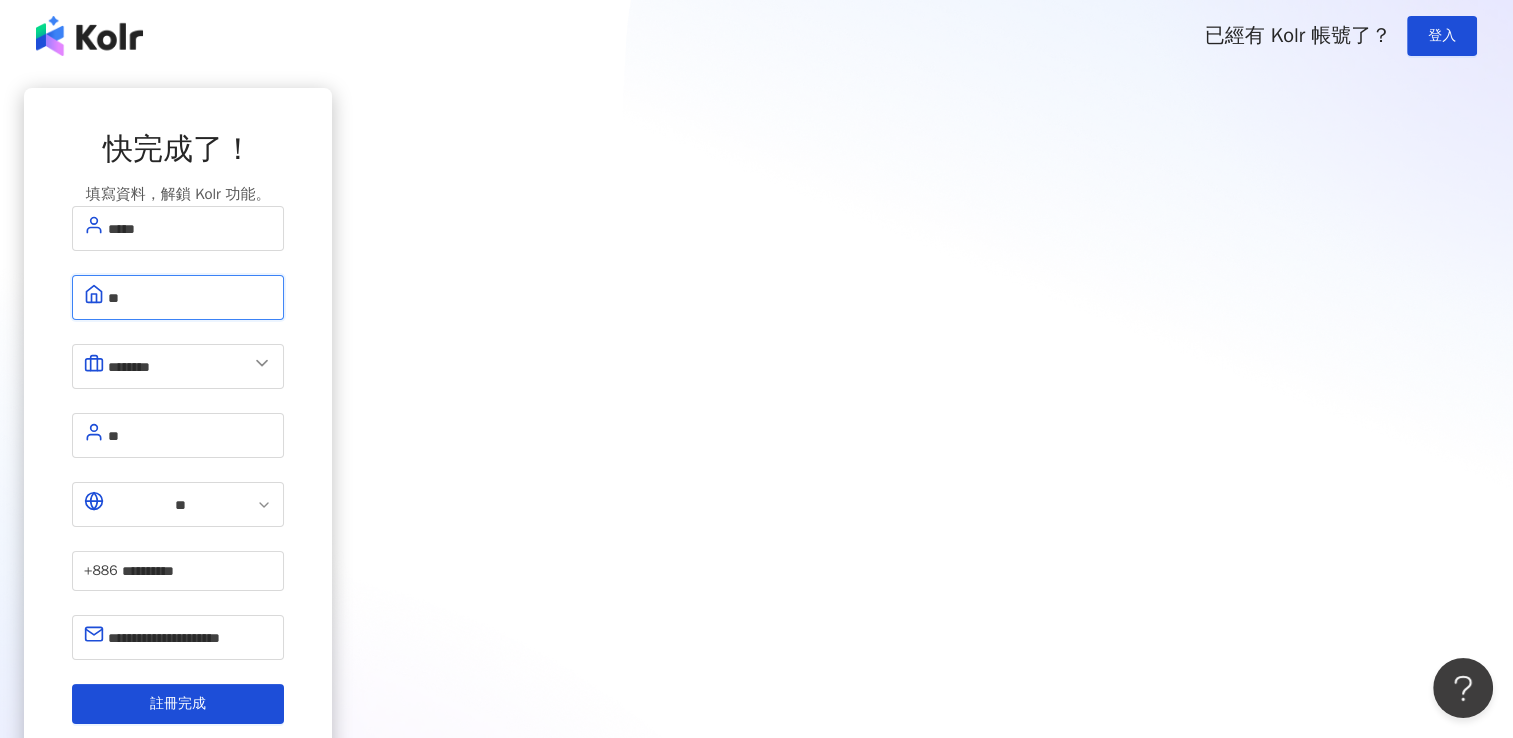click on "**" at bounding box center (190, 297) 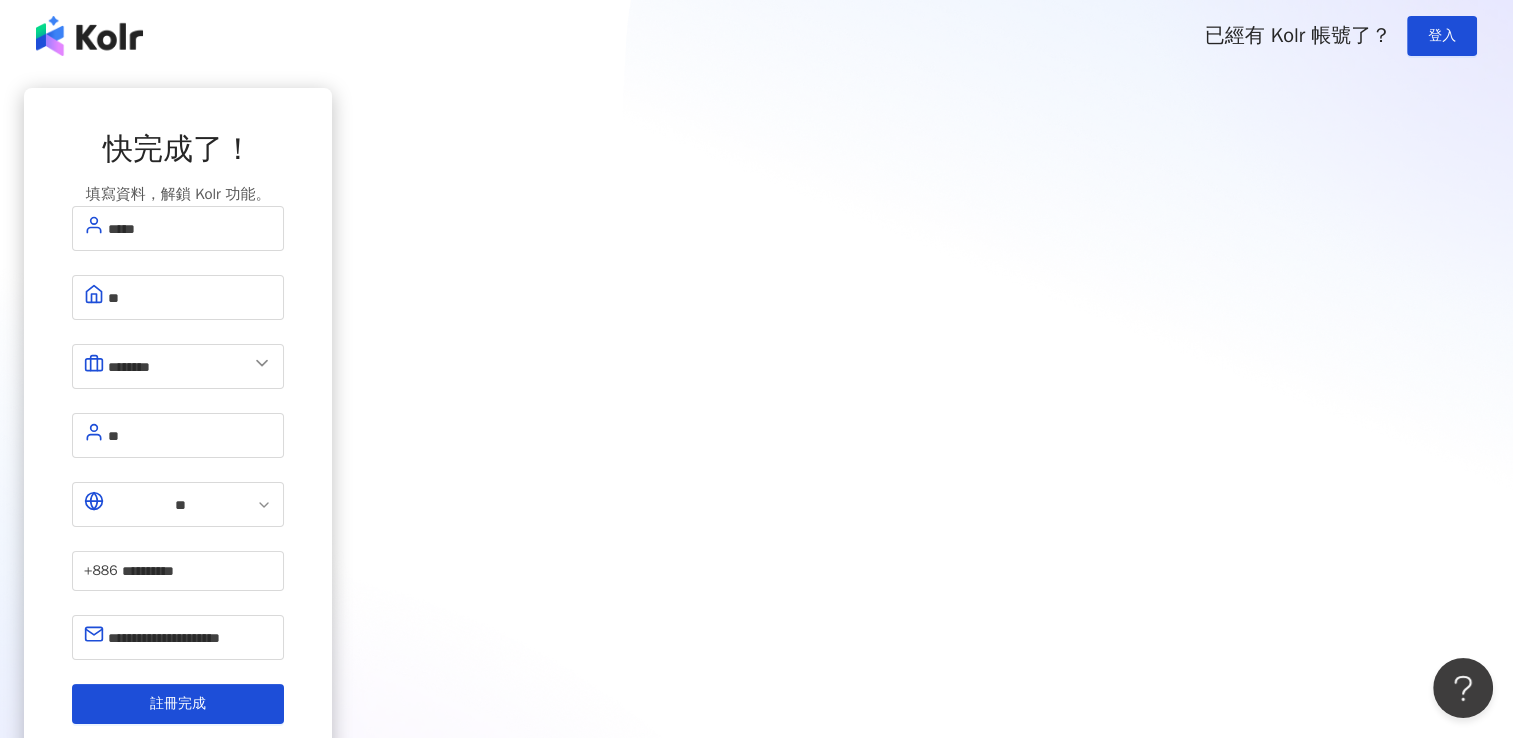 click on "**********" at bounding box center [178, 426] 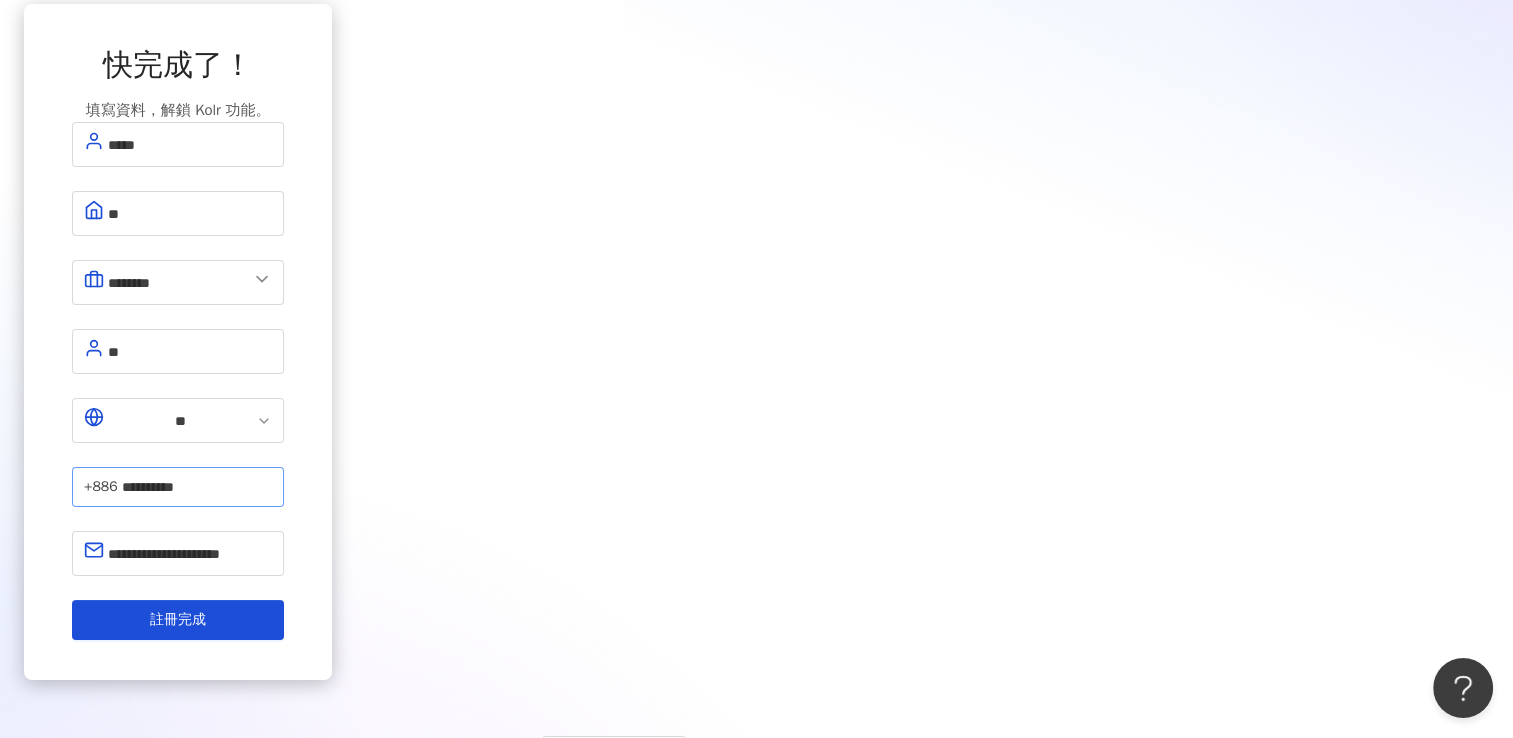 scroll, scrollTop: 92, scrollLeft: 0, axis: vertical 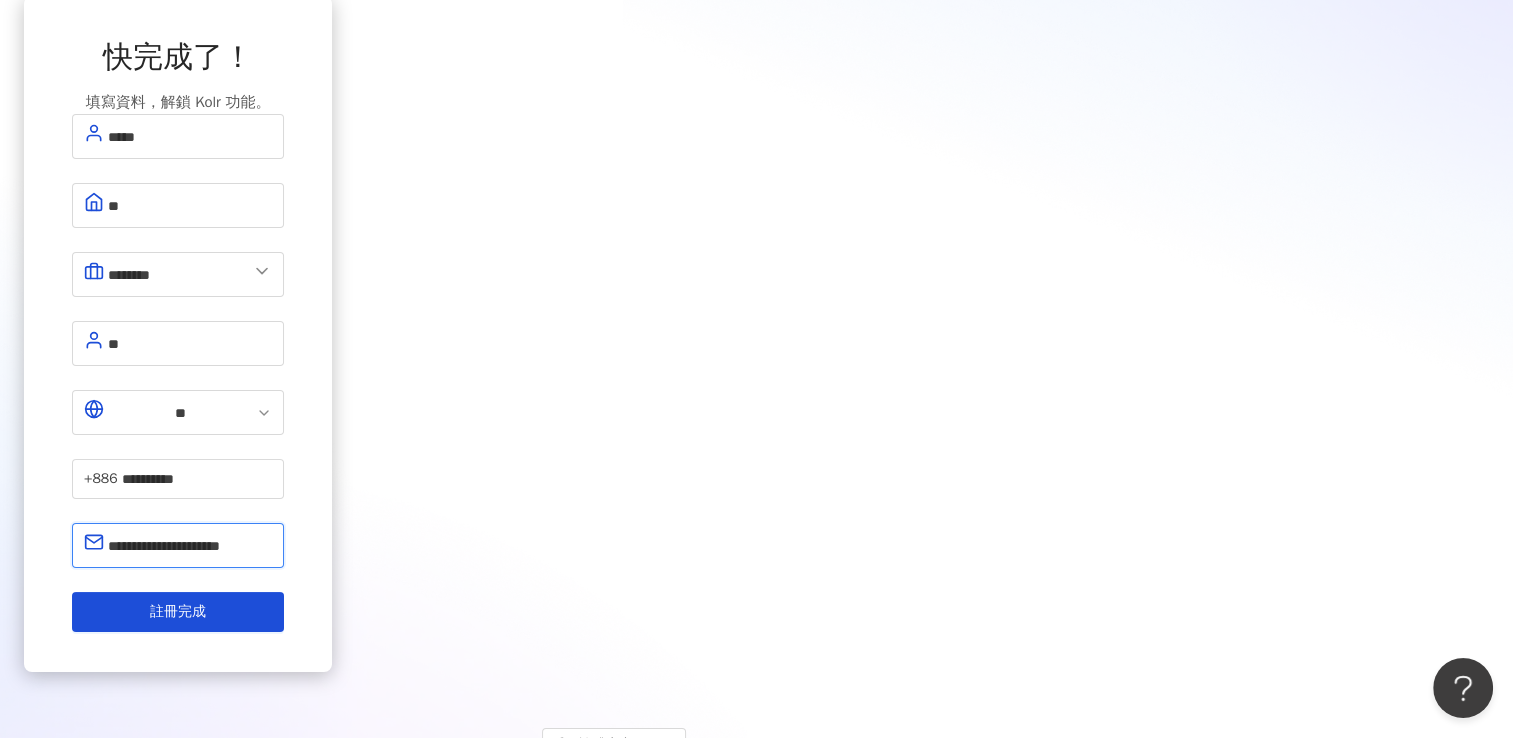 drag, startPoint x: 816, startPoint y: 450, endPoint x: 531, endPoint y: 442, distance: 285.11224 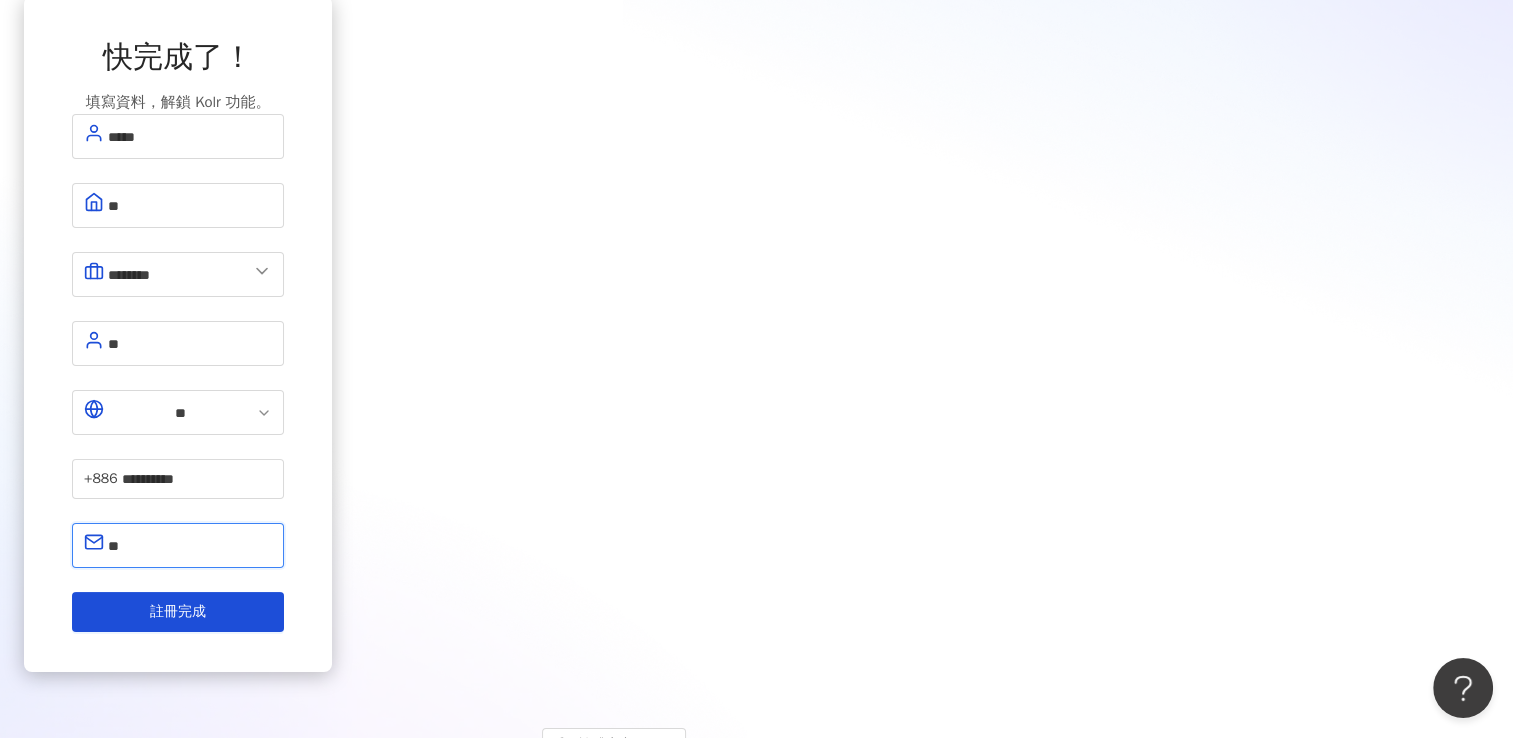 type on "*" 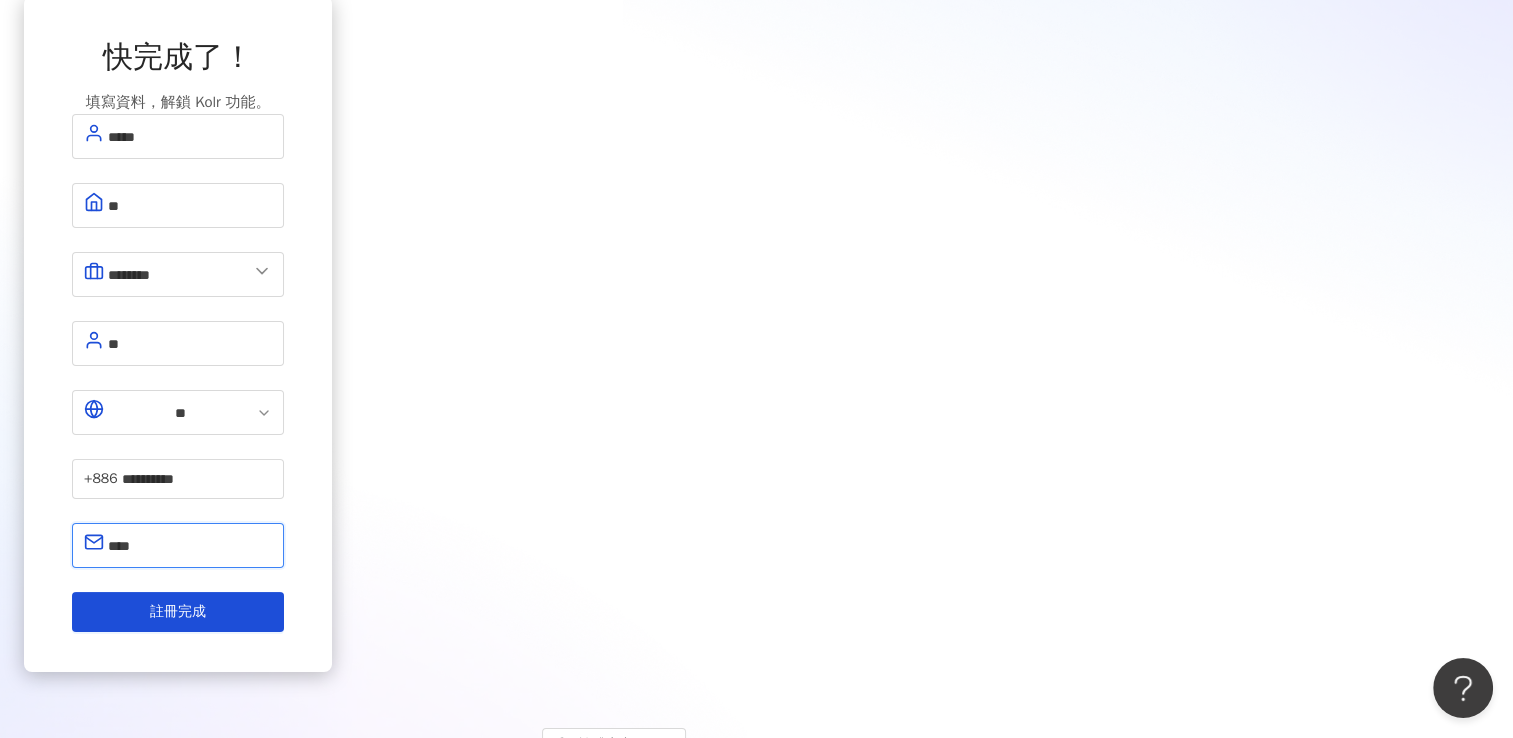 type on "**********" 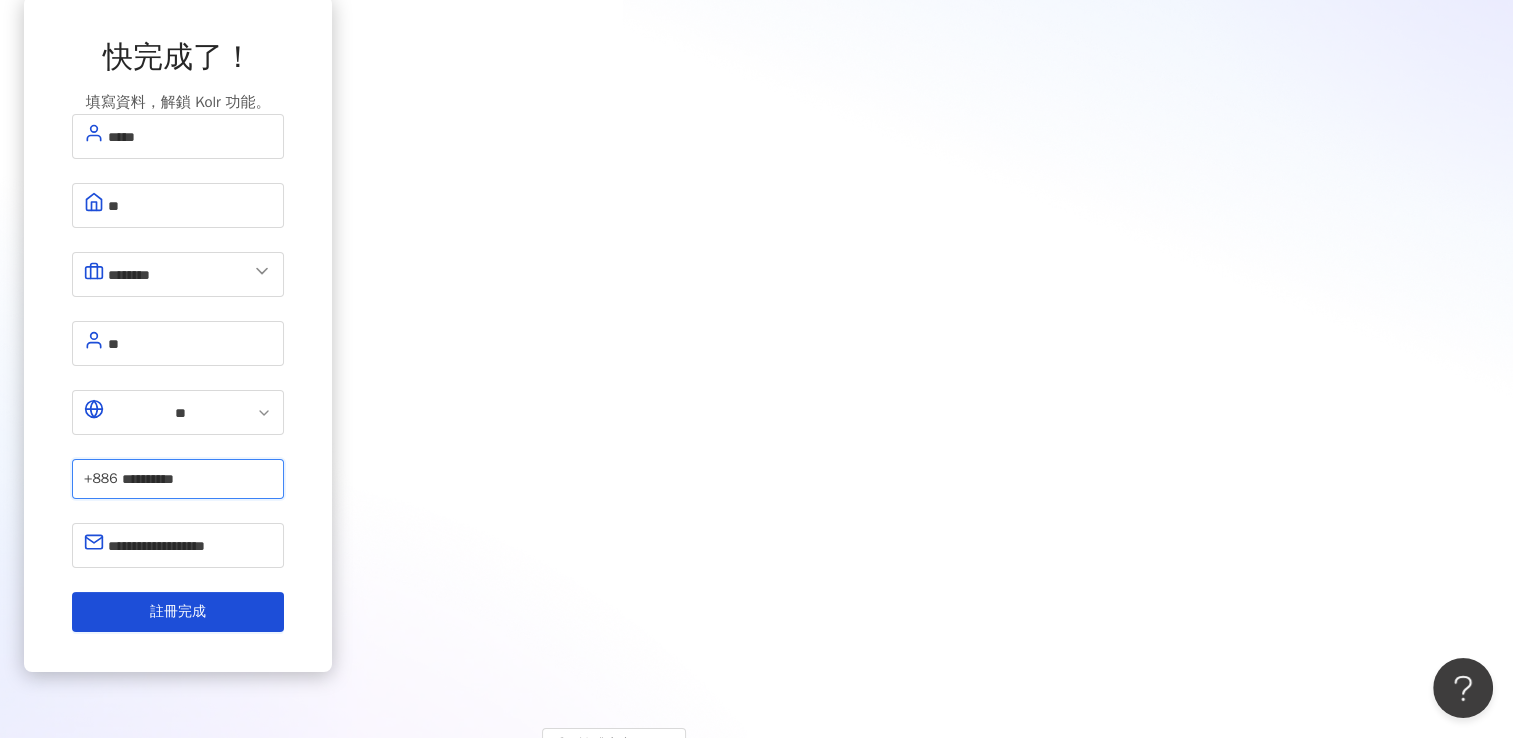 click on "**********" at bounding box center (197, 479) 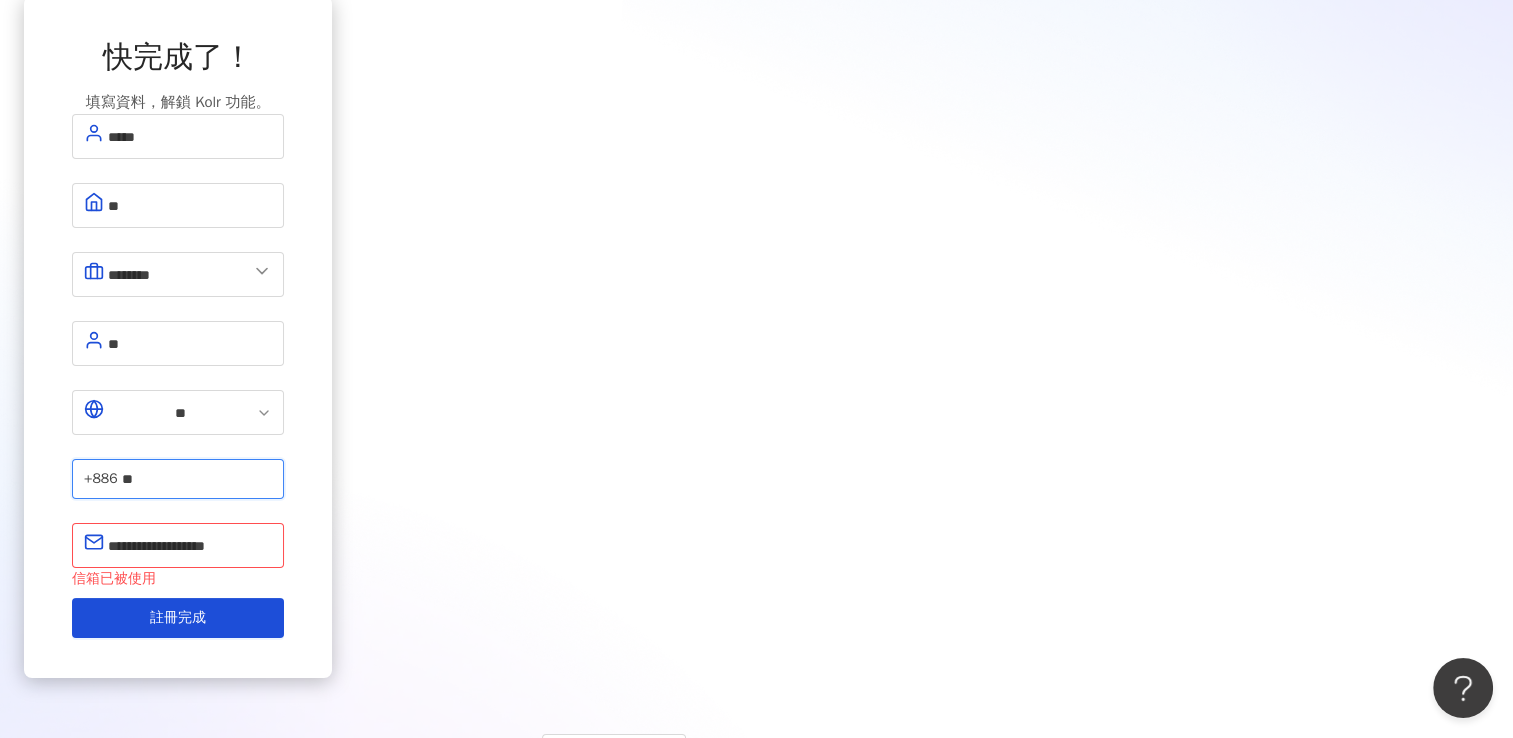 type on "*" 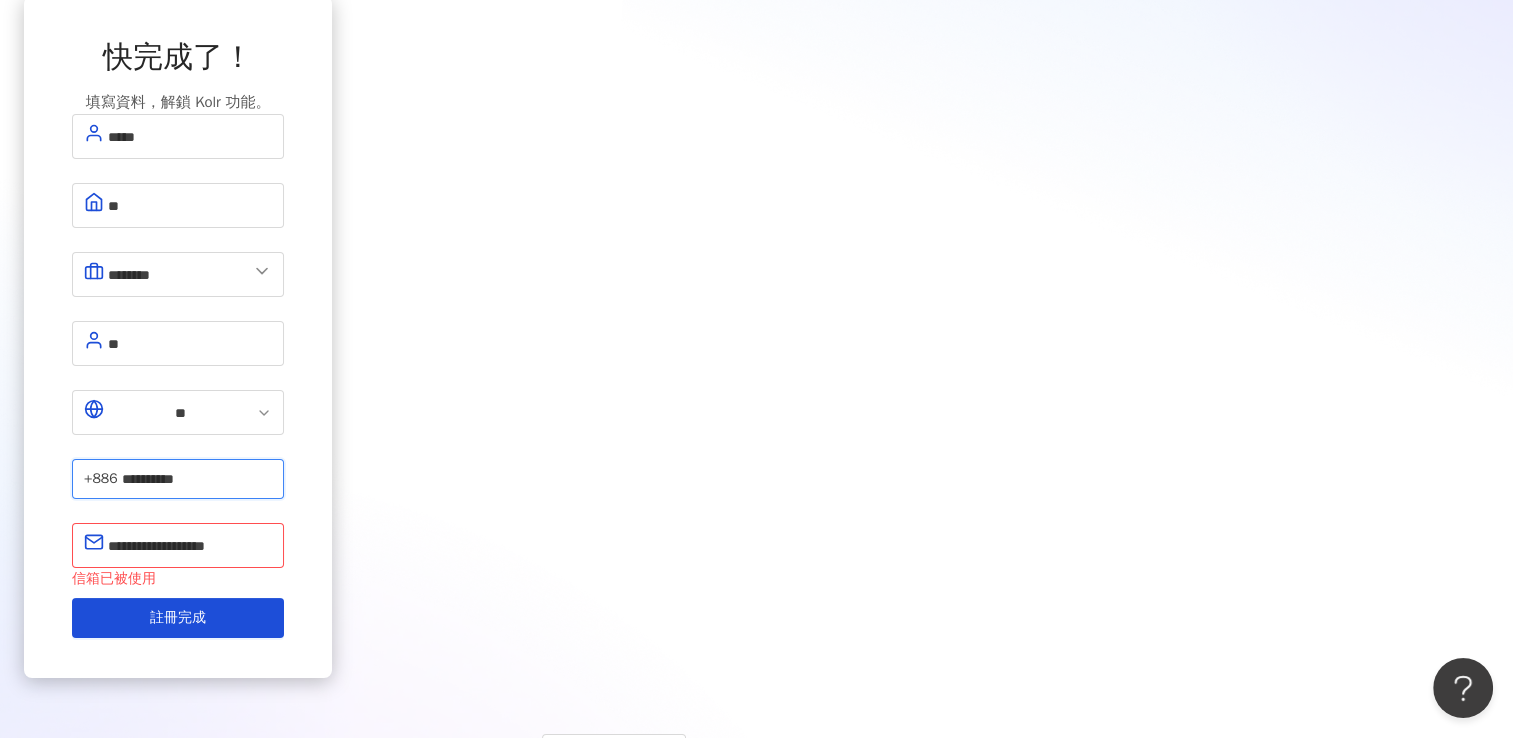 type on "**********" 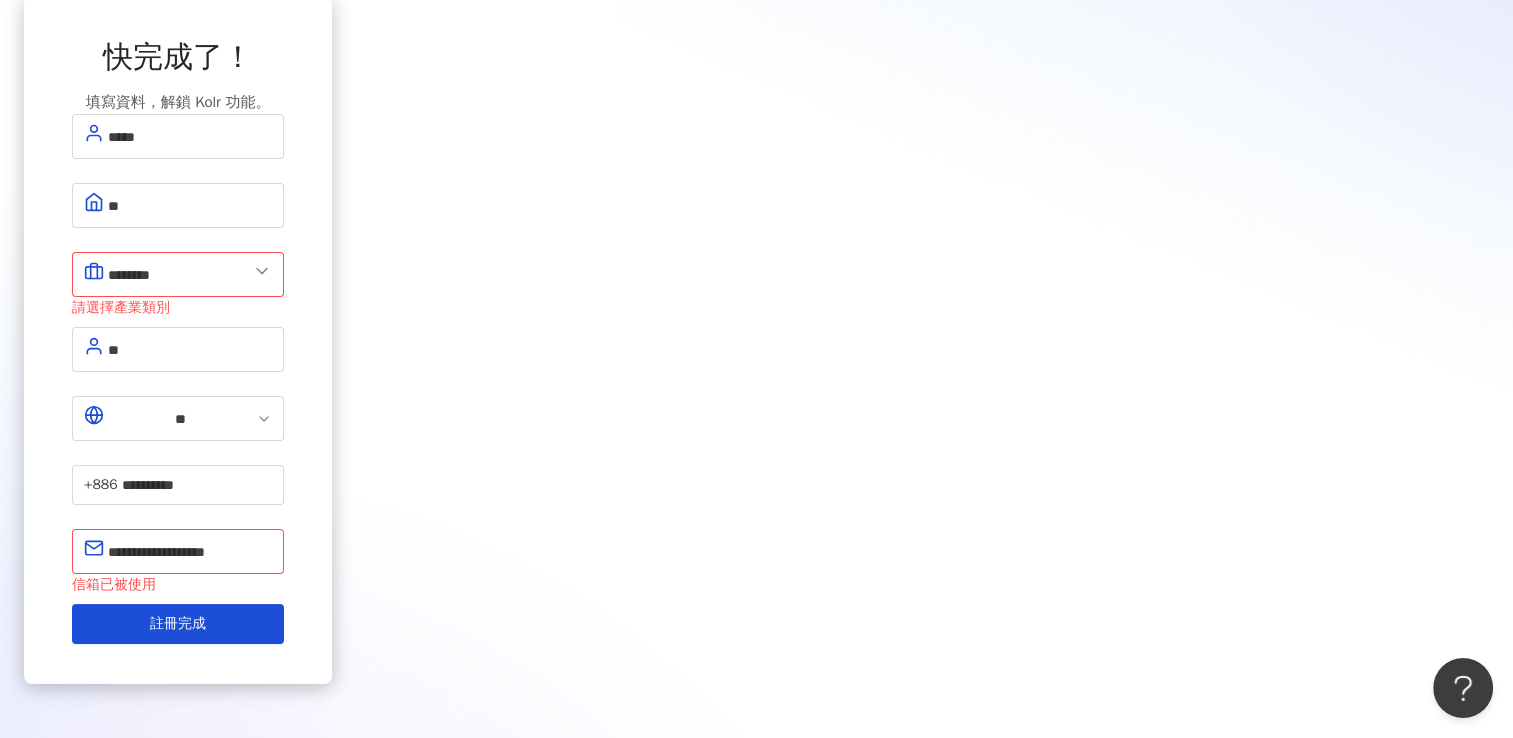 click on "**********" at bounding box center [178, 340] 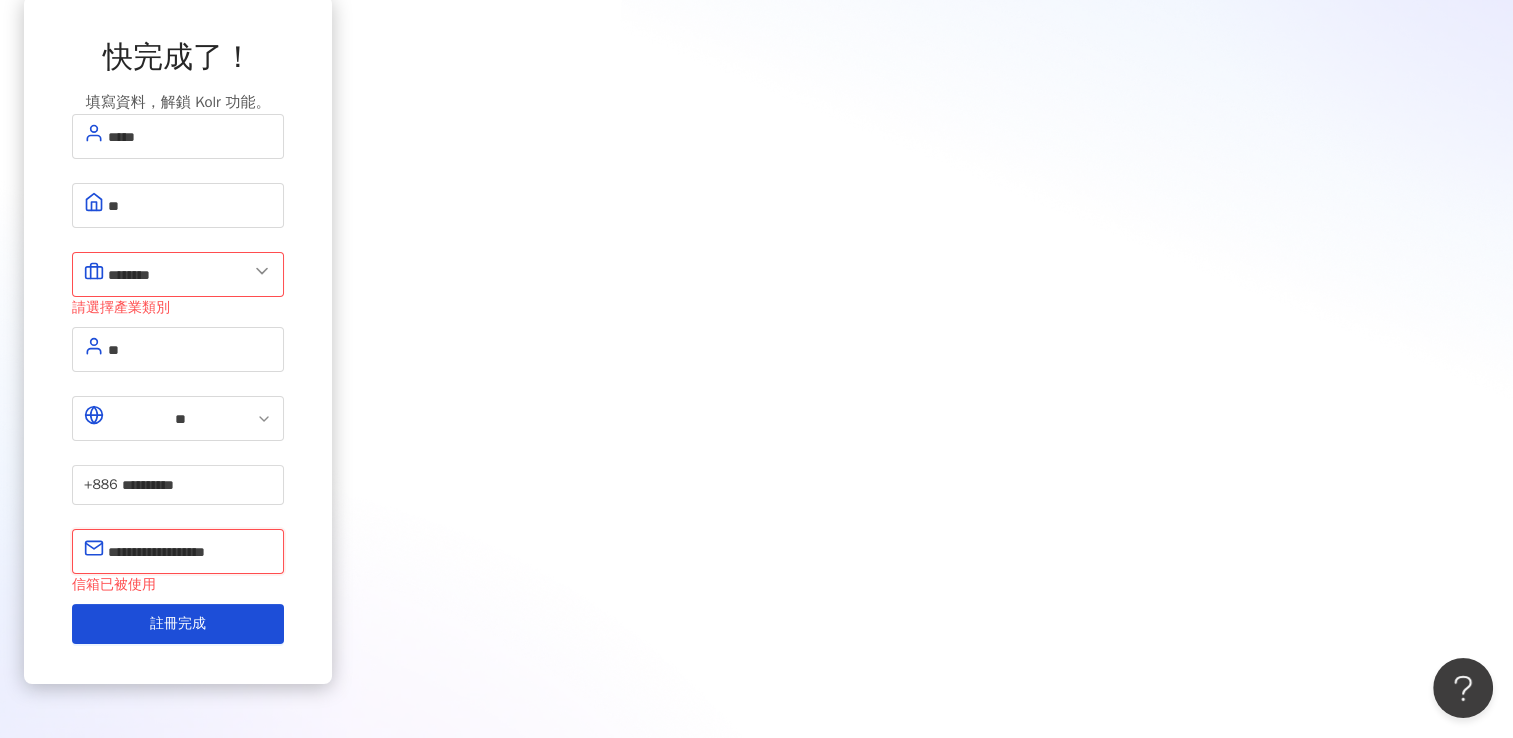 click on "**********" at bounding box center [190, 551] 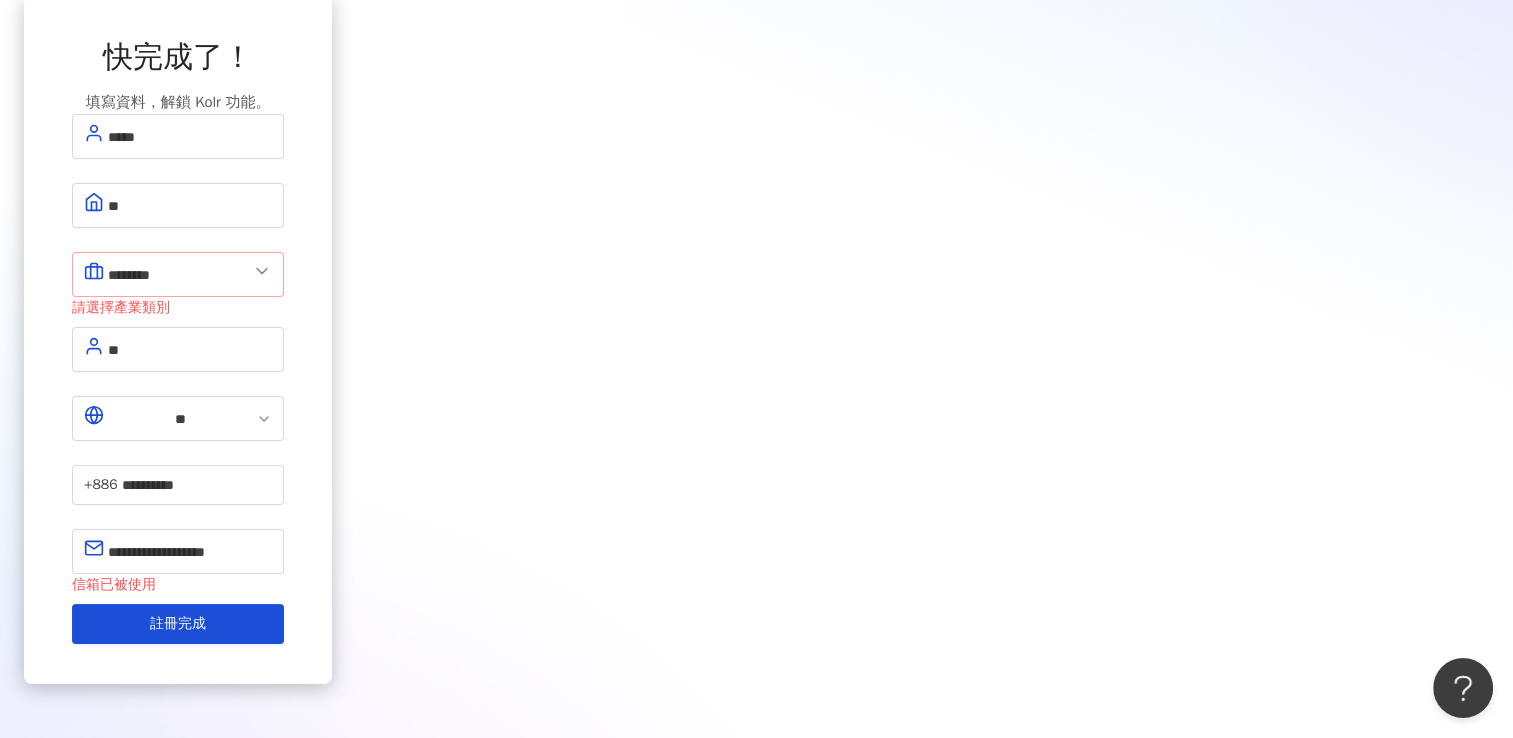 click on "********" at bounding box center [178, 274] 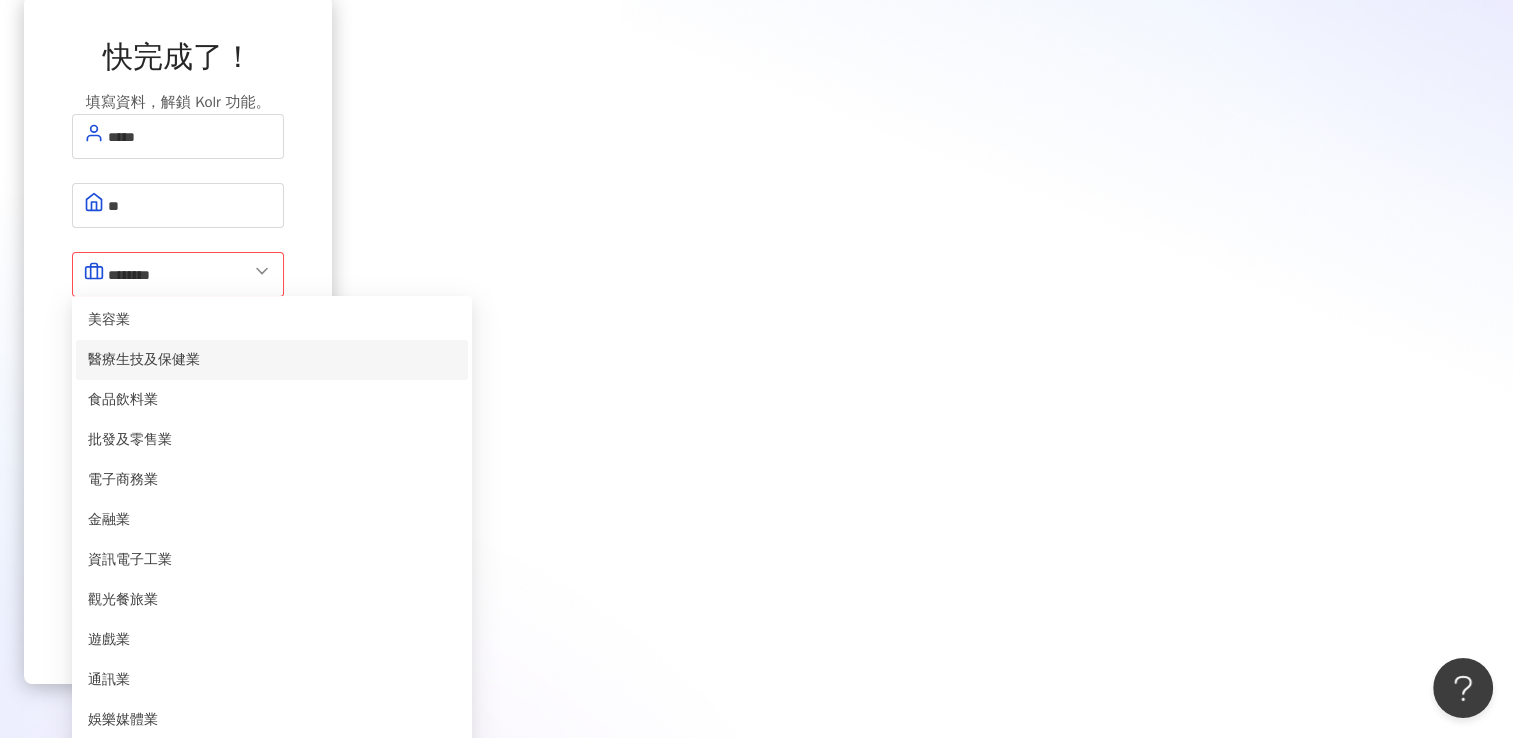 click on "醫療生技及保健業" at bounding box center [272, 360] 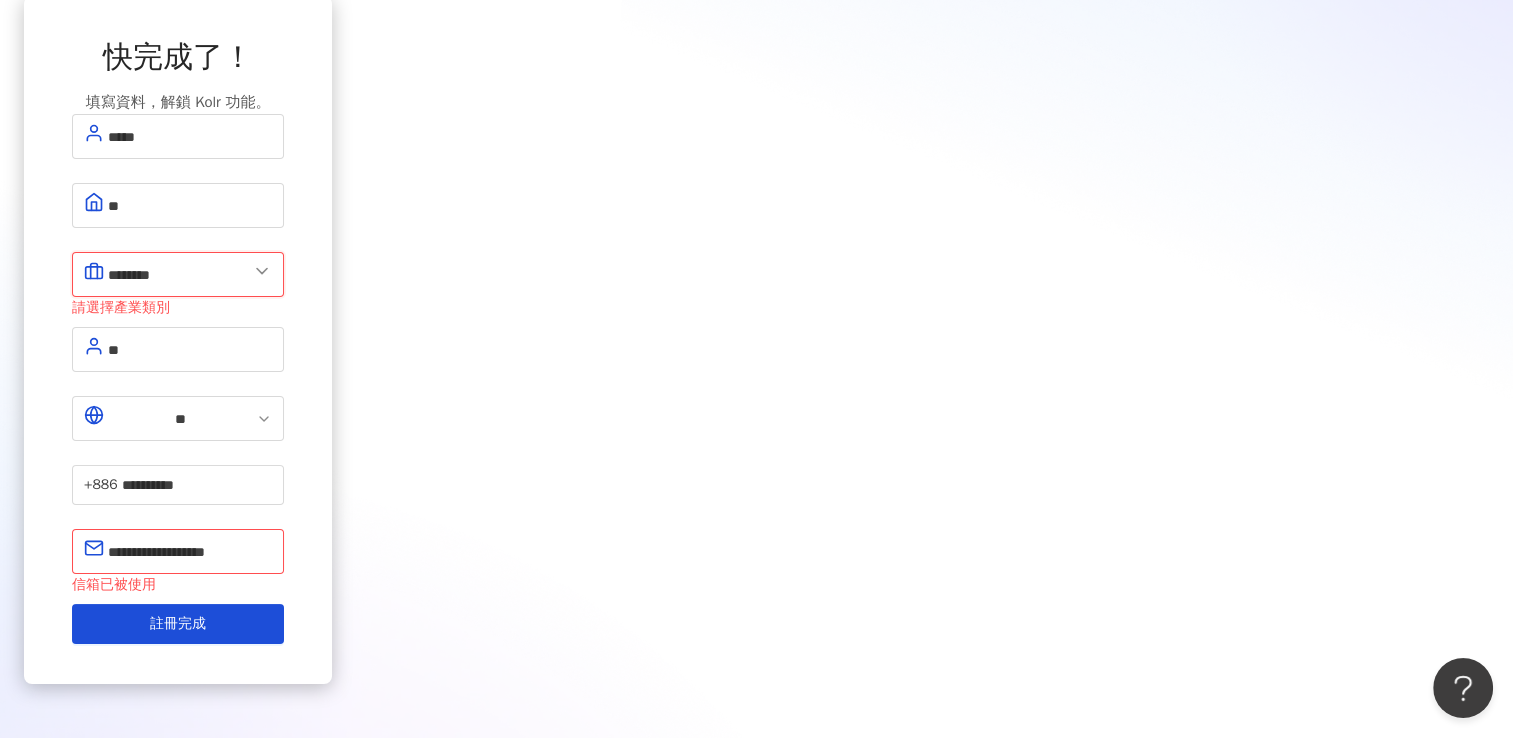 drag, startPoint x: 604, startPoint y: 278, endPoint x: 584, endPoint y: 278, distance: 20 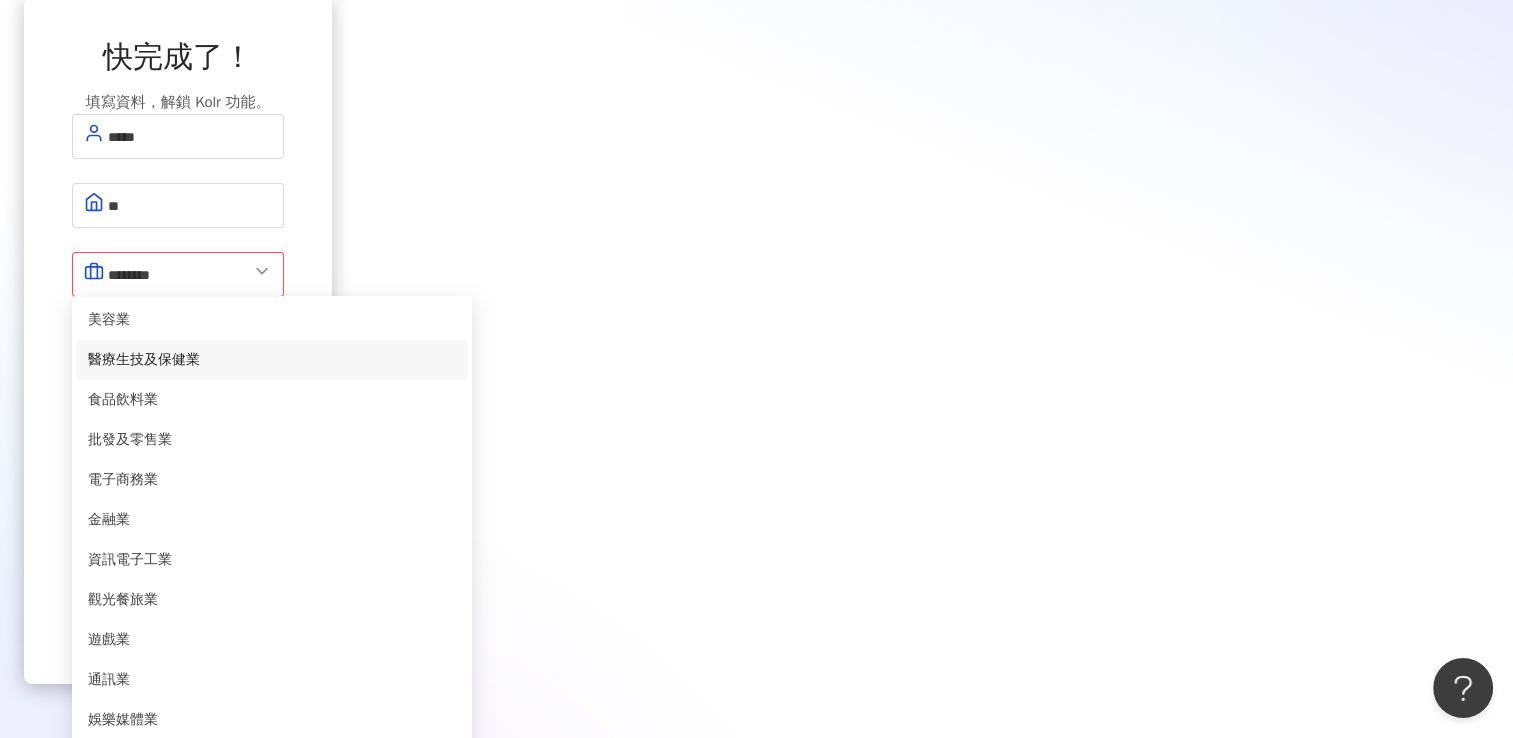click on "醫療生技及保健業" at bounding box center (272, 360) 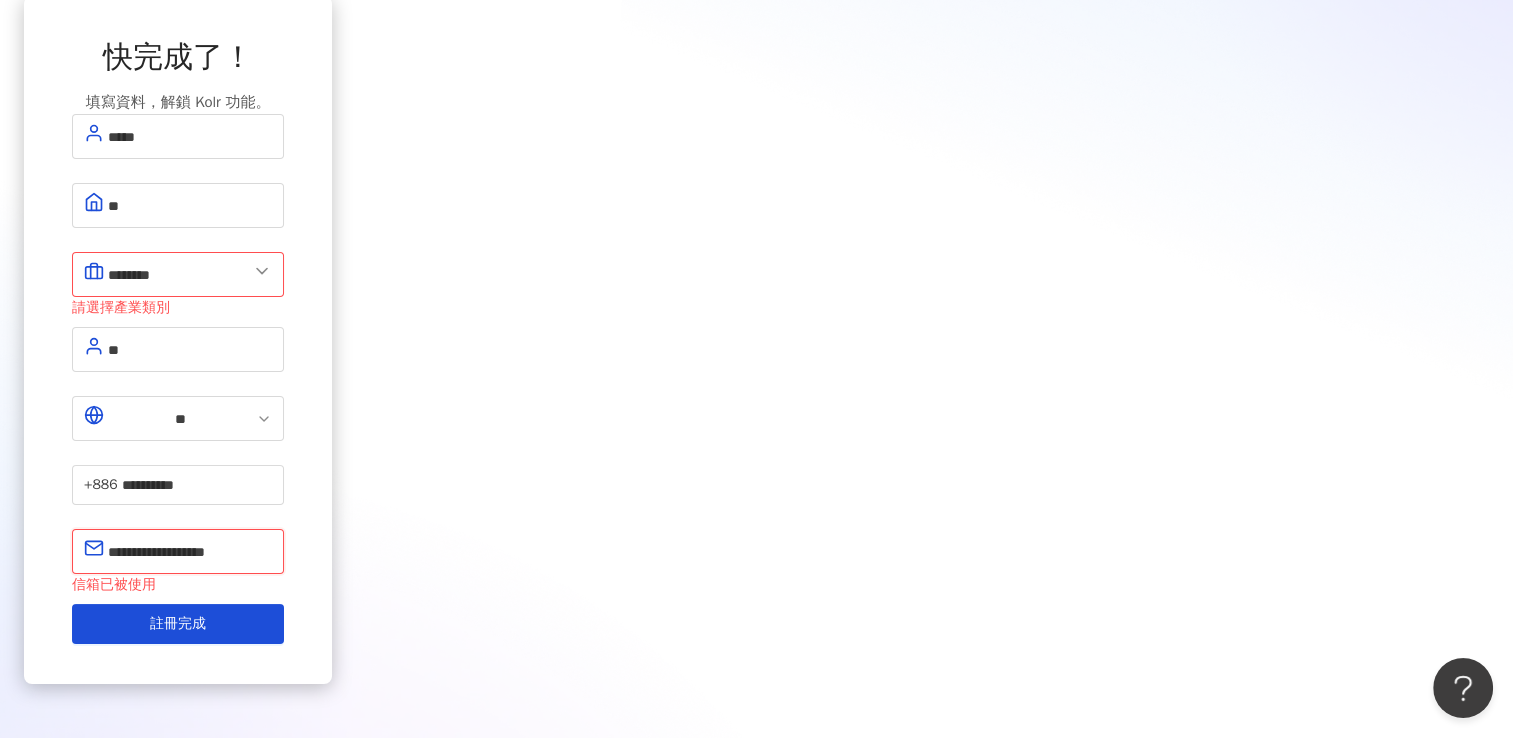 drag, startPoint x: 840, startPoint y: 446, endPoint x: 352, endPoint y: 431, distance: 488.23047 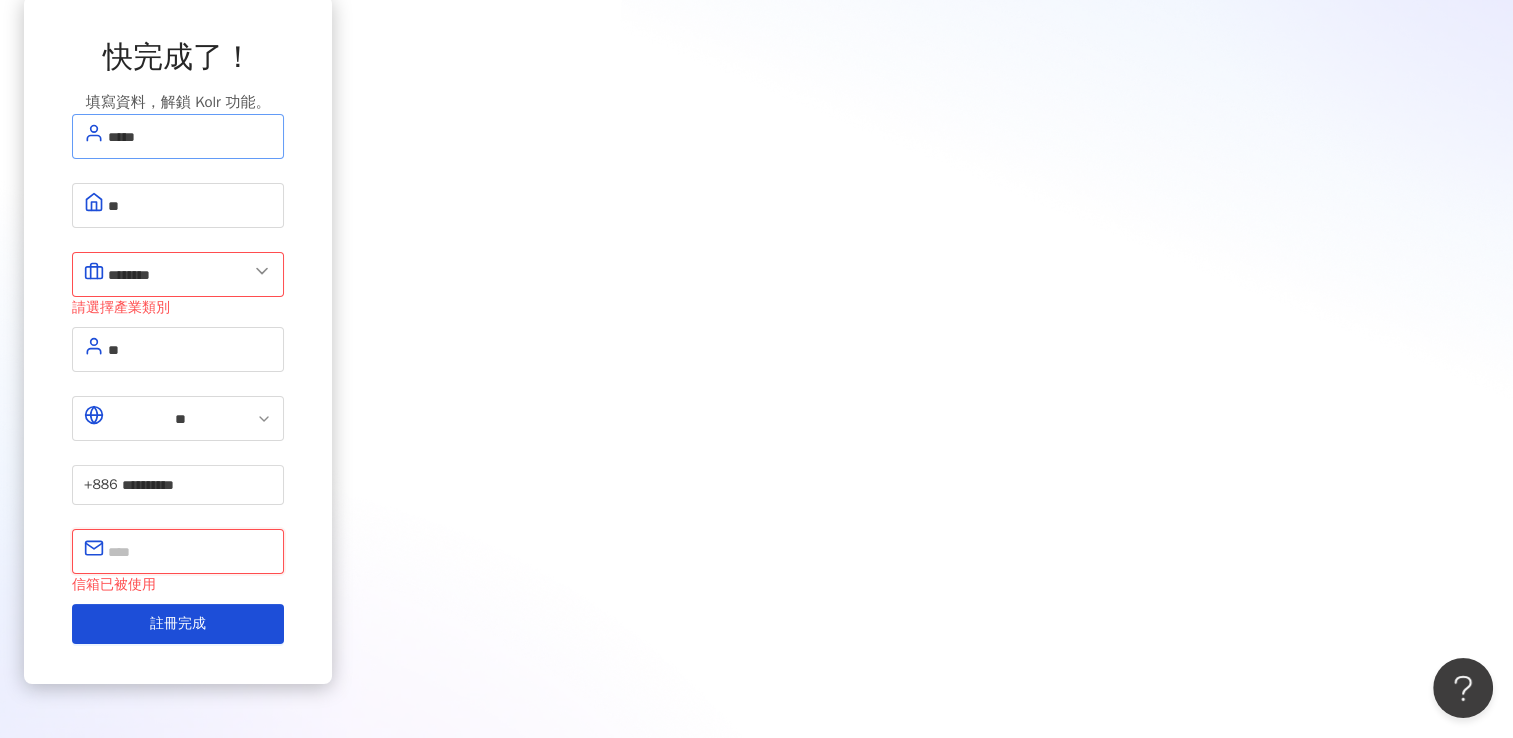 type 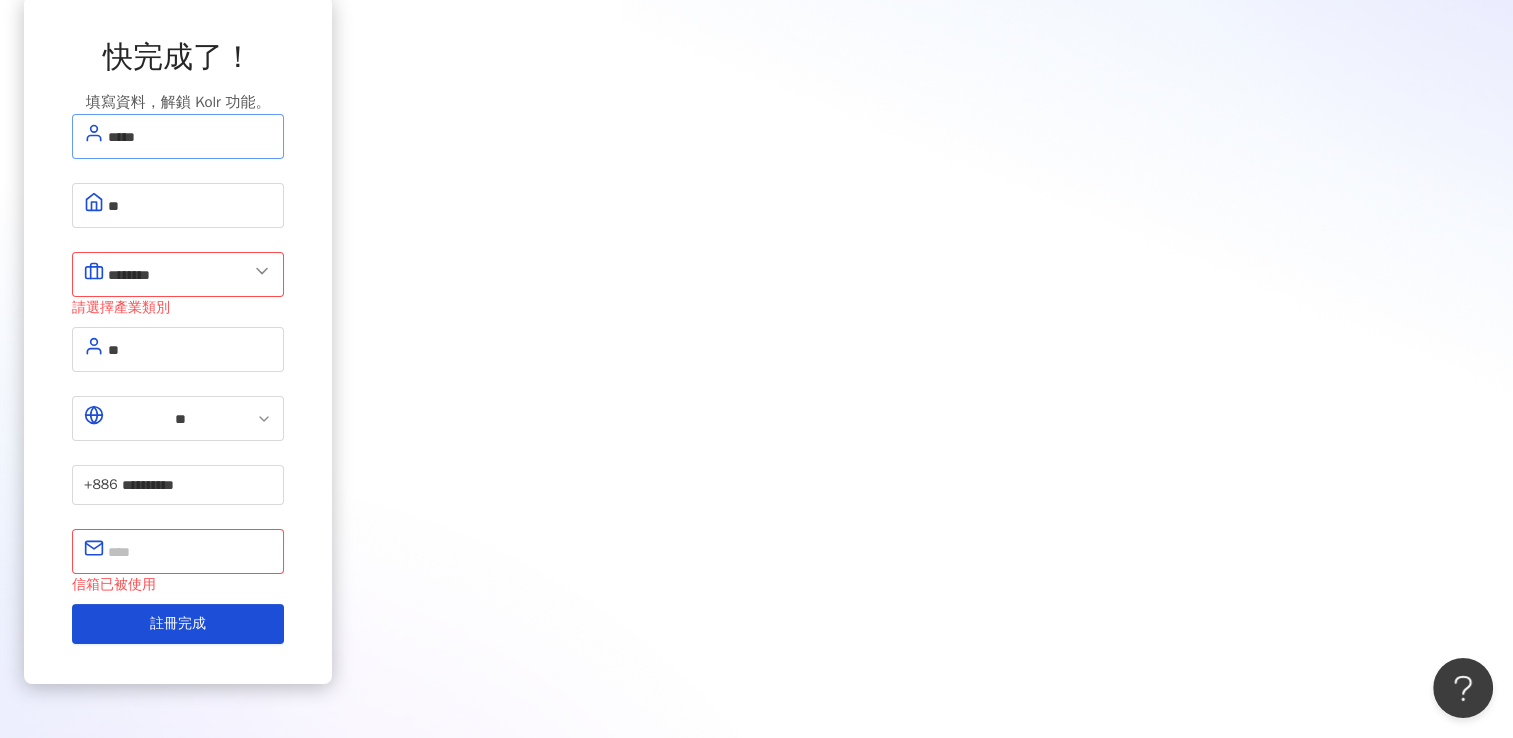 click on "*****" at bounding box center (178, 136) 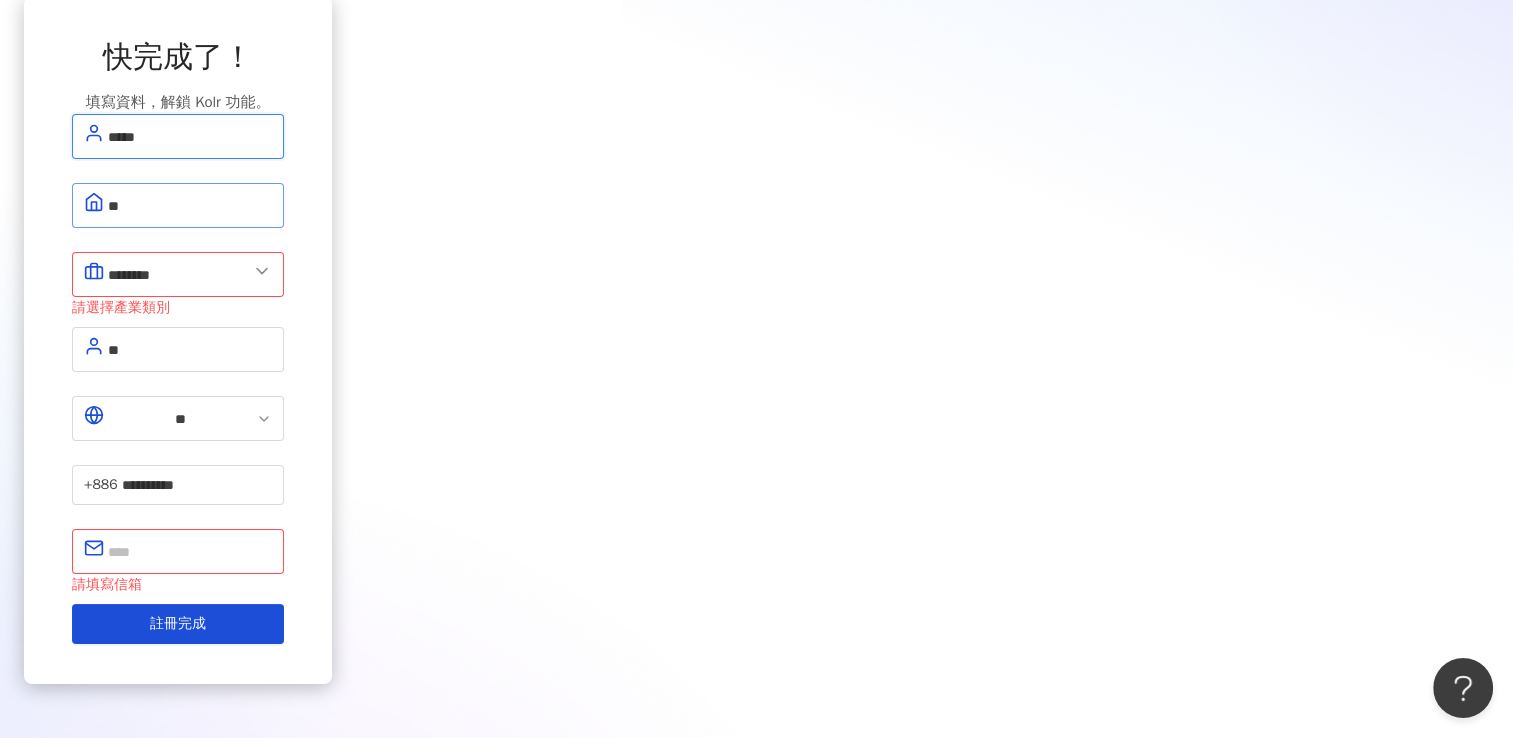 type on "*****" 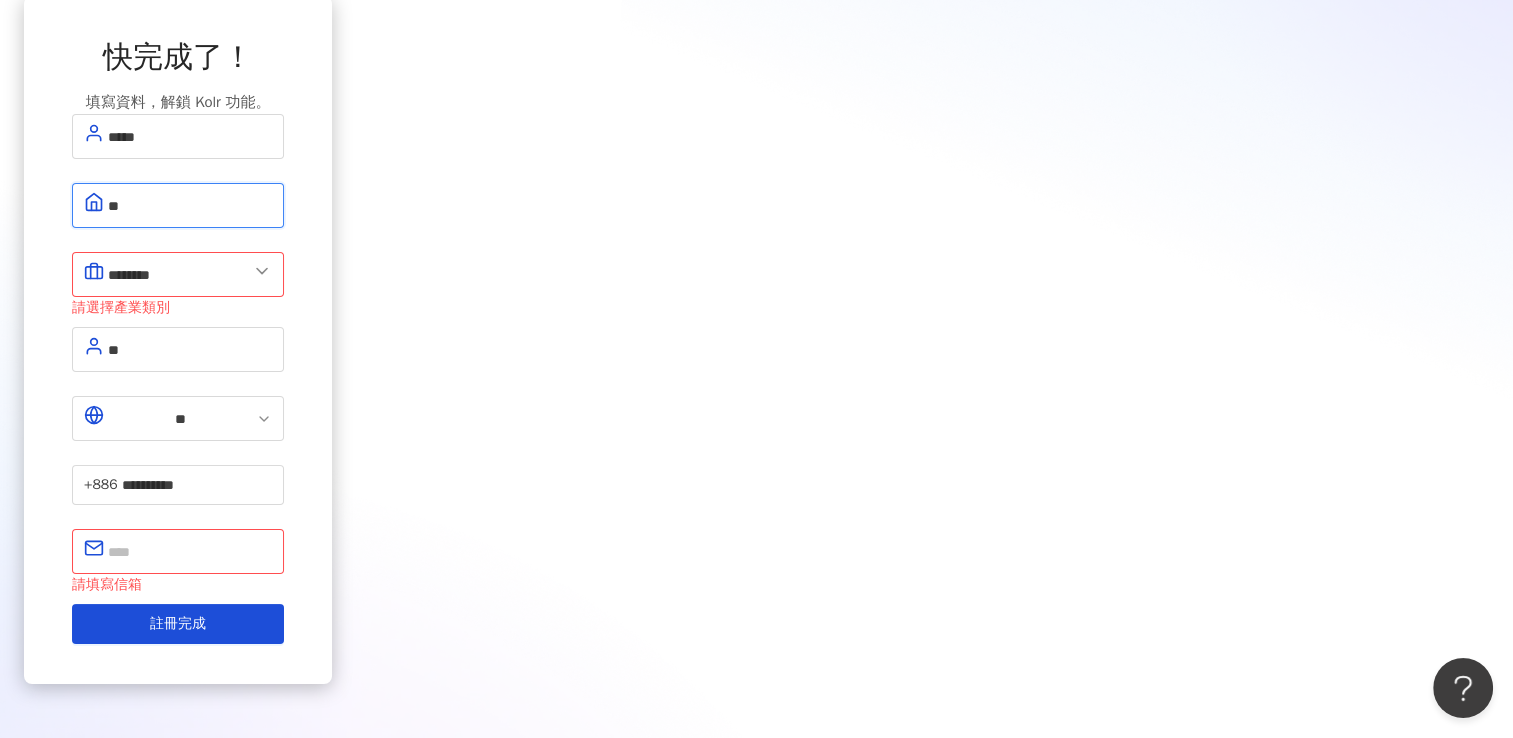 click on "**" at bounding box center [190, 205] 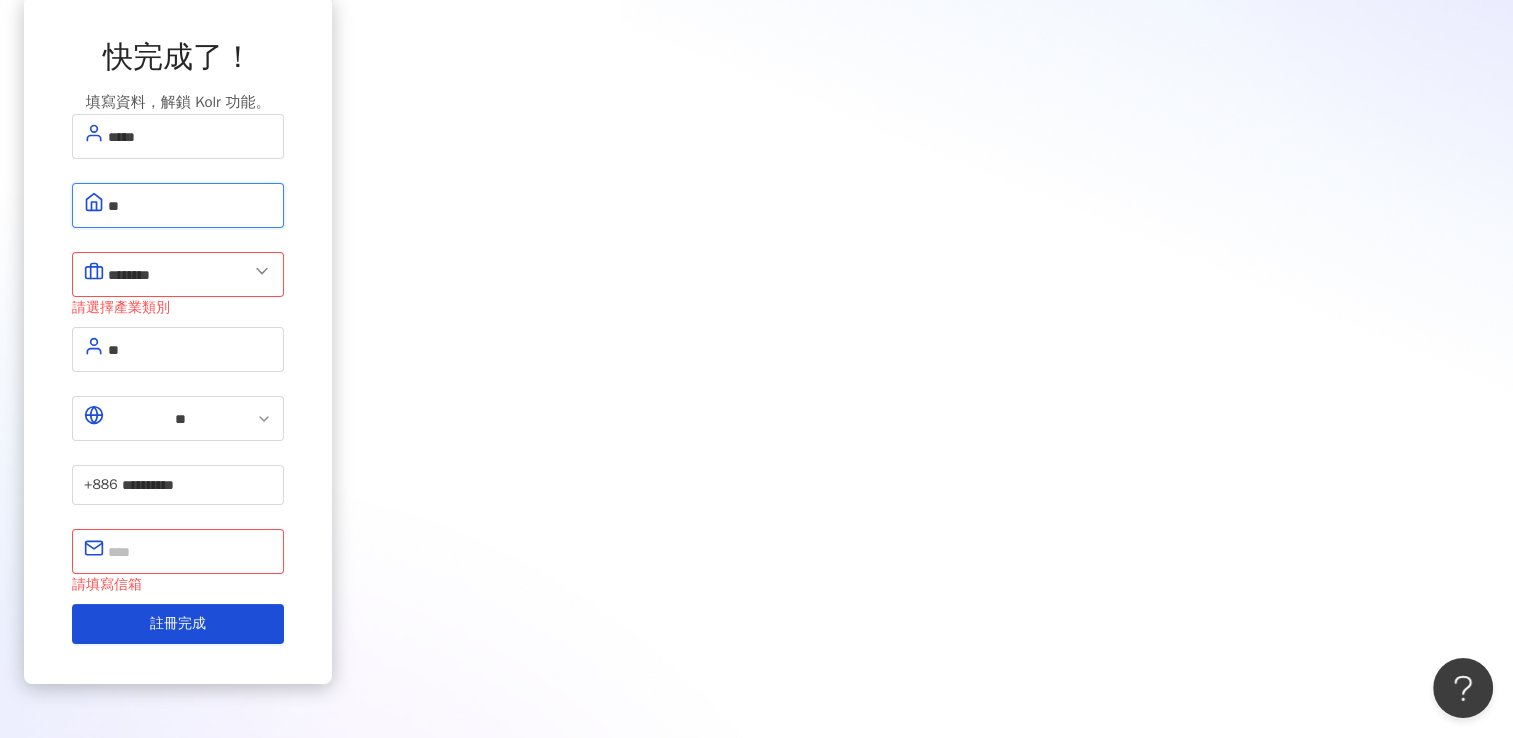type on "*" 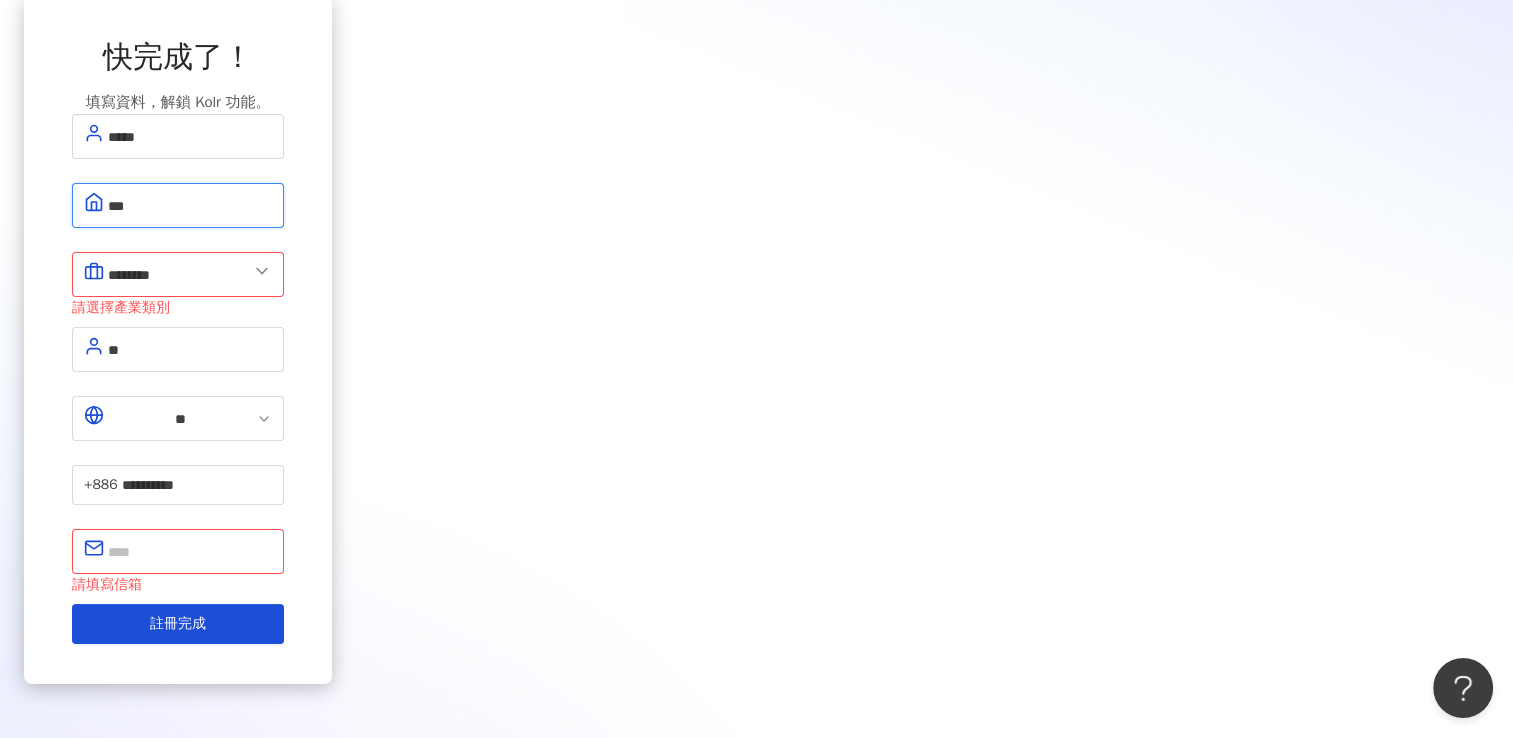 type on "***" 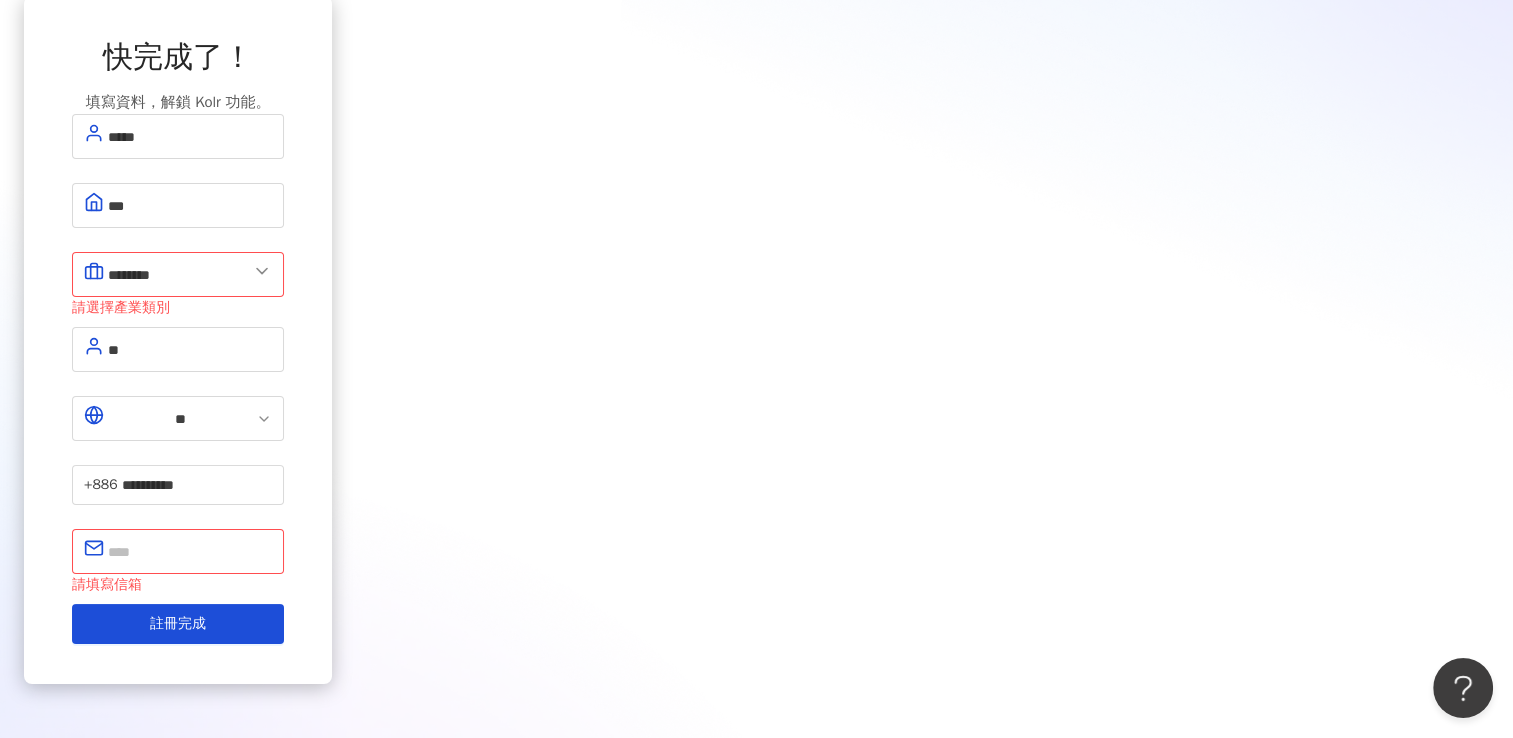 drag, startPoint x: 1042, startPoint y: 279, endPoint x: 1019, endPoint y: 278, distance: 23.021729 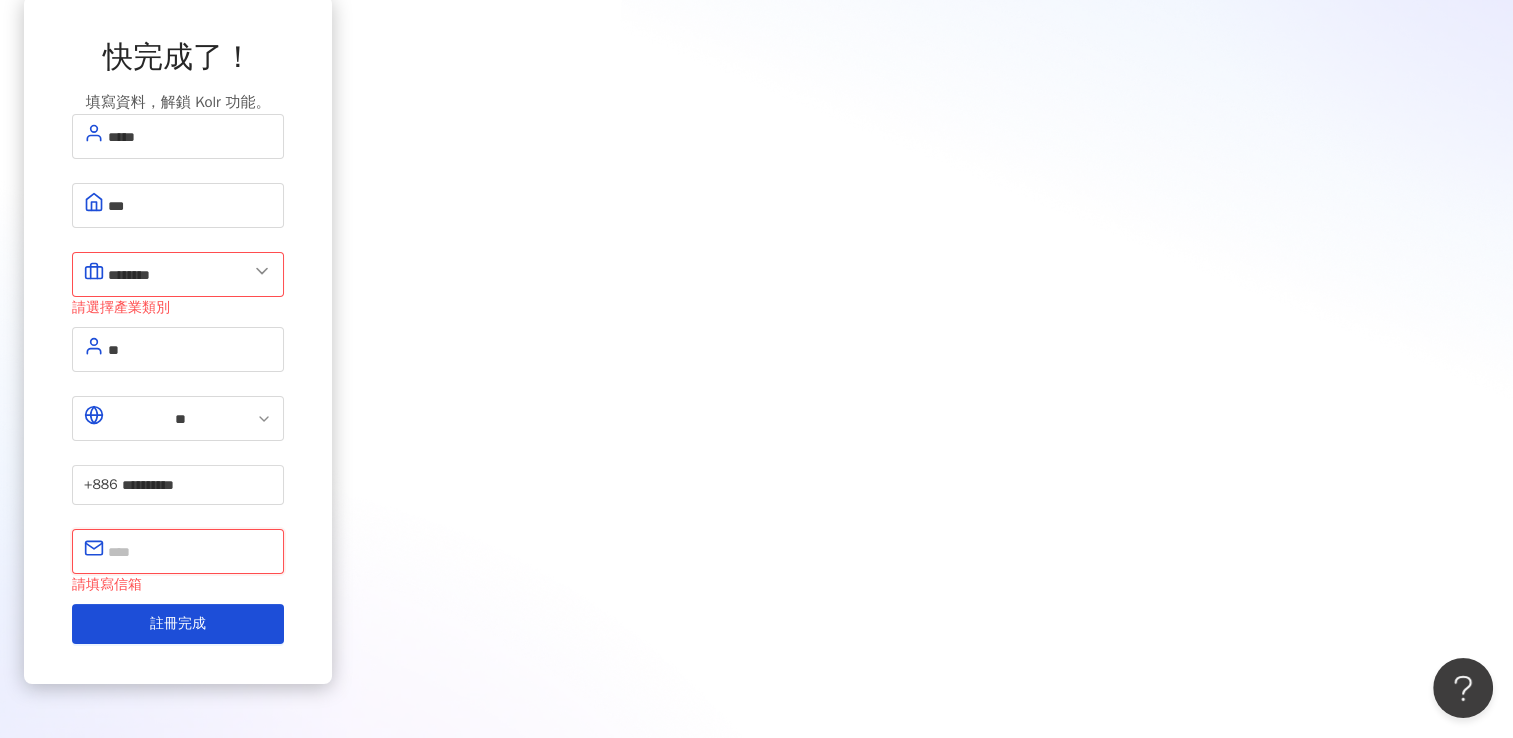 click at bounding box center (190, 551) 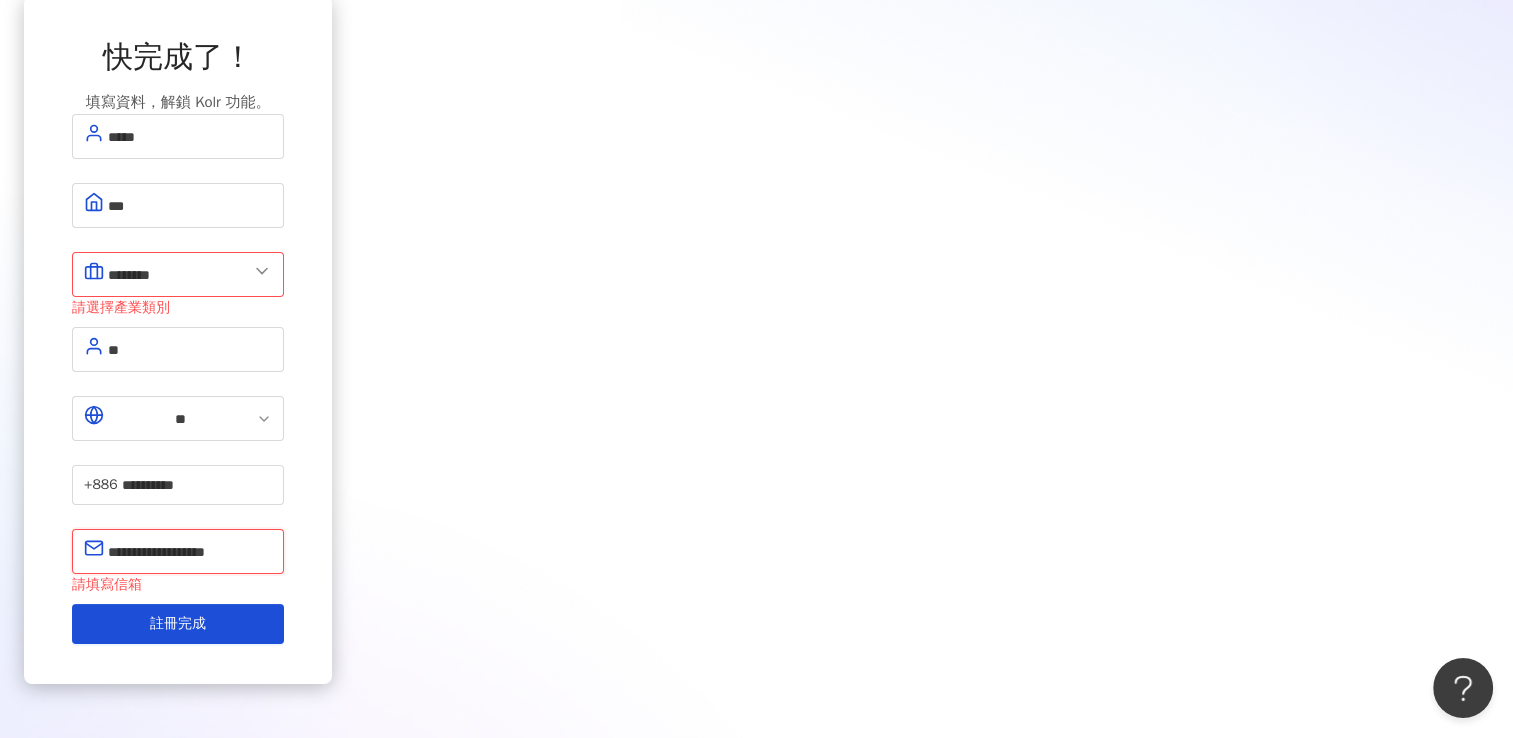 type on "**********" 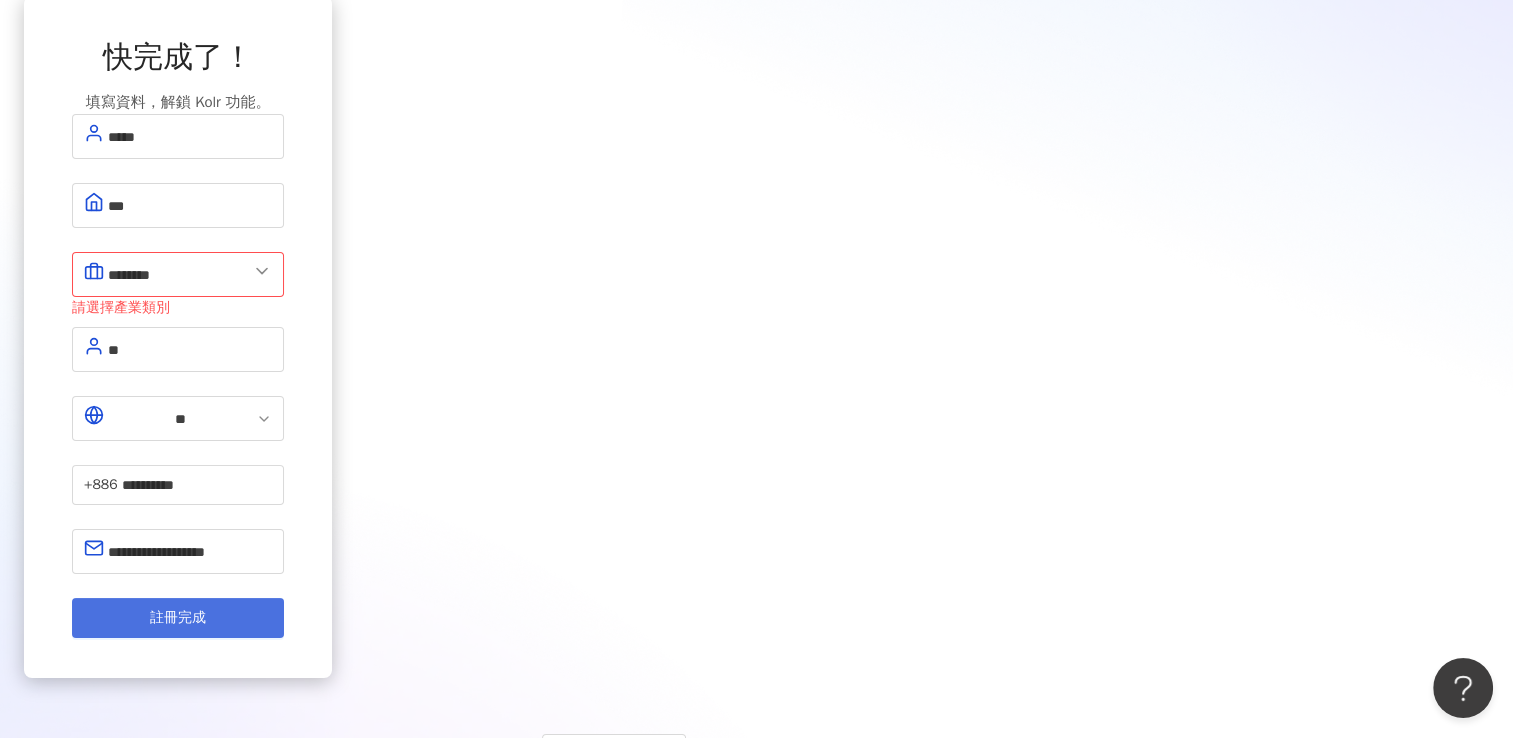 drag, startPoint x: 1112, startPoint y: 474, endPoint x: 928, endPoint y: 539, distance: 195.14354 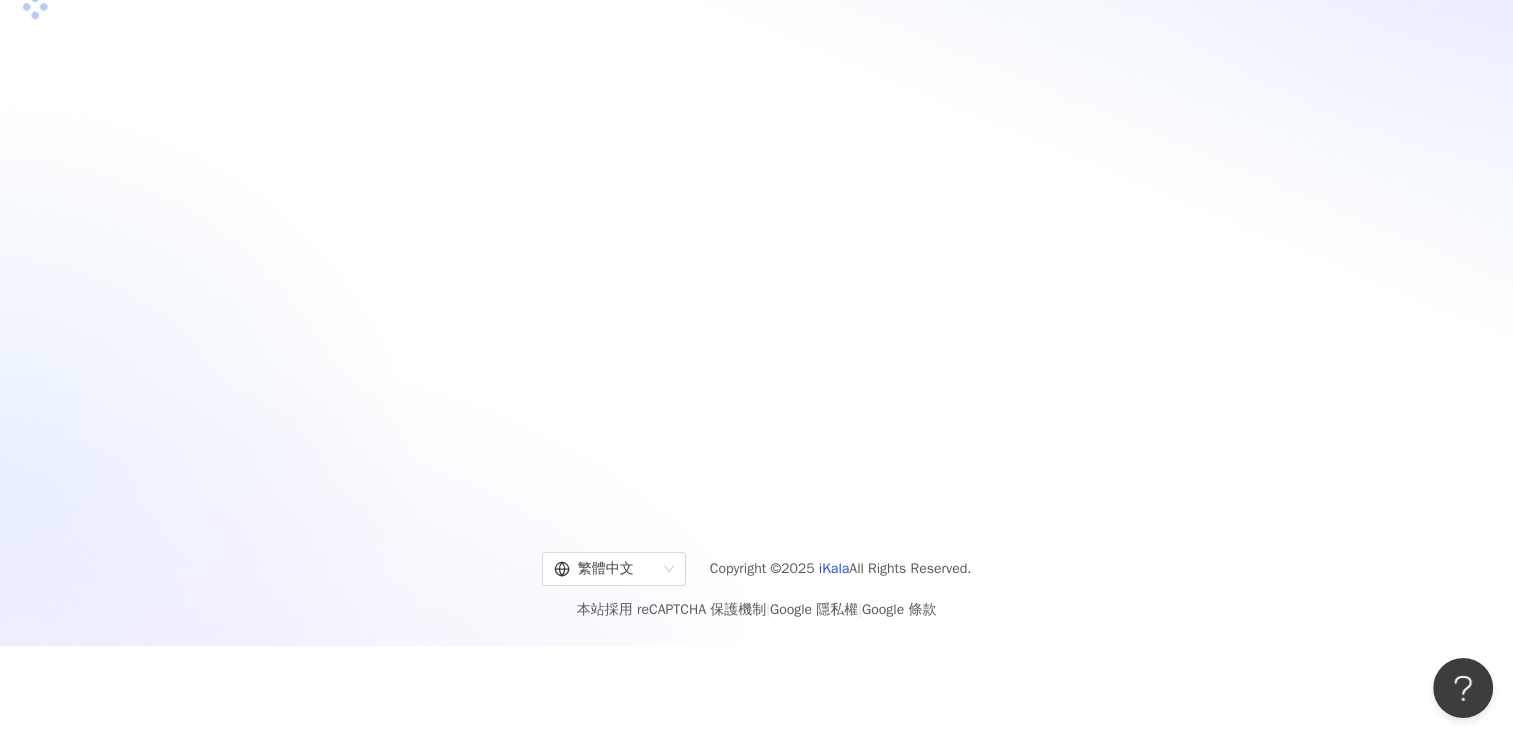 scroll, scrollTop: 0, scrollLeft: 0, axis: both 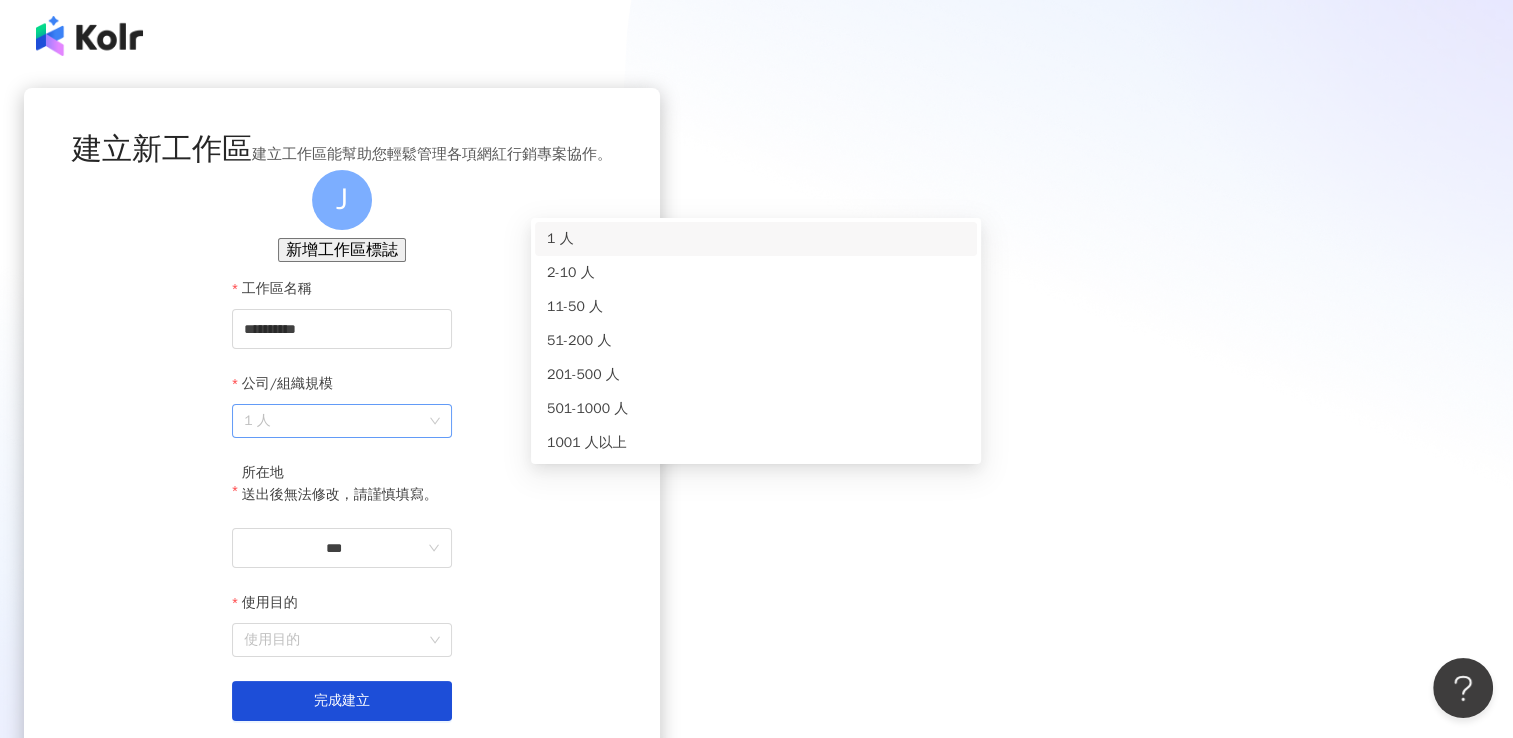 click on "1 人" at bounding box center [342, 421] 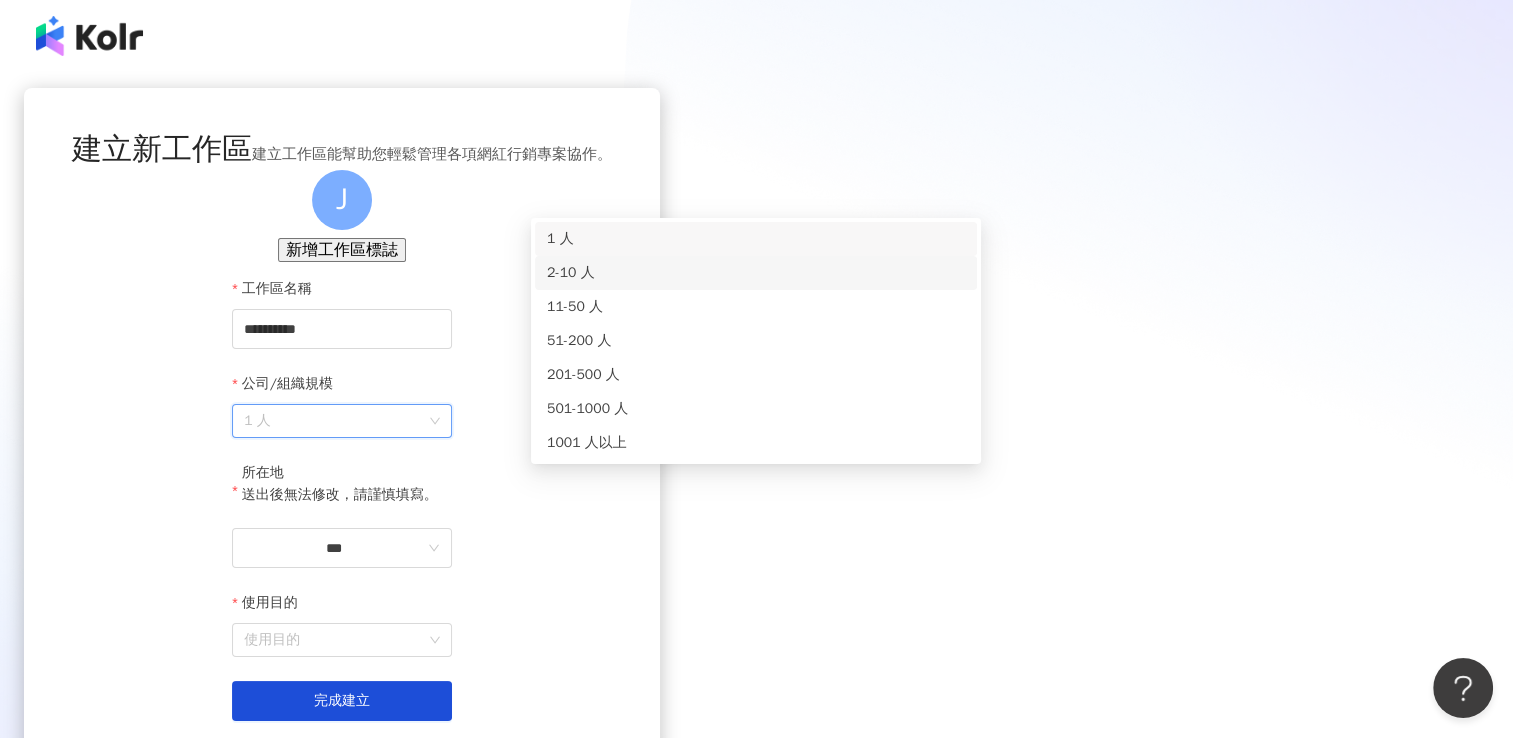 click on "2-10 人" at bounding box center (756, 273) 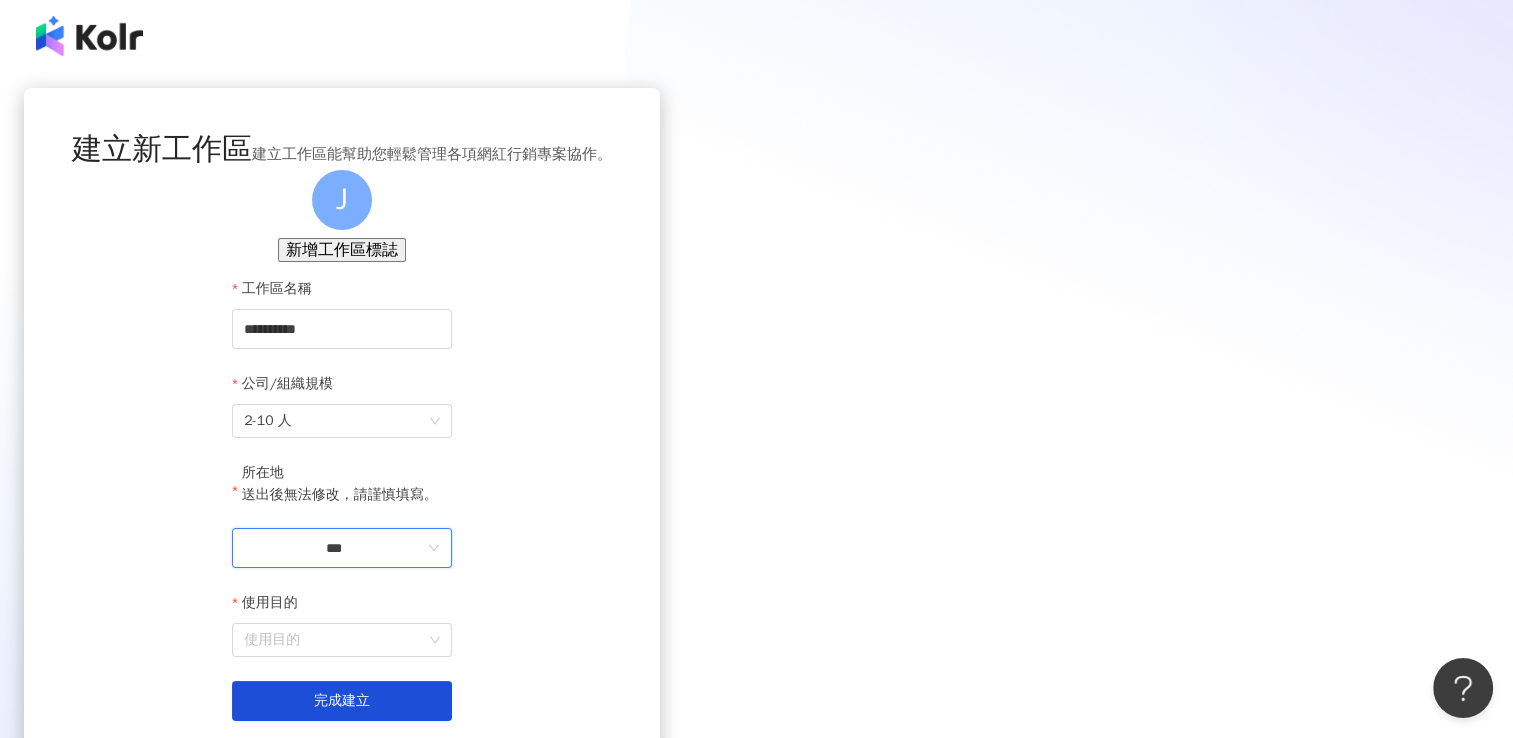 click on "***" at bounding box center (334, 548) 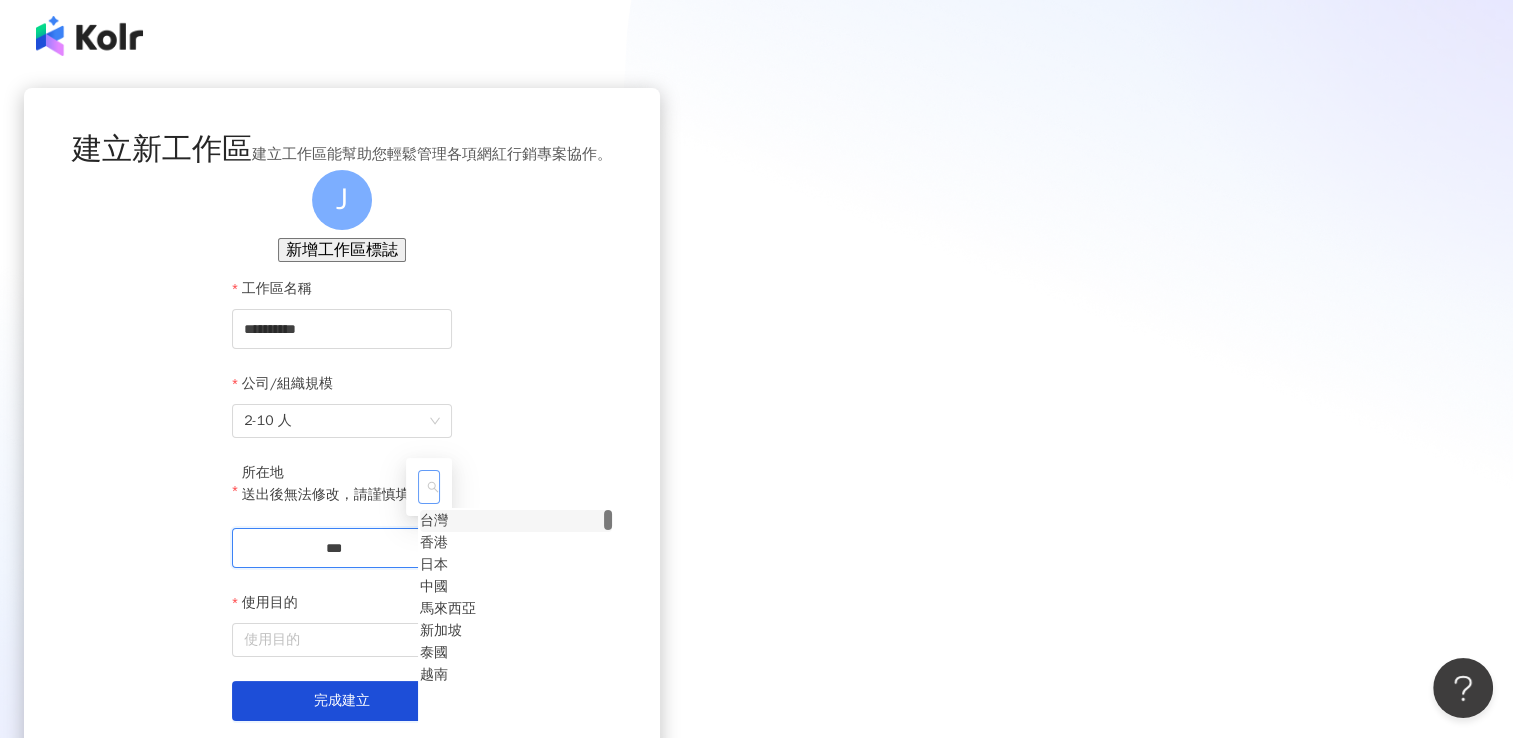click on "台灣" at bounding box center [434, 521] 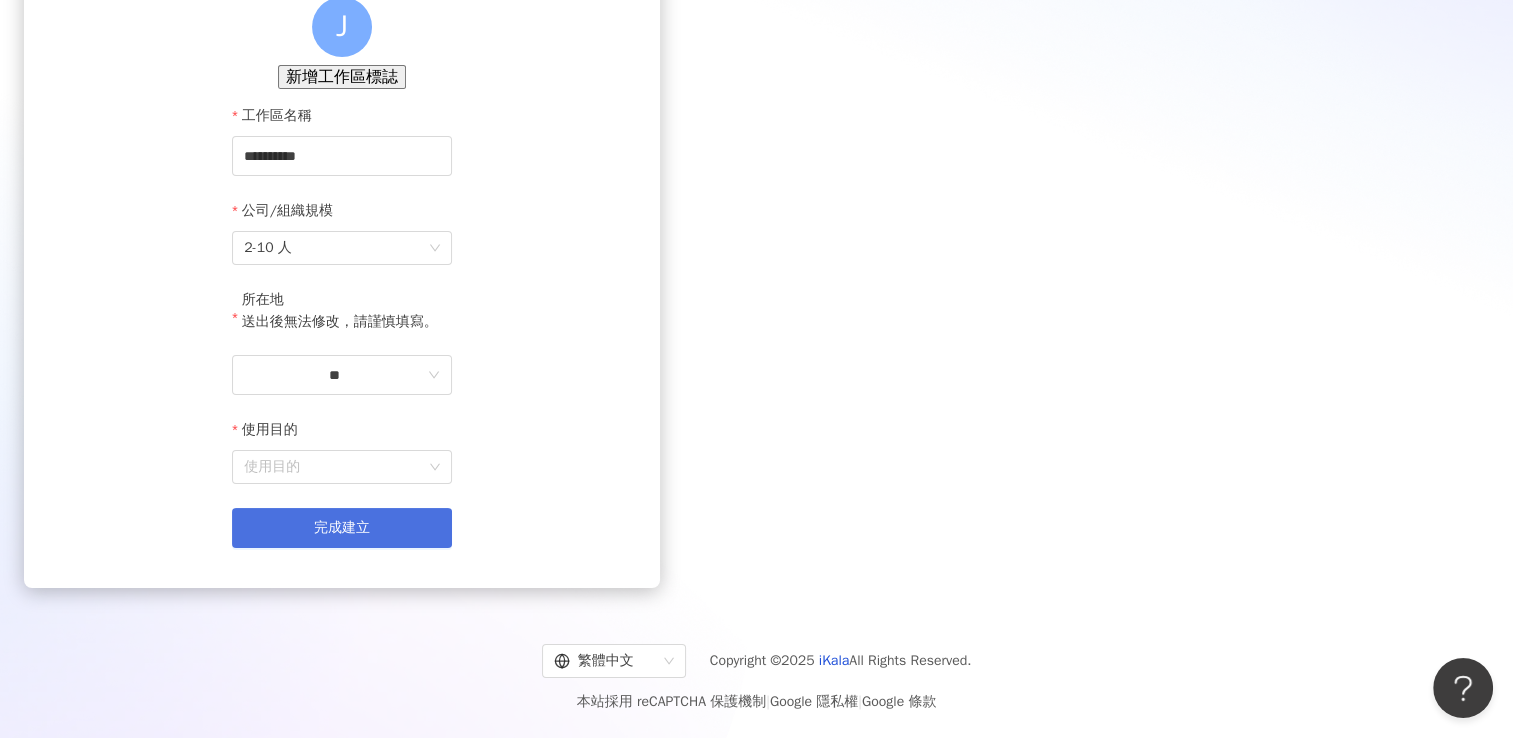 scroll, scrollTop: 208, scrollLeft: 0, axis: vertical 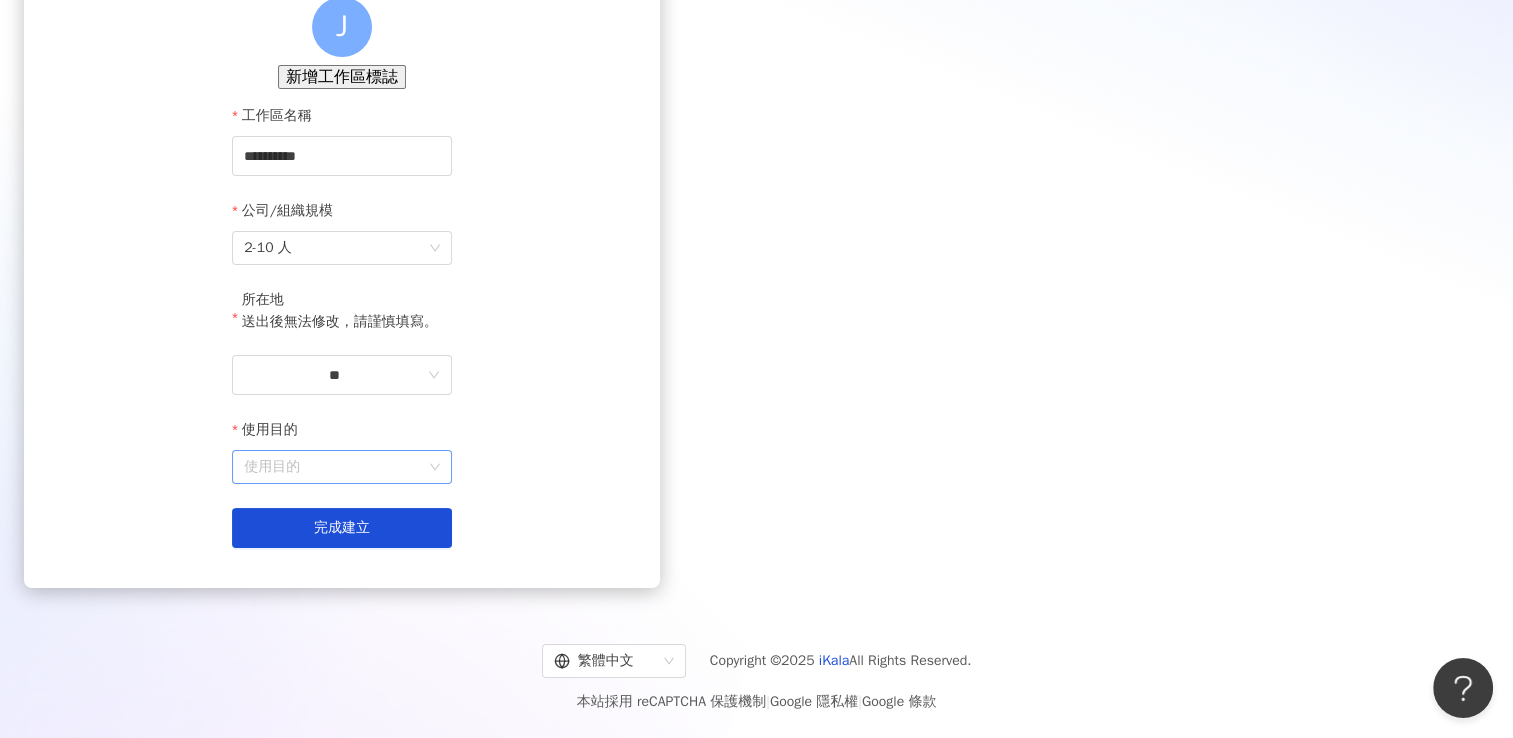 click on "使用目的" at bounding box center [342, 467] 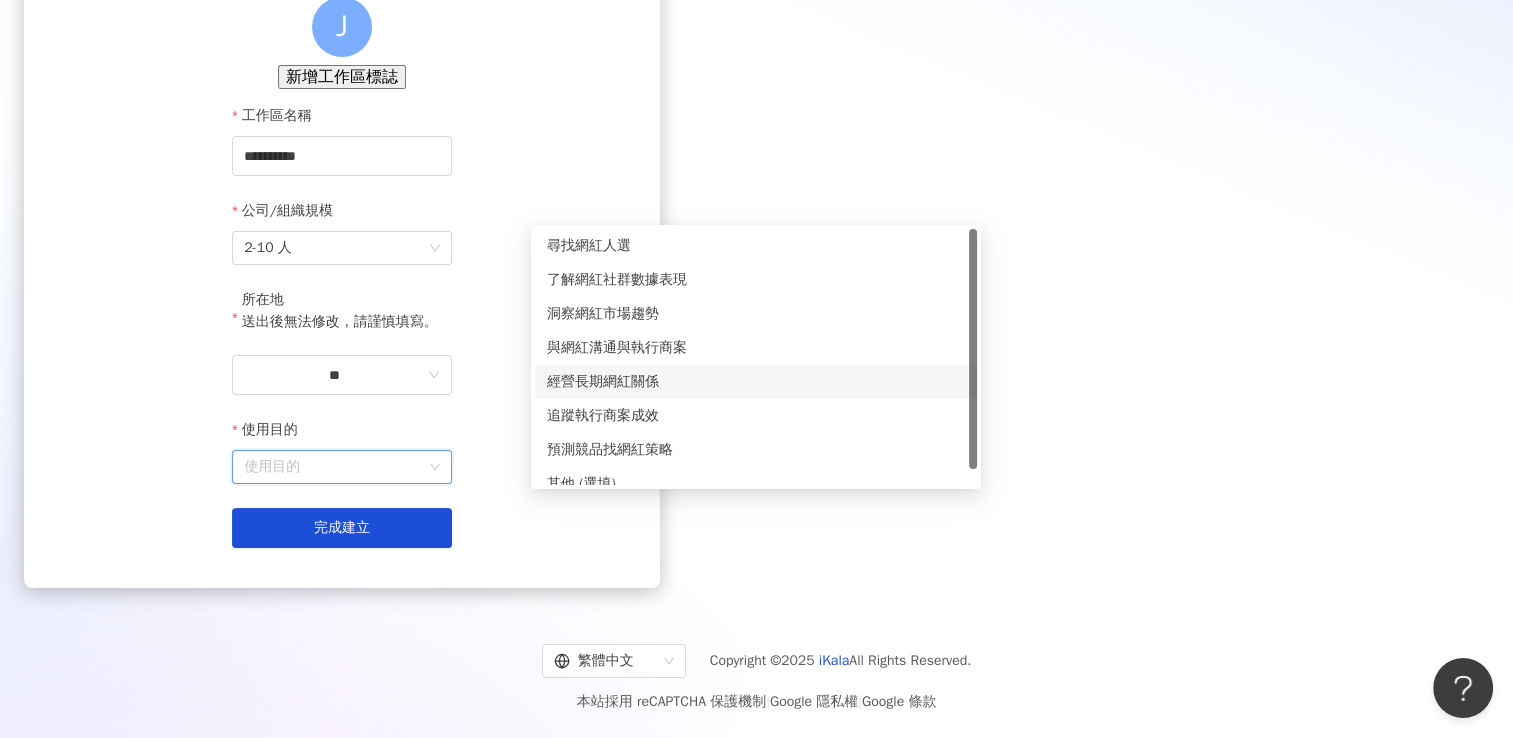 click on "經營長期網紅關係" at bounding box center (756, 382) 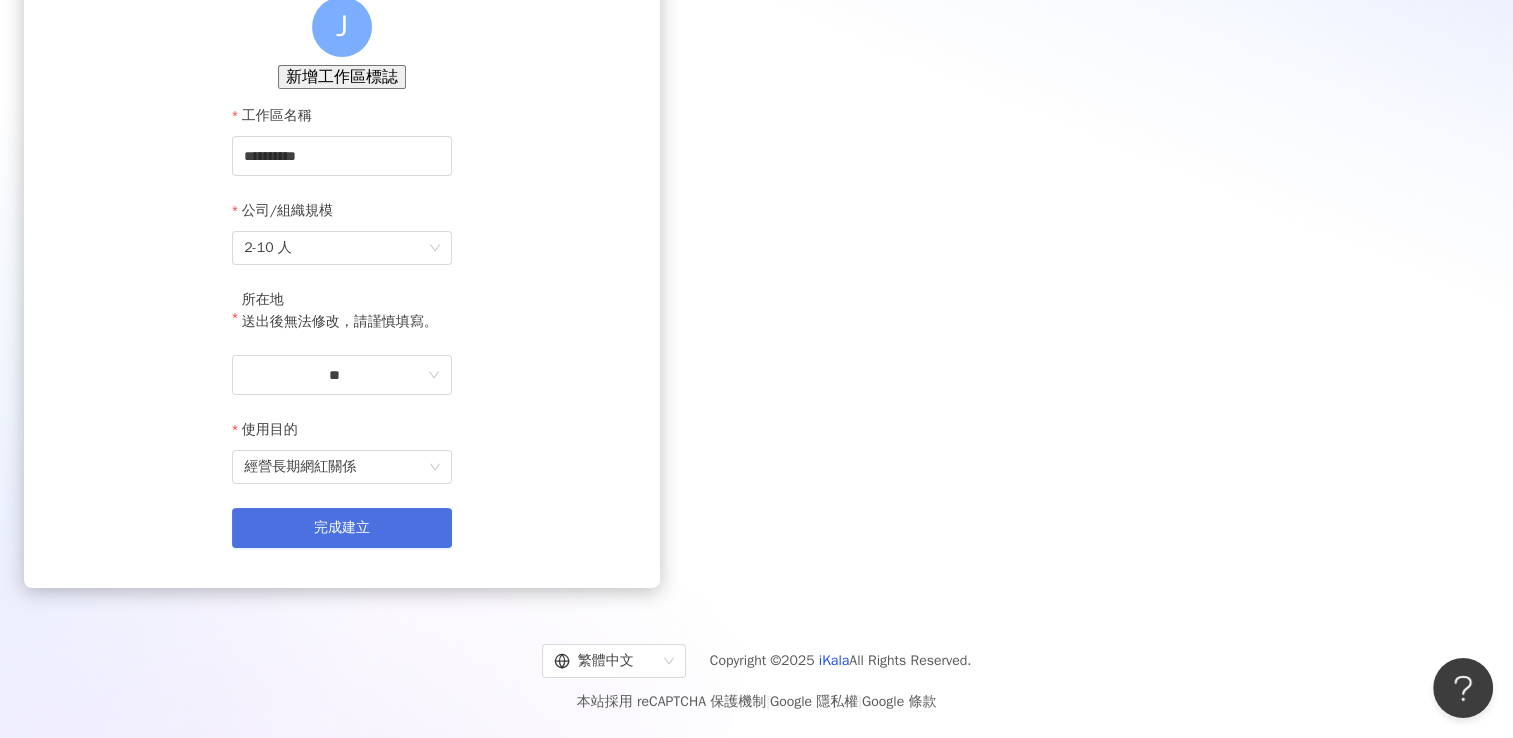 click on "完成建立" at bounding box center (342, 528) 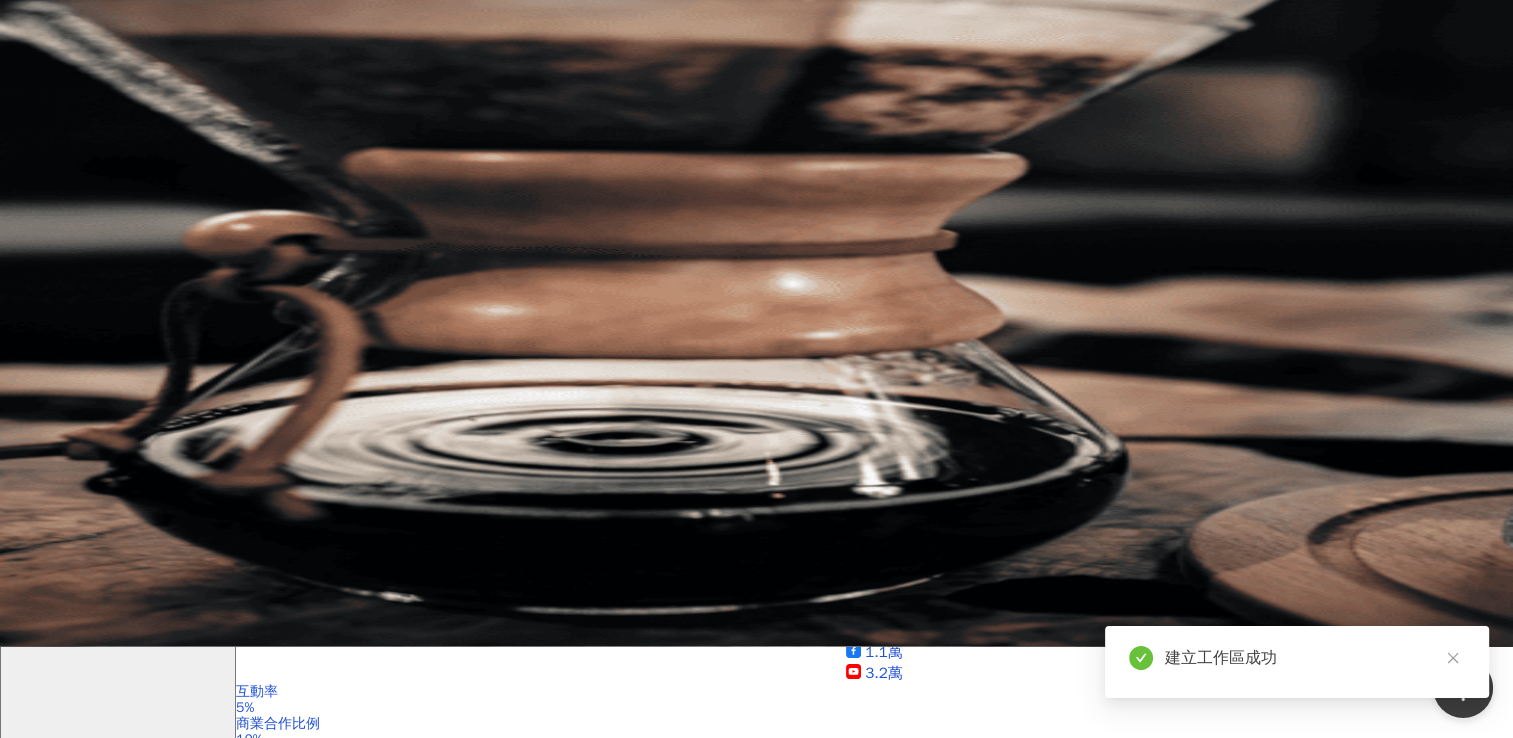 scroll, scrollTop: 0, scrollLeft: 0, axis: both 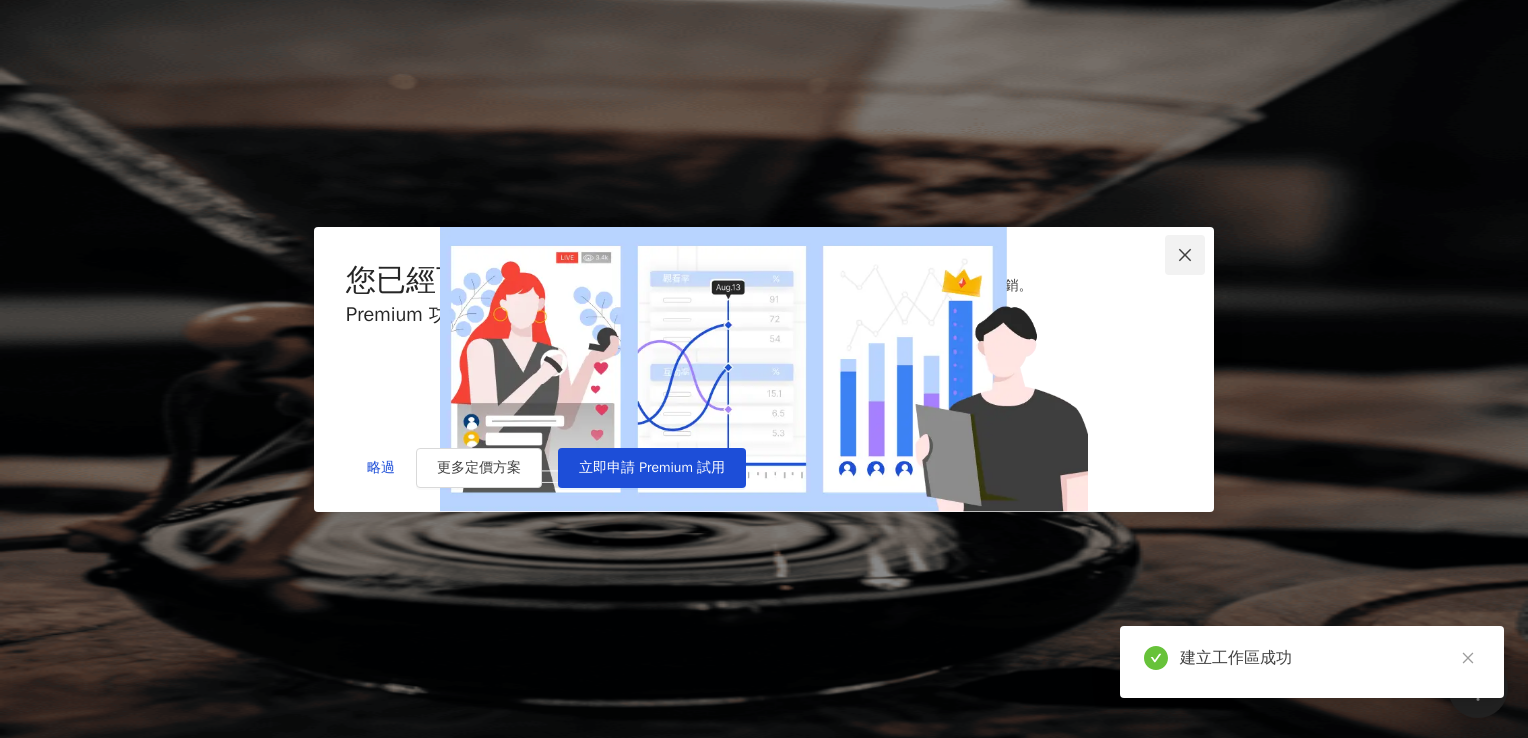 click 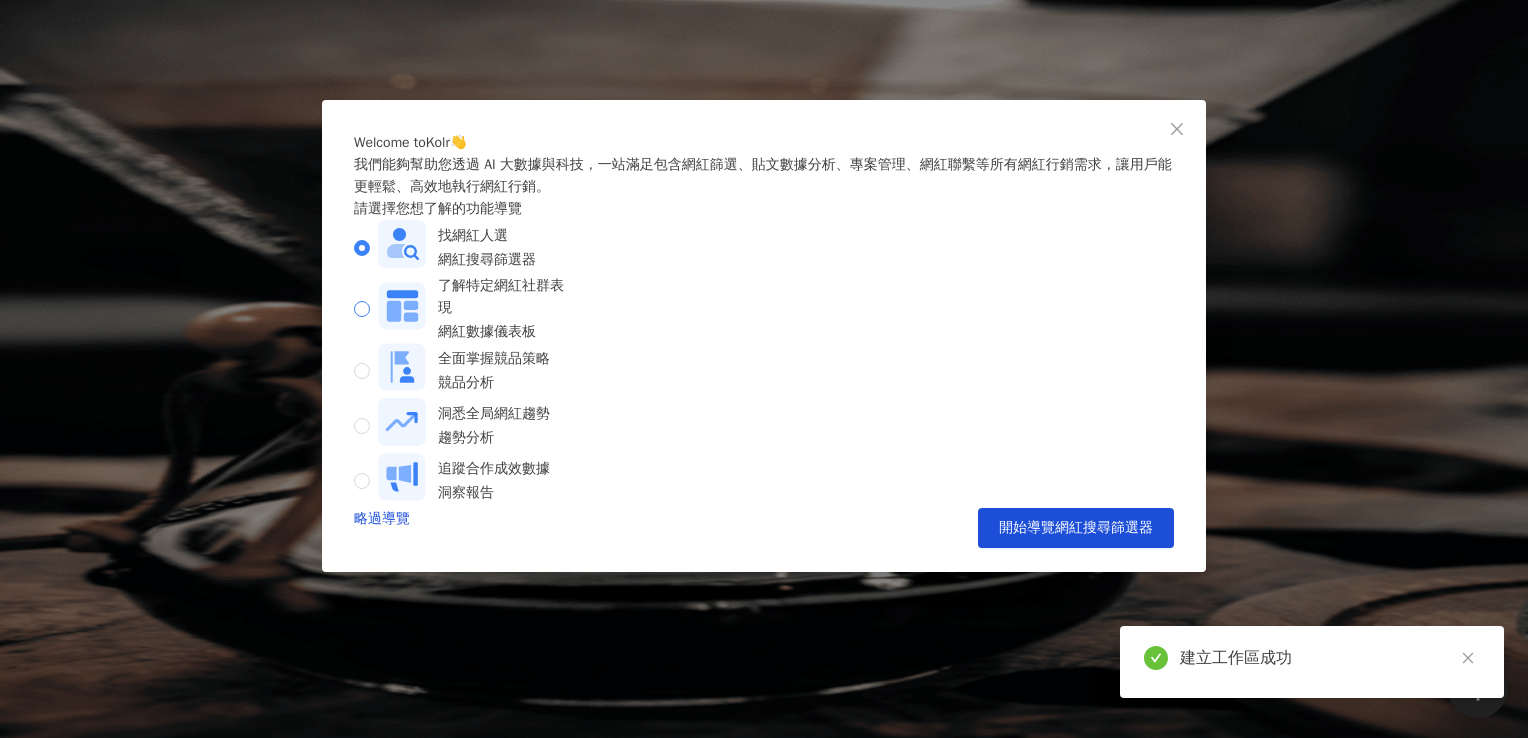 click on "了解特定網紅社群表現 網紅數據儀表板" at bounding box center [474, 309] 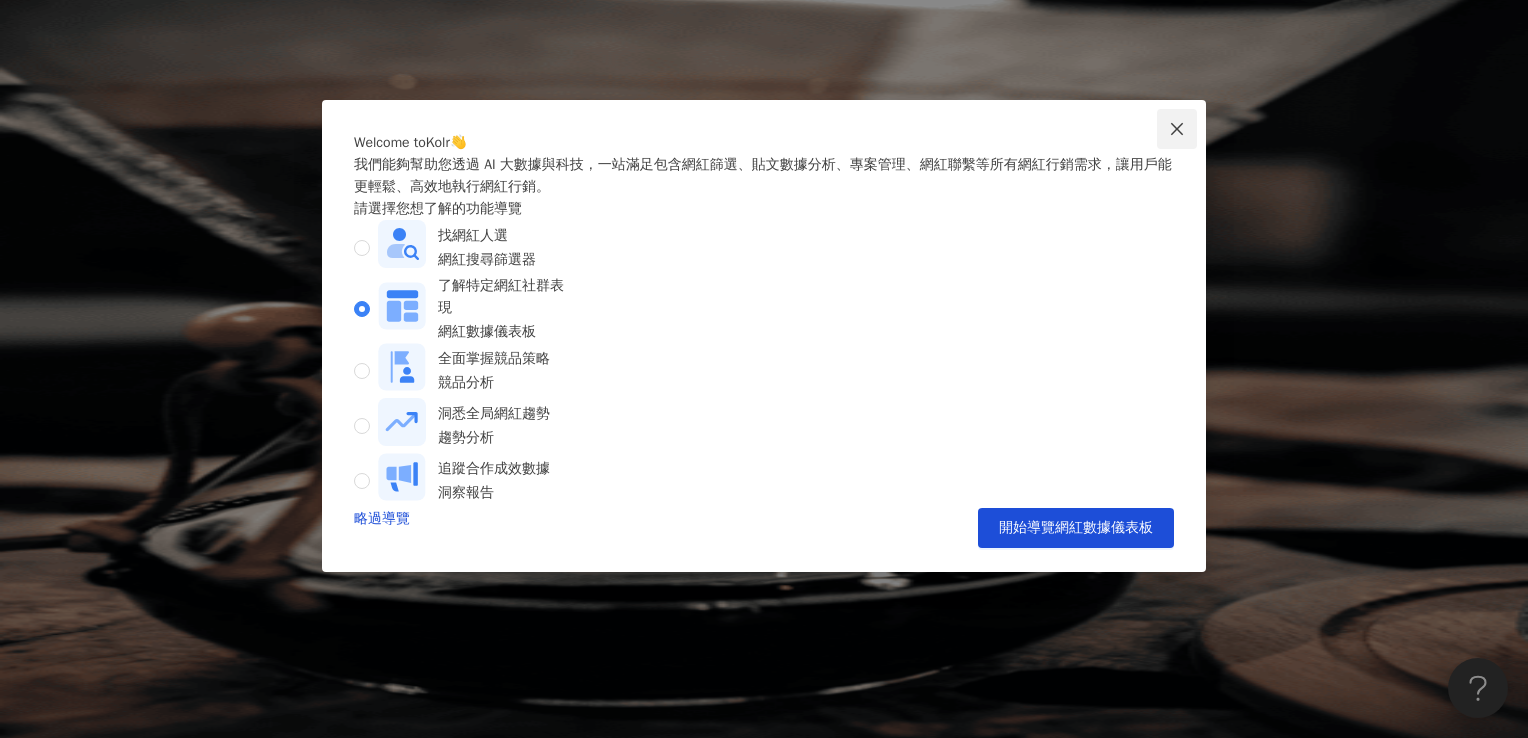 click 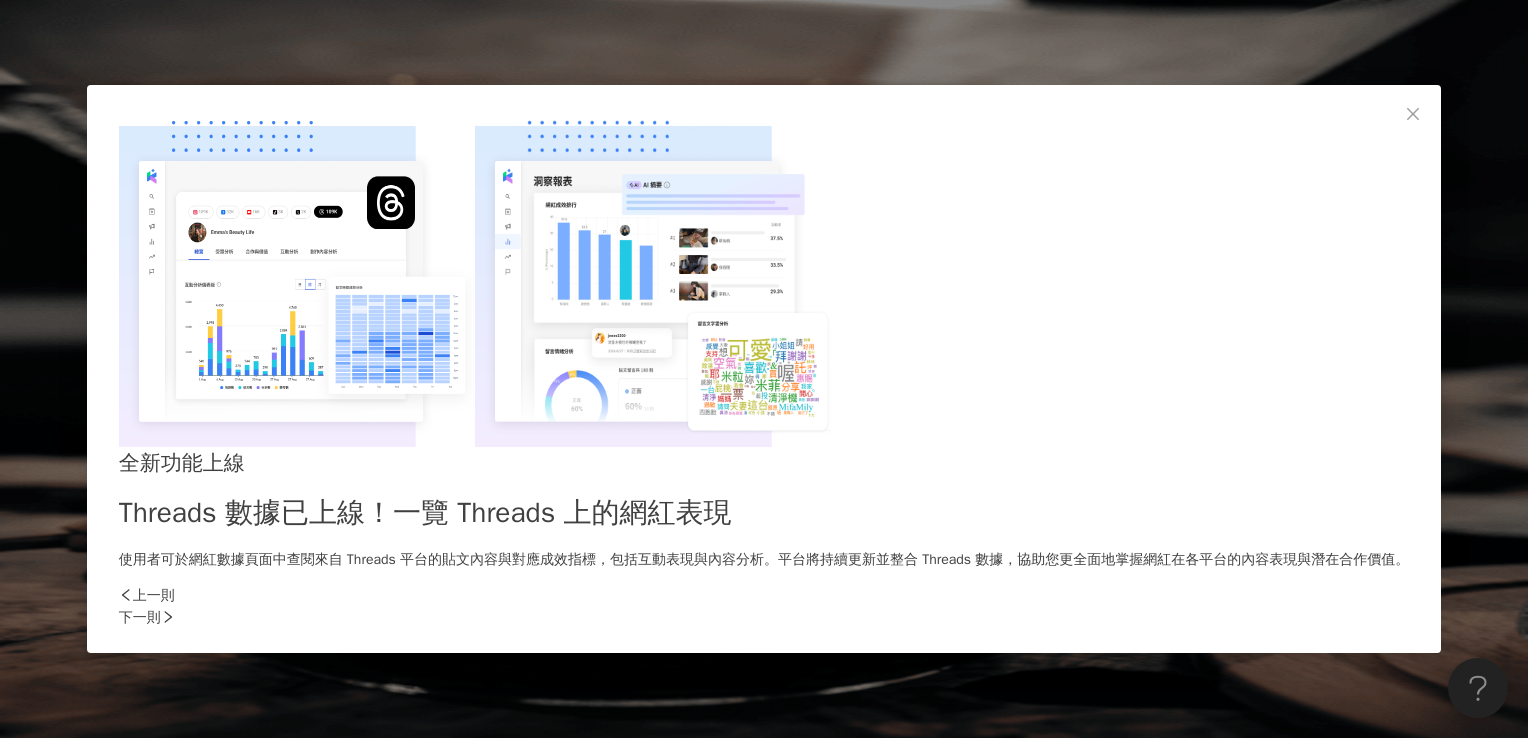 click on "下一則" at bounding box center (764, 618) 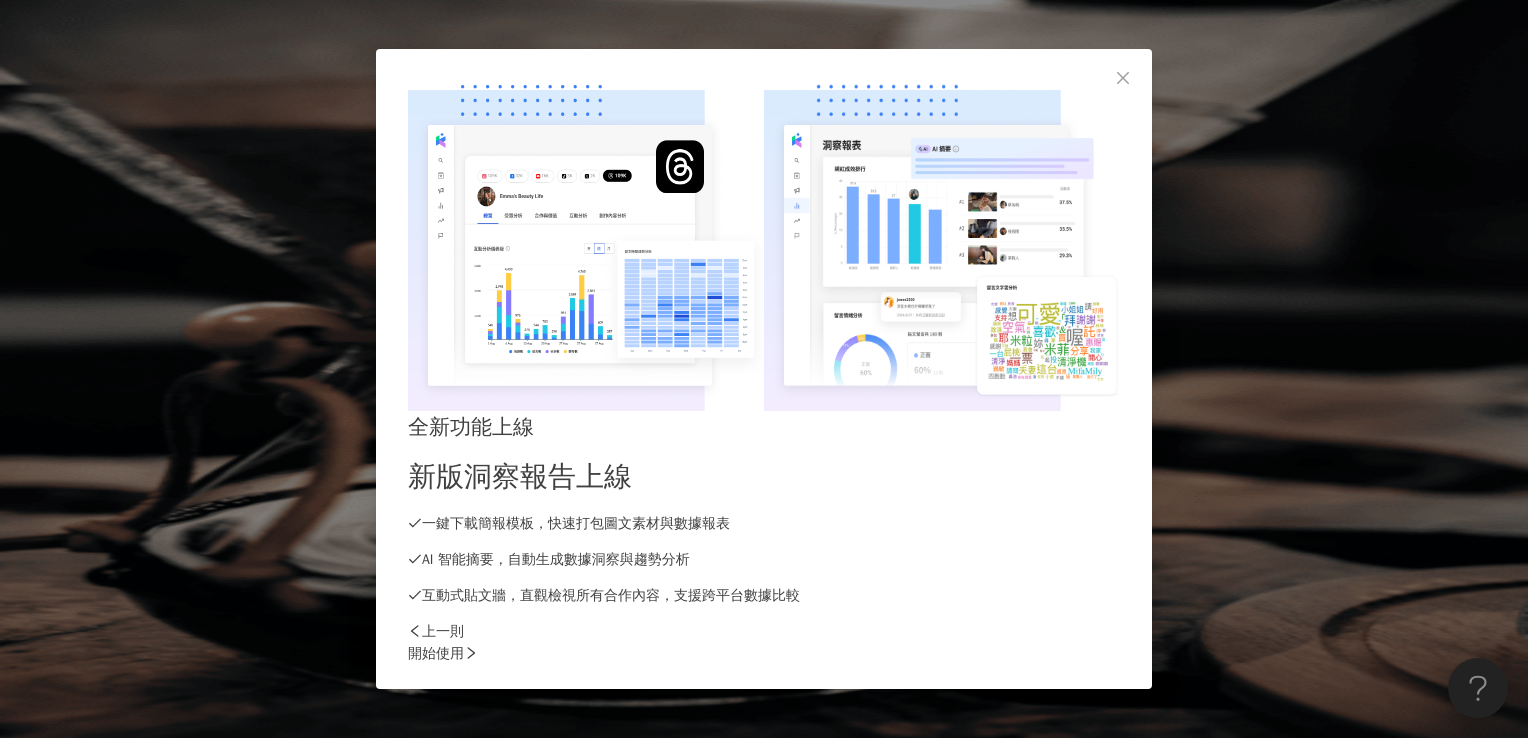 click on "開始使用" at bounding box center [764, 654] 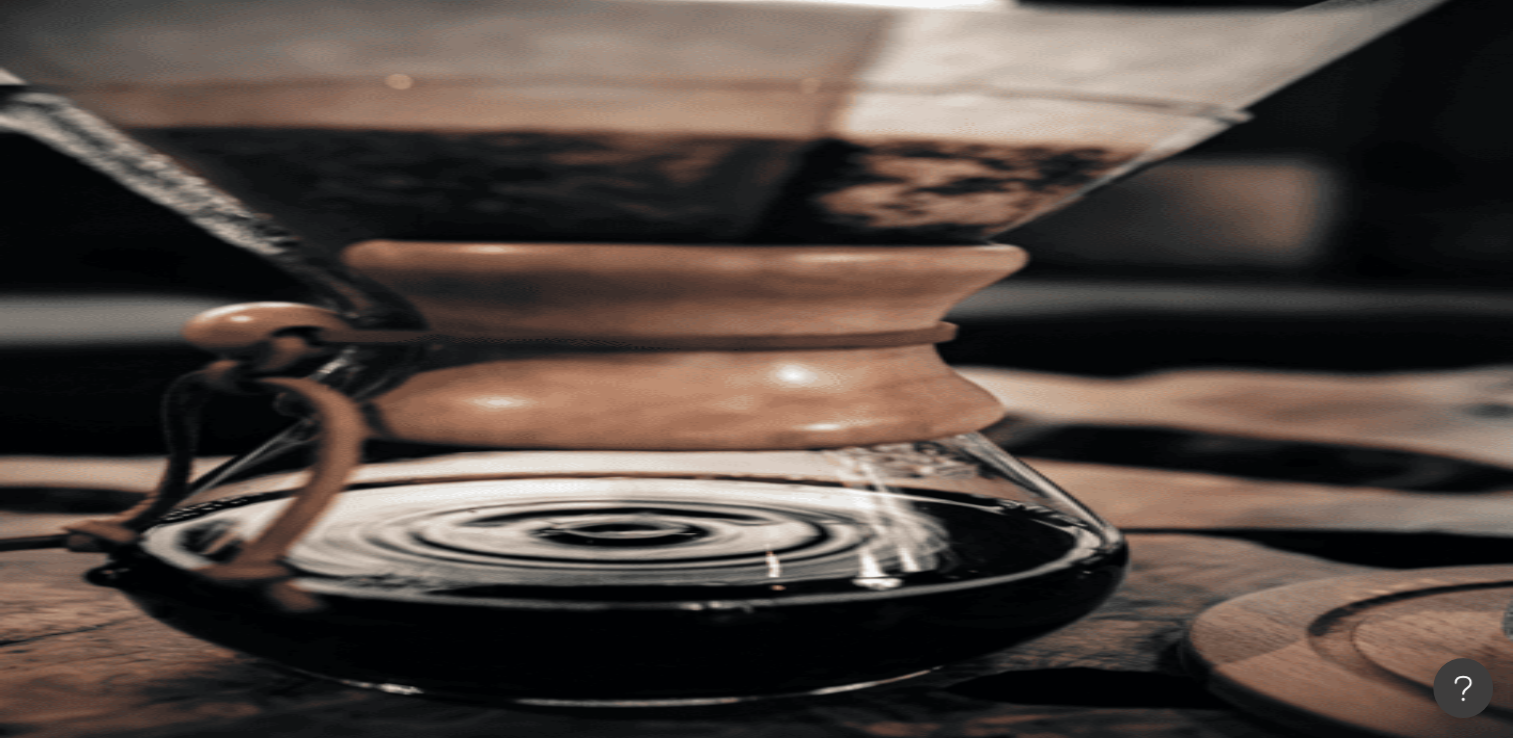 click on "類型" at bounding box center (283, 271) 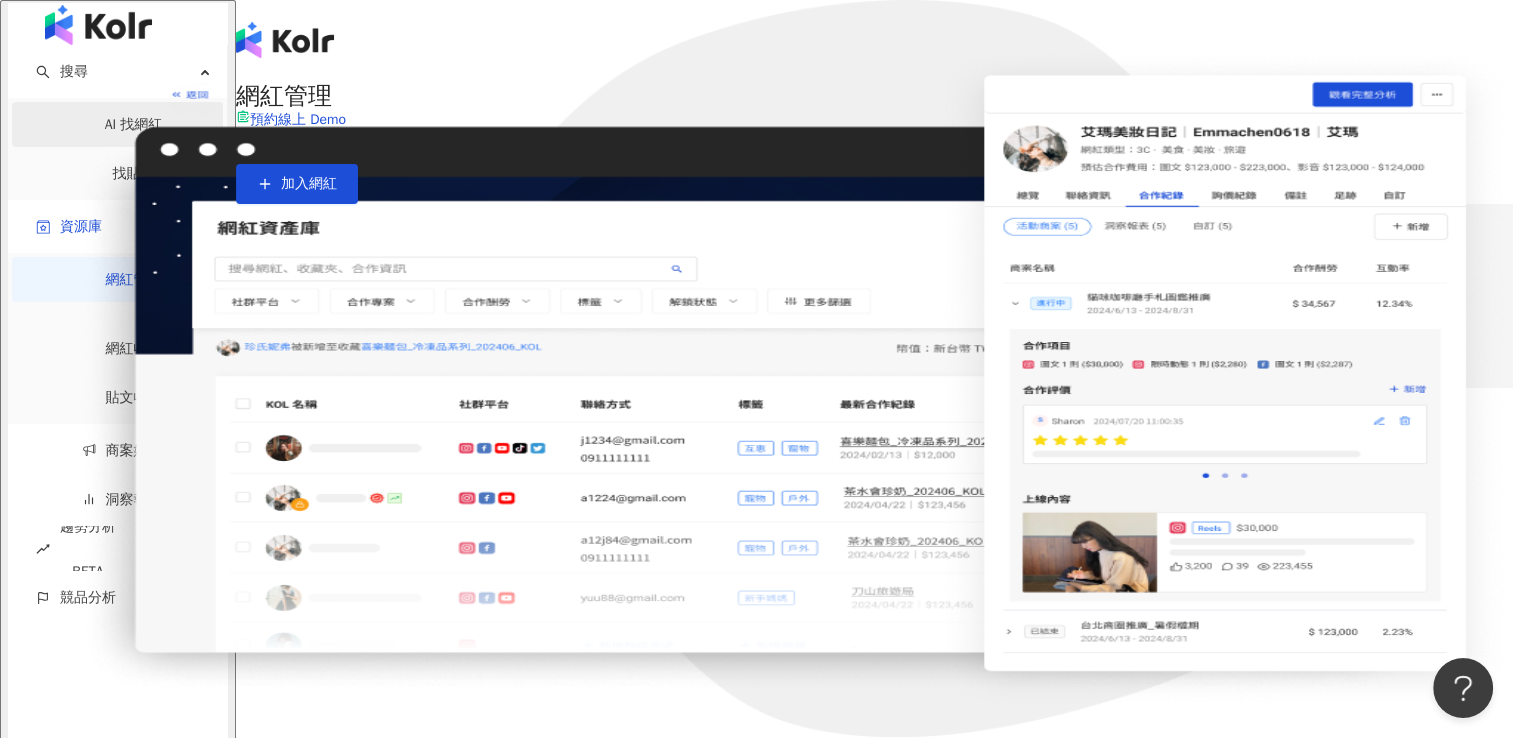 click on "AI 找網紅" at bounding box center [134, 124] 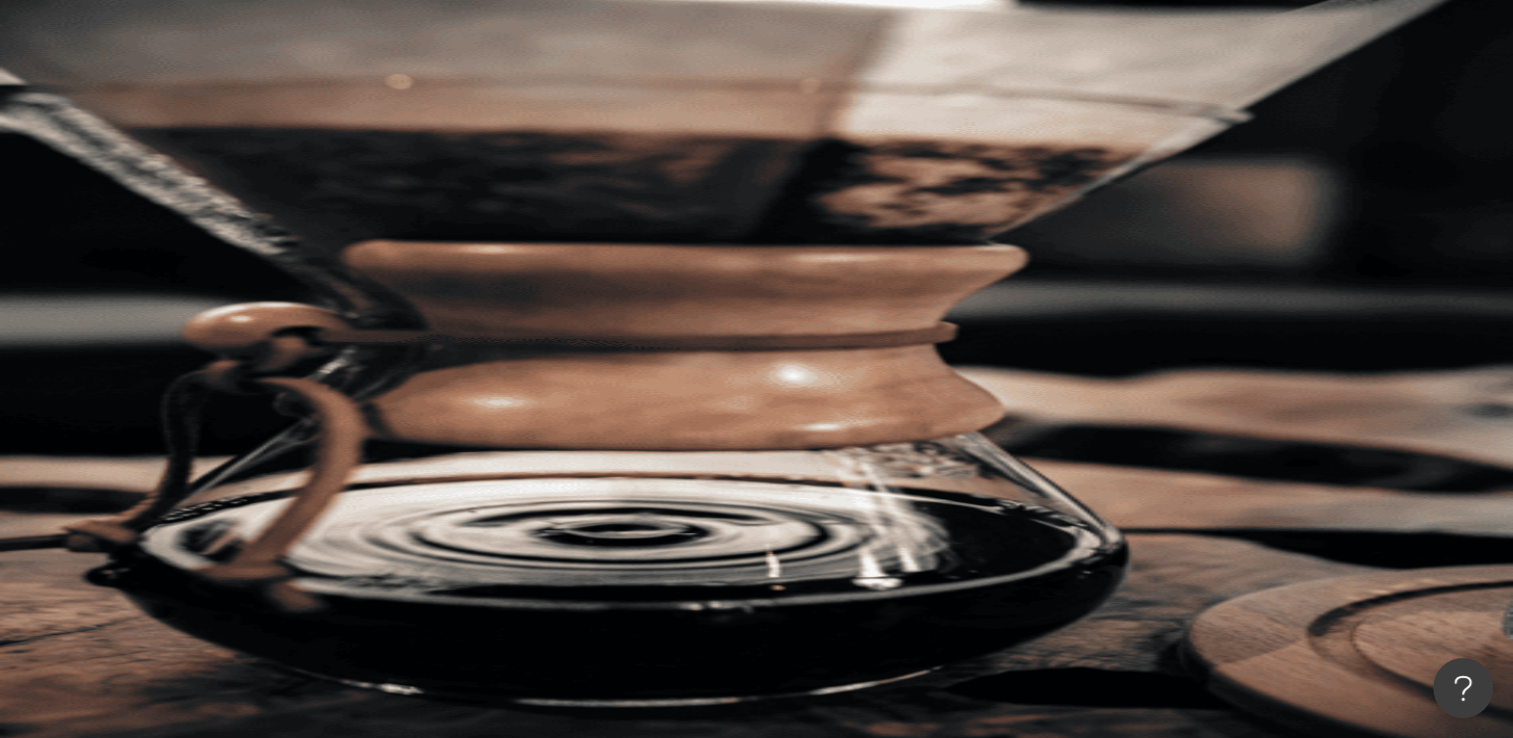 click on "不分平台" at bounding box center (292, 99) 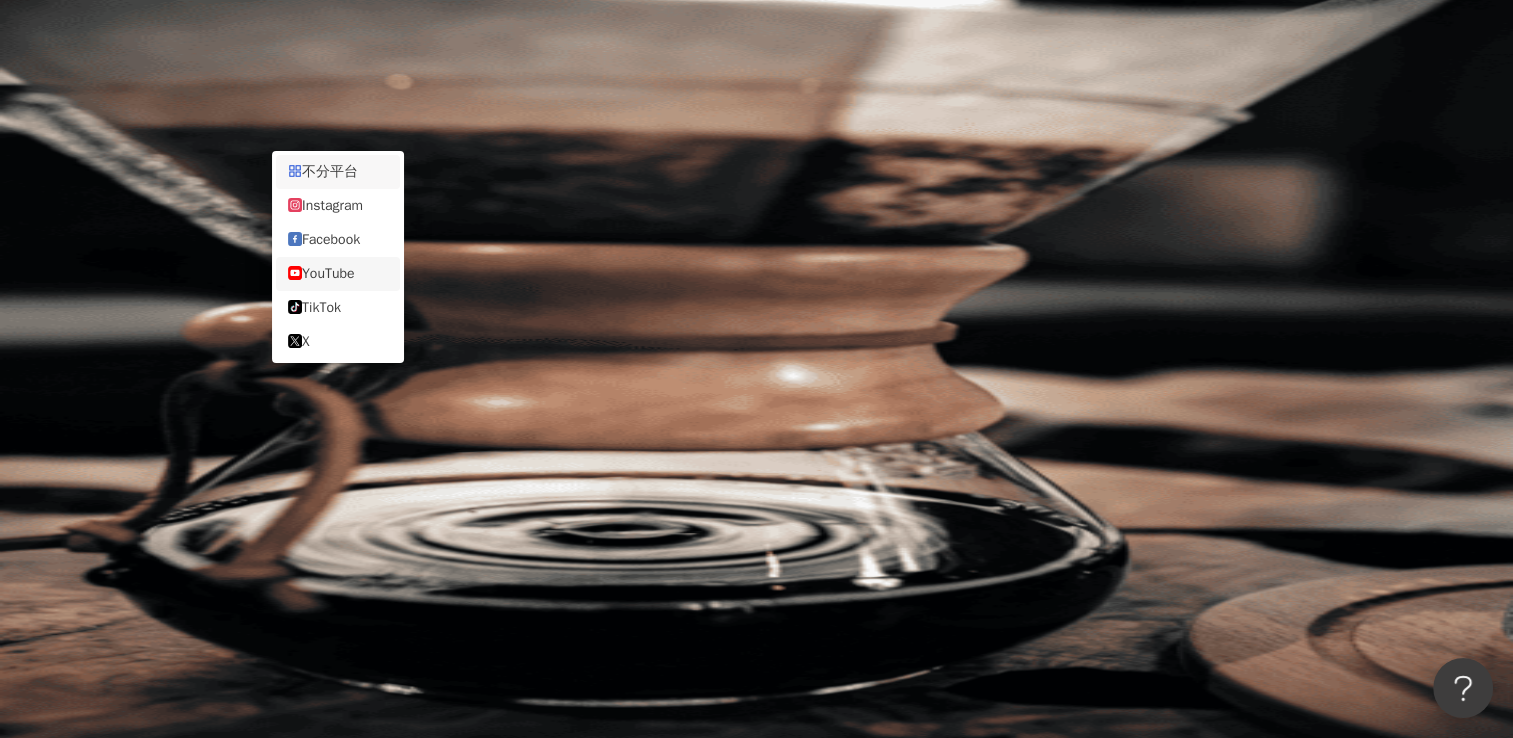 click on "YouTube" at bounding box center (338, 274) 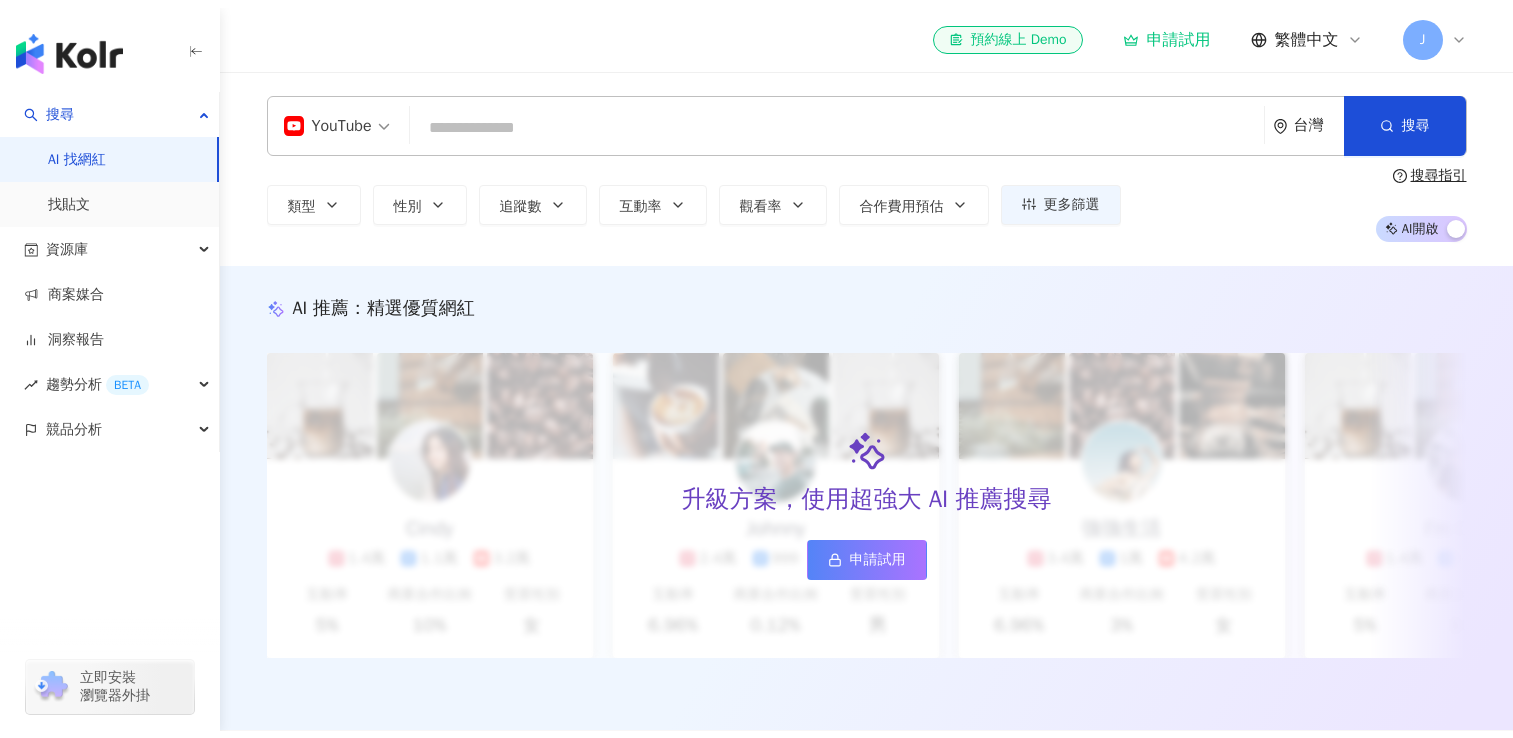 scroll, scrollTop: 0, scrollLeft: 0, axis: both 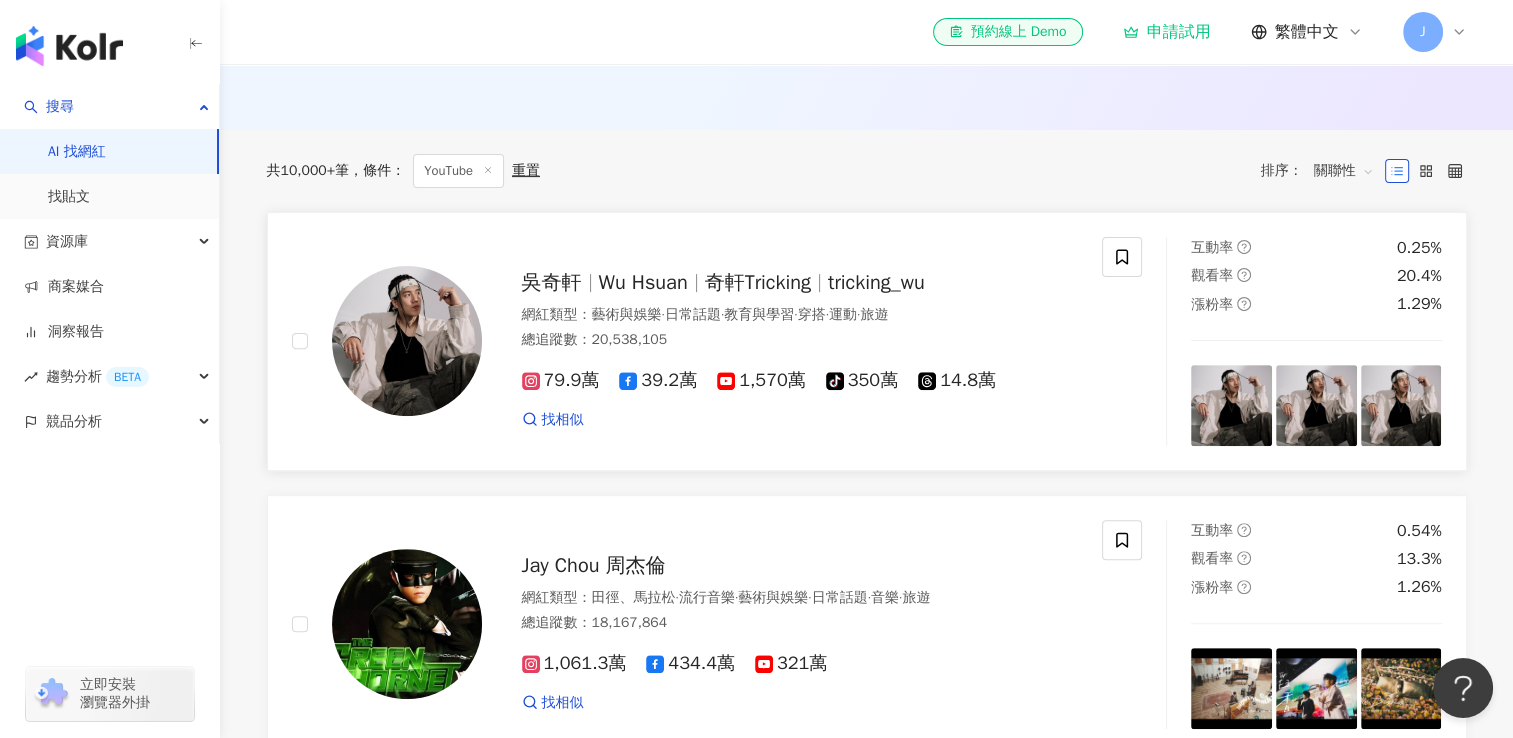 click on "吳奇軒" at bounding box center [552, 282] 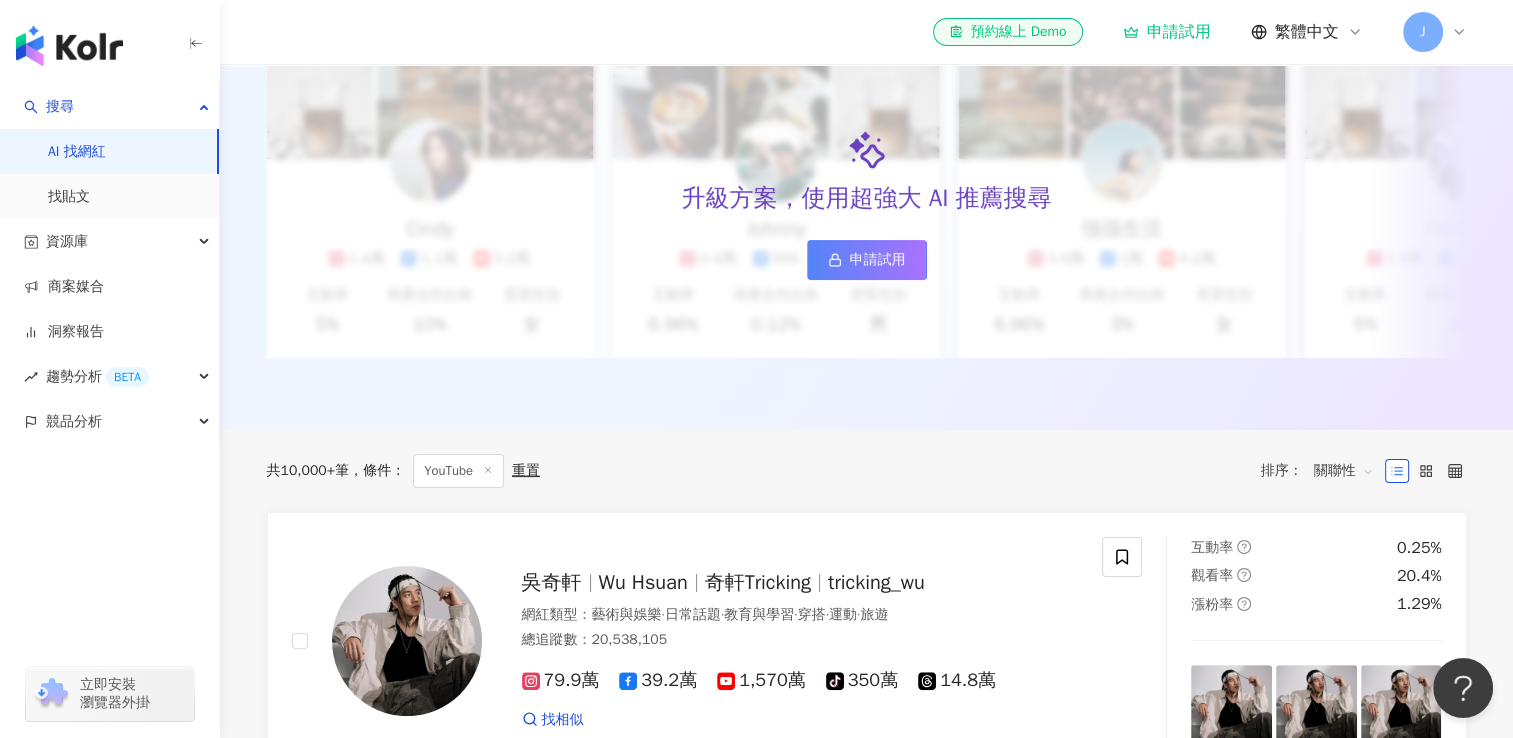 scroll, scrollTop: 0, scrollLeft: 0, axis: both 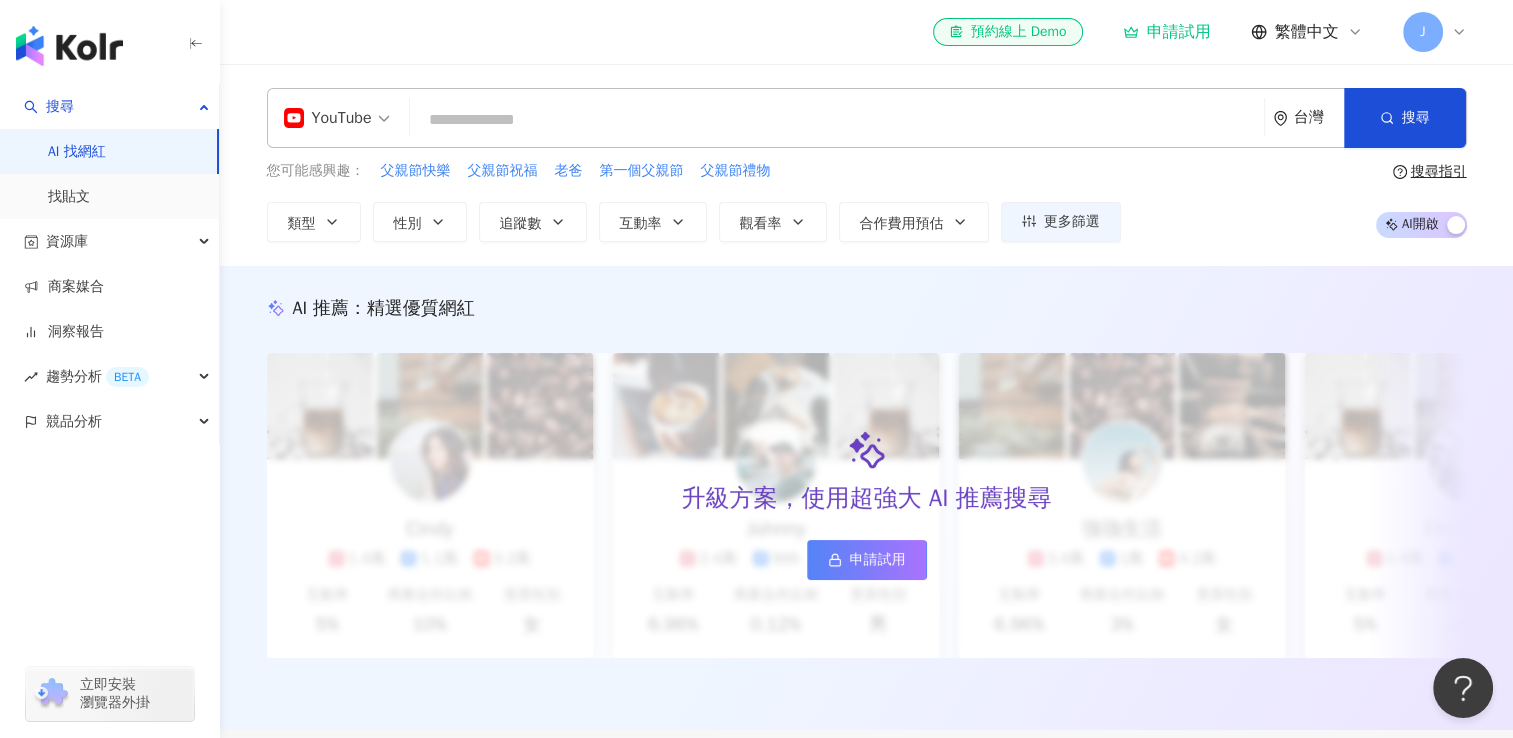 click at bounding box center [837, 120] 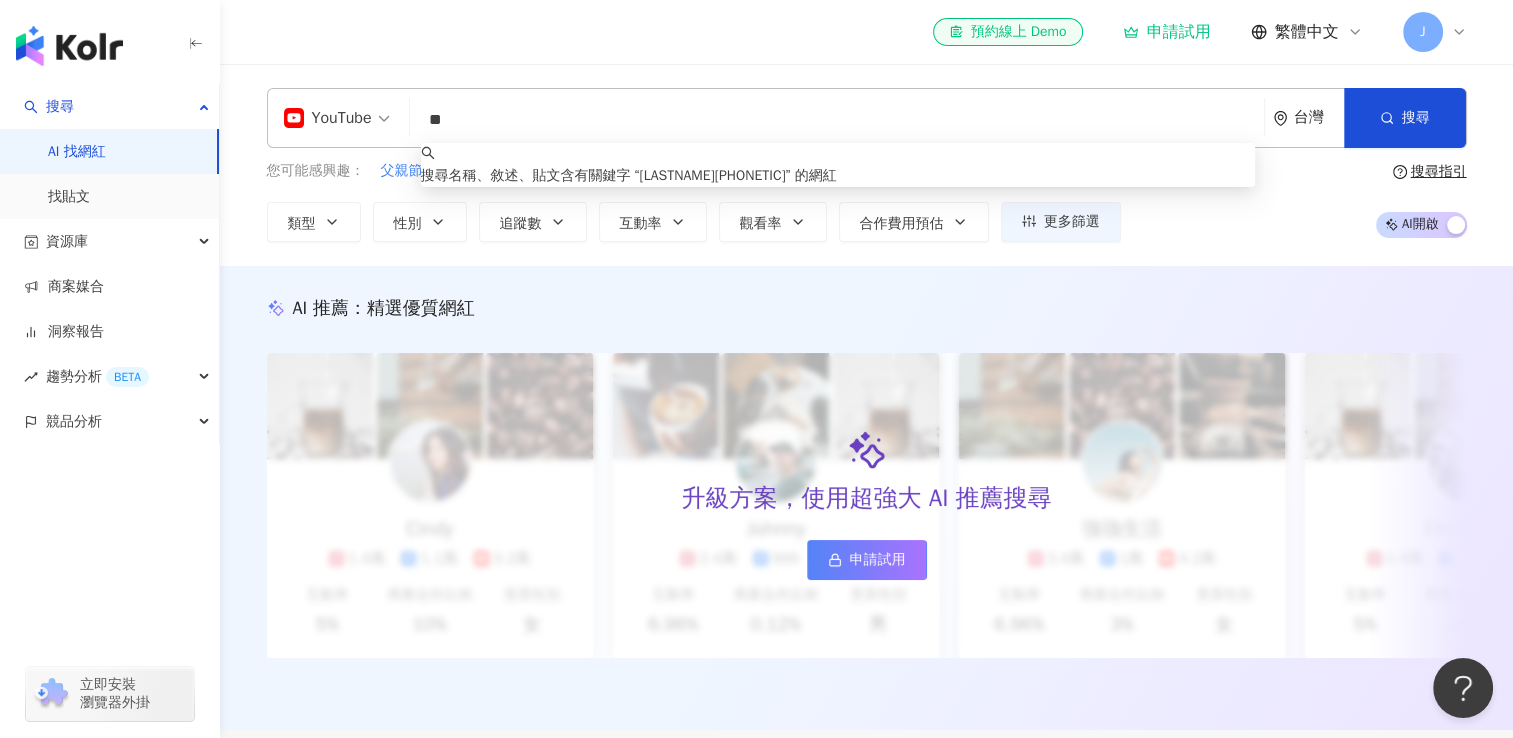 type on "**" 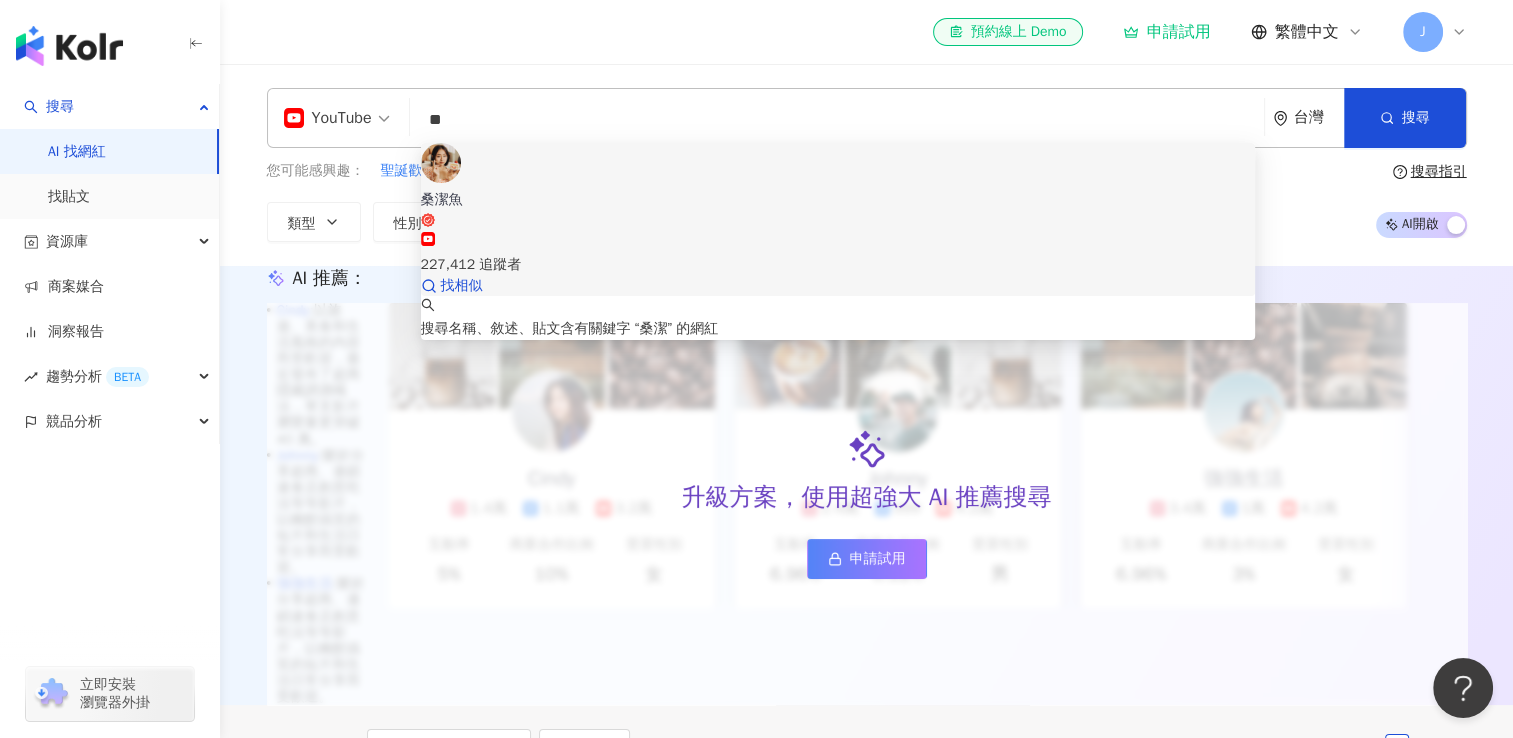 click on "227,412   追蹤者" at bounding box center [838, 265] 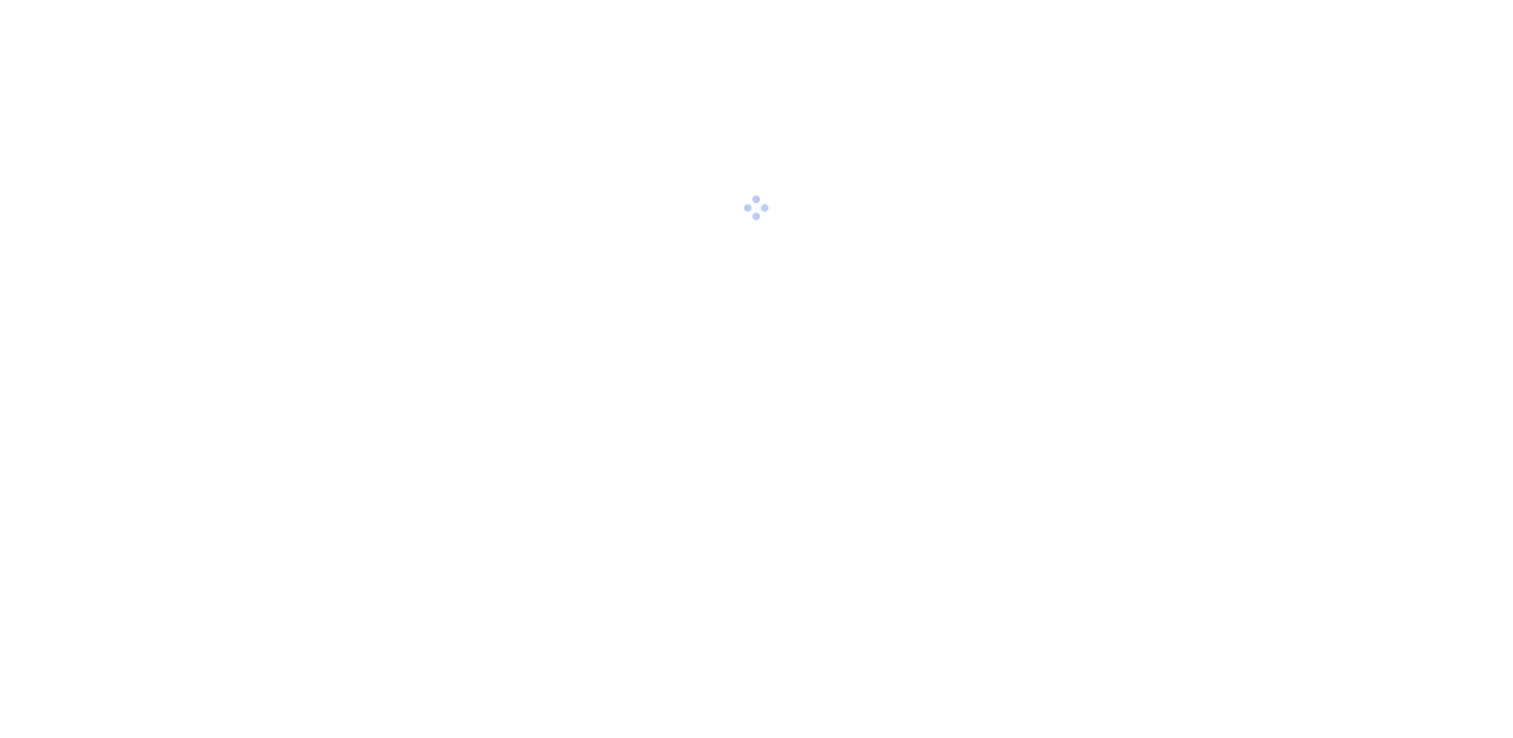 scroll, scrollTop: 0, scrollLeft: 0, axis: both 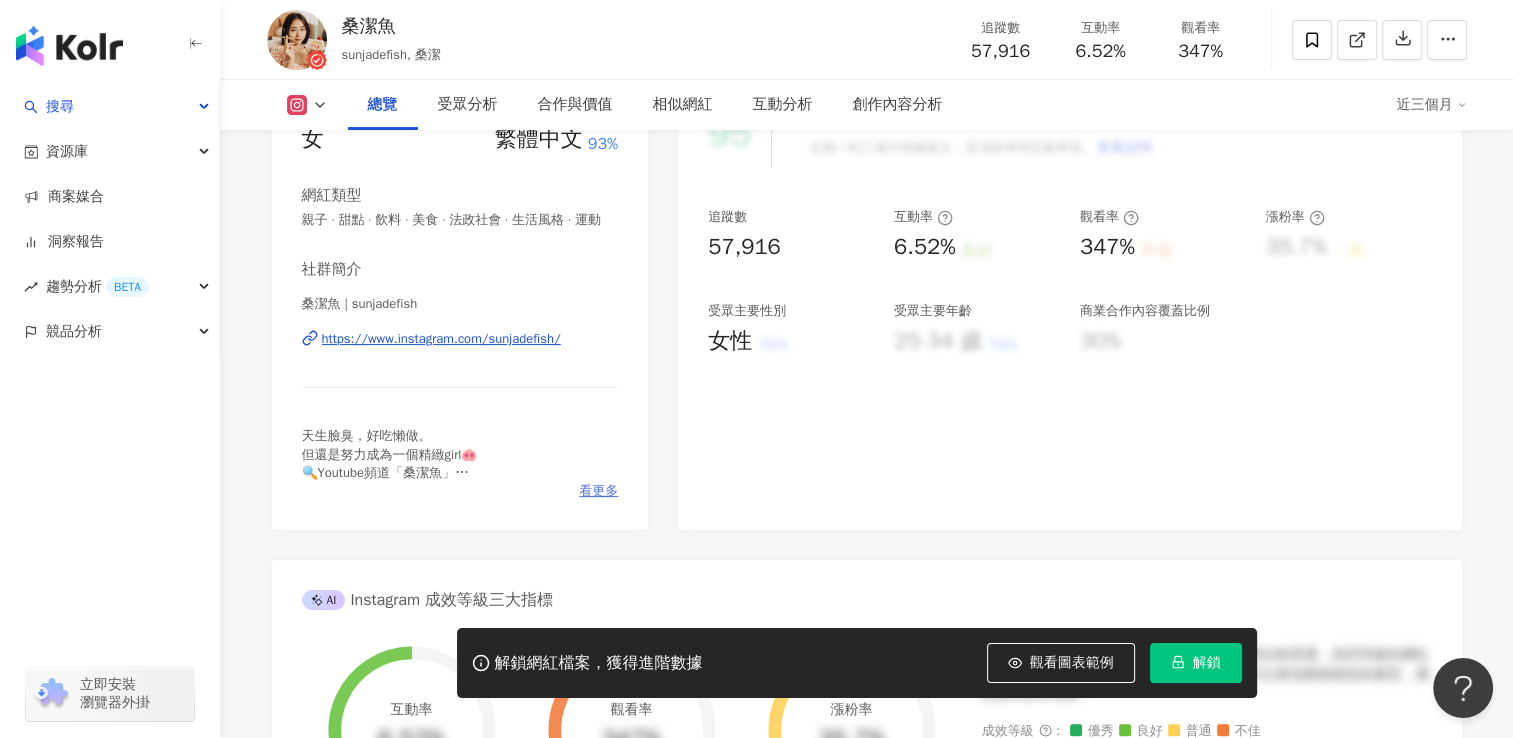 click on "看更多" at bounding box center [598, 491] 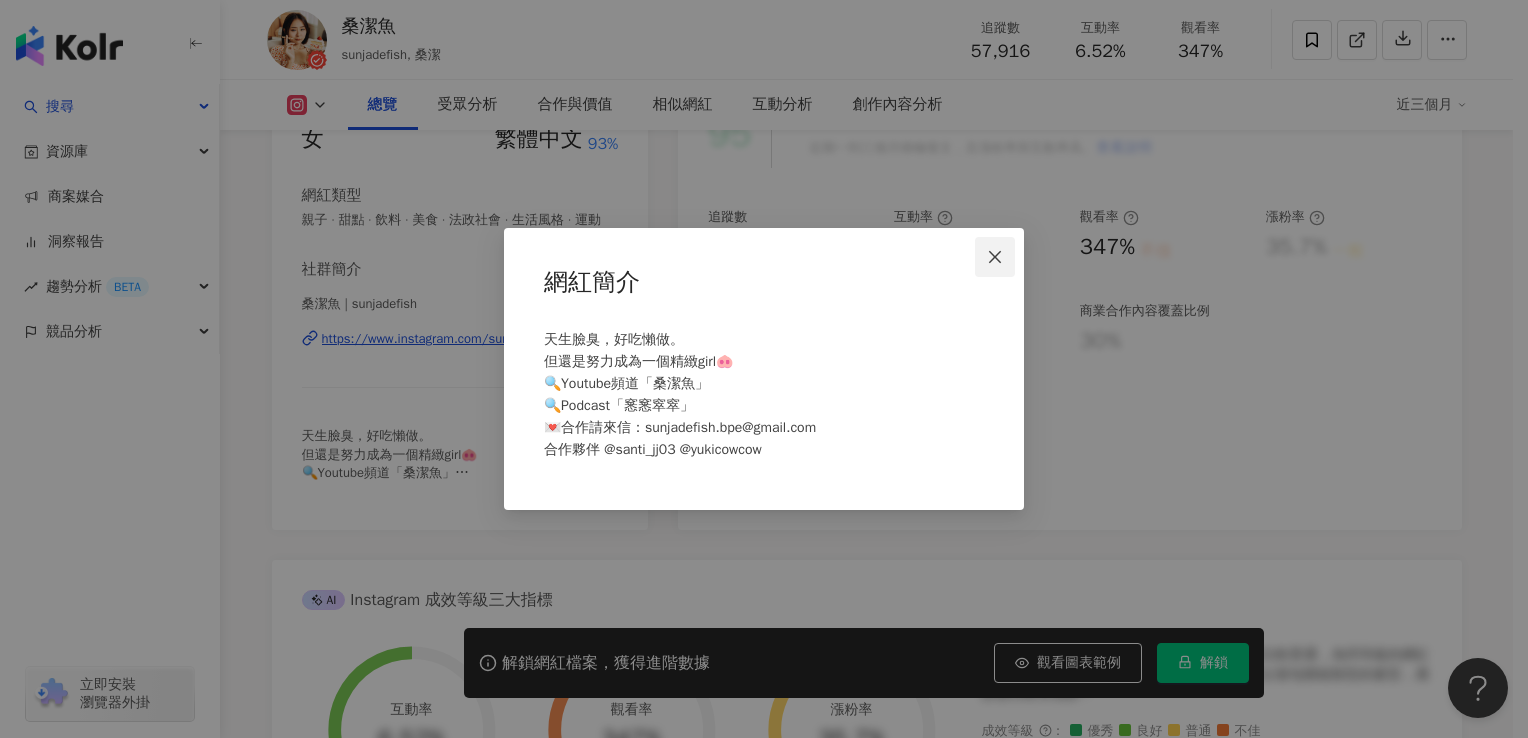 click 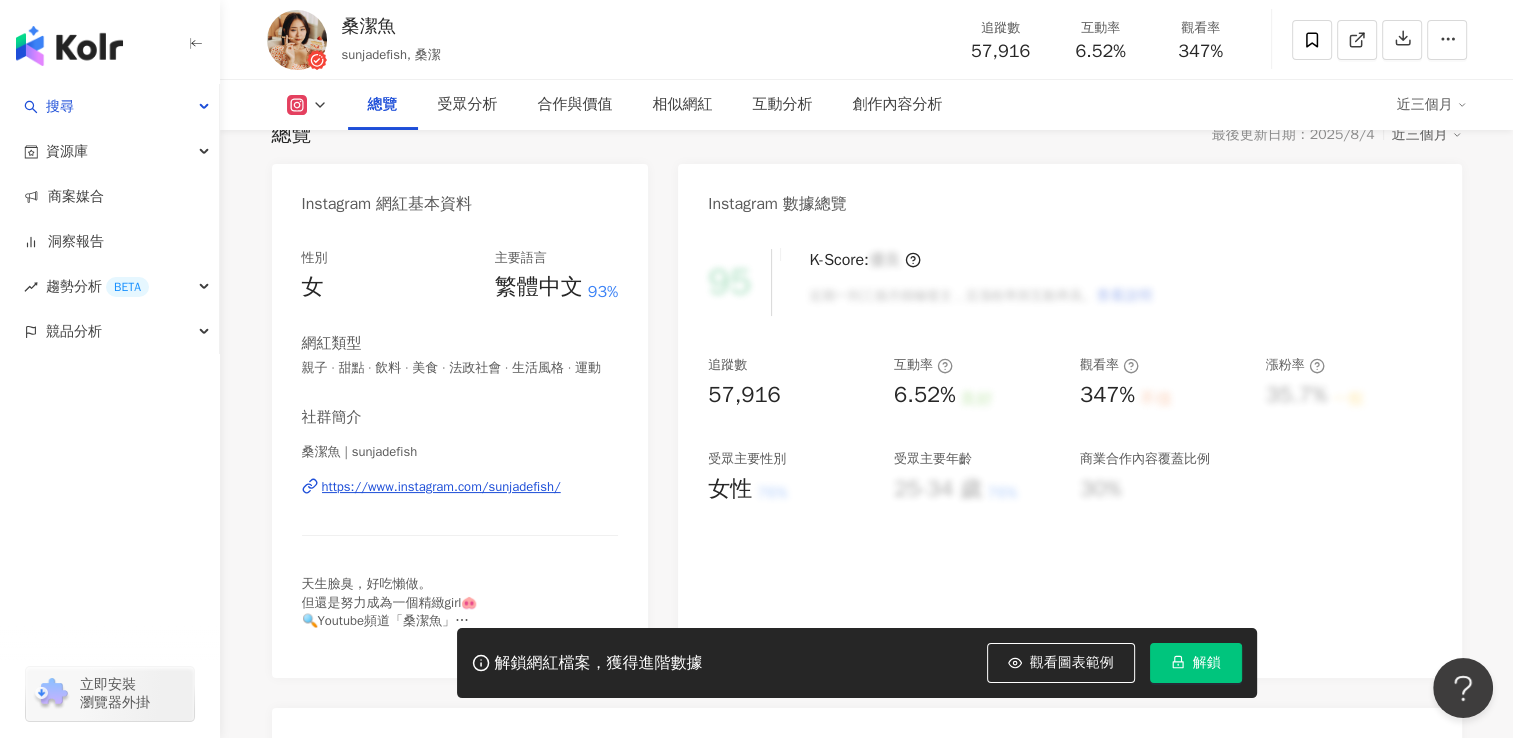 scroll, scrollTop: 100, scrollLeft: 0, axis: vertical 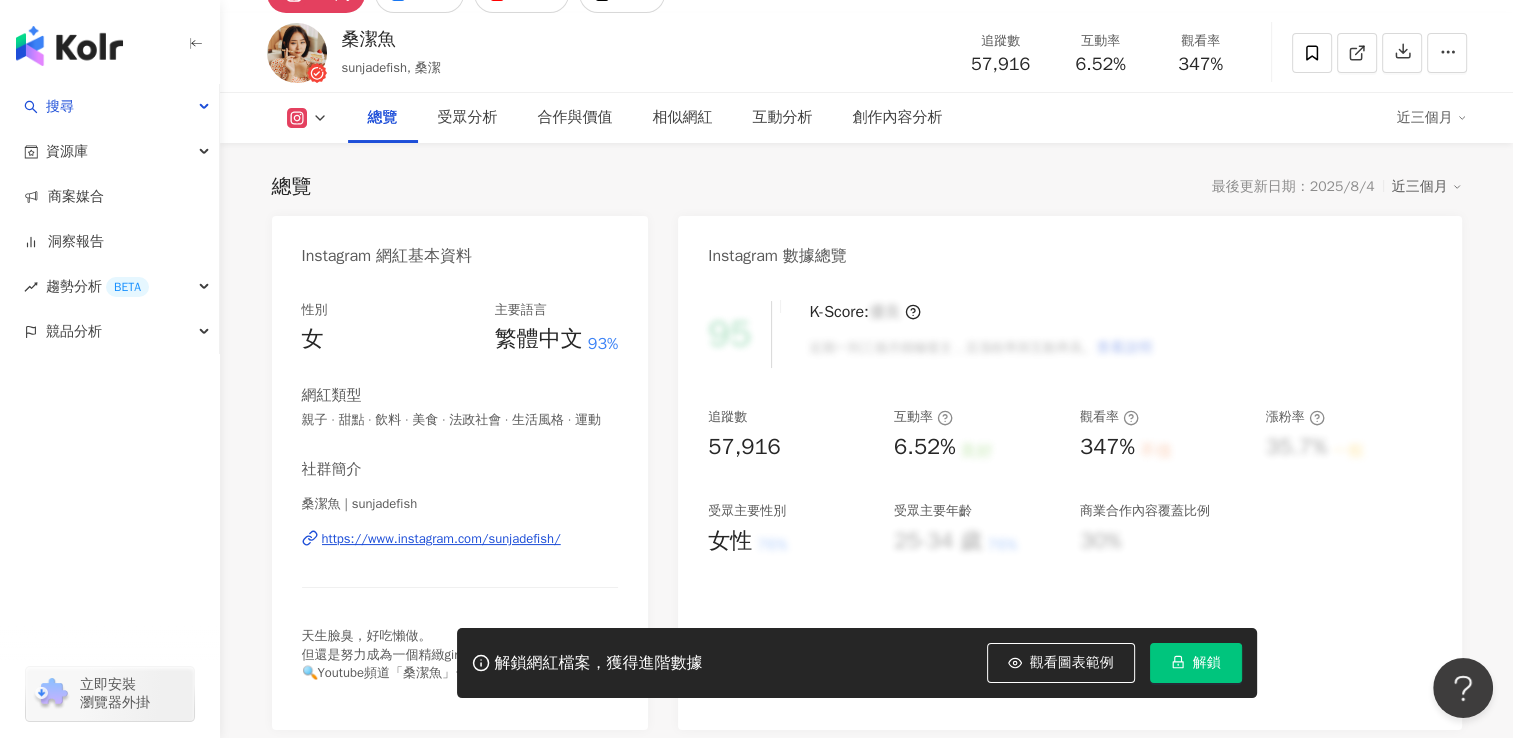 click 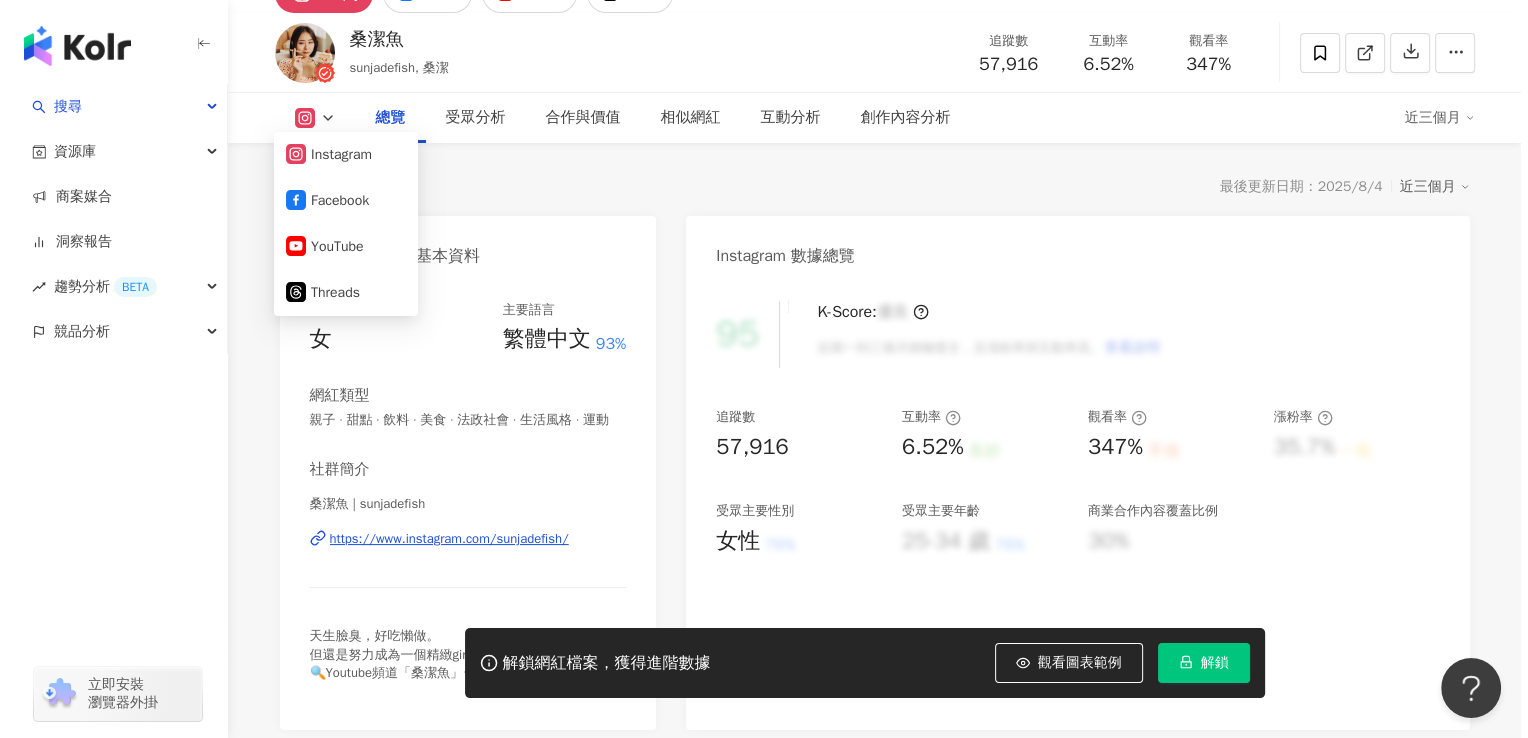 scroll, scrollTop: 0, scrollLeft: 0, axis: both 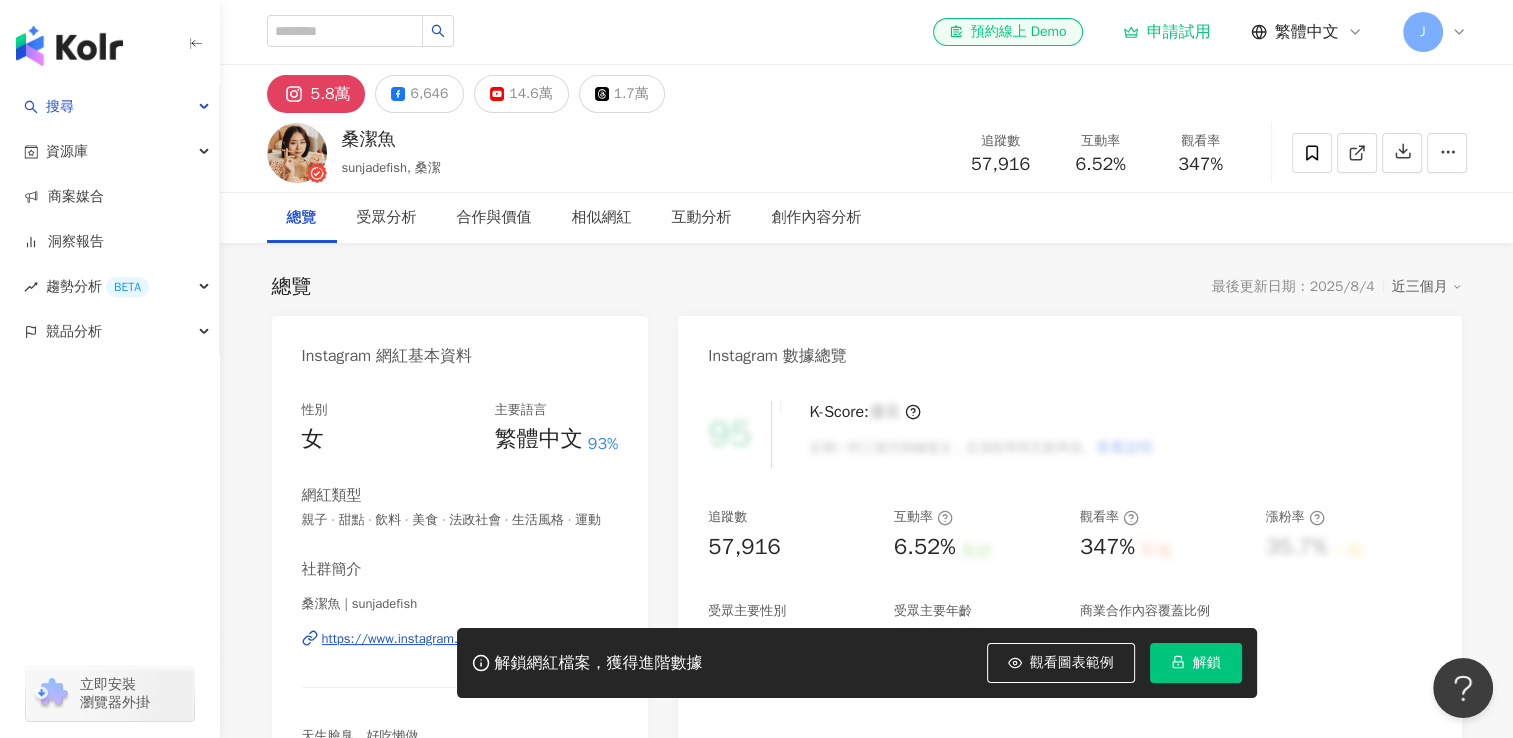 click on "總覽" at bounding box center (302, 218) 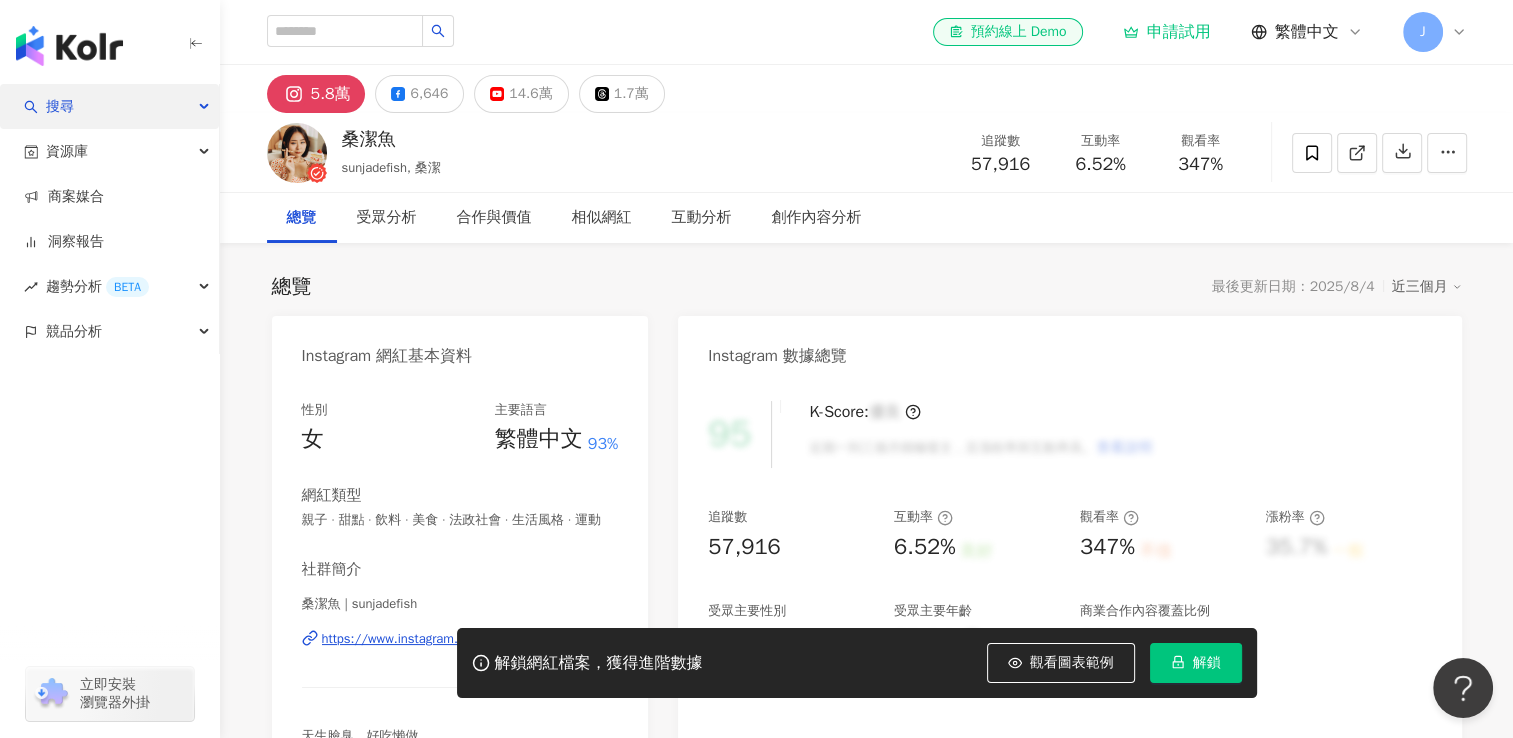 drag, startPoint x: 100, startPoint y: 81, endPoint x: 96, endPoint y: 99, distance: 18.439089 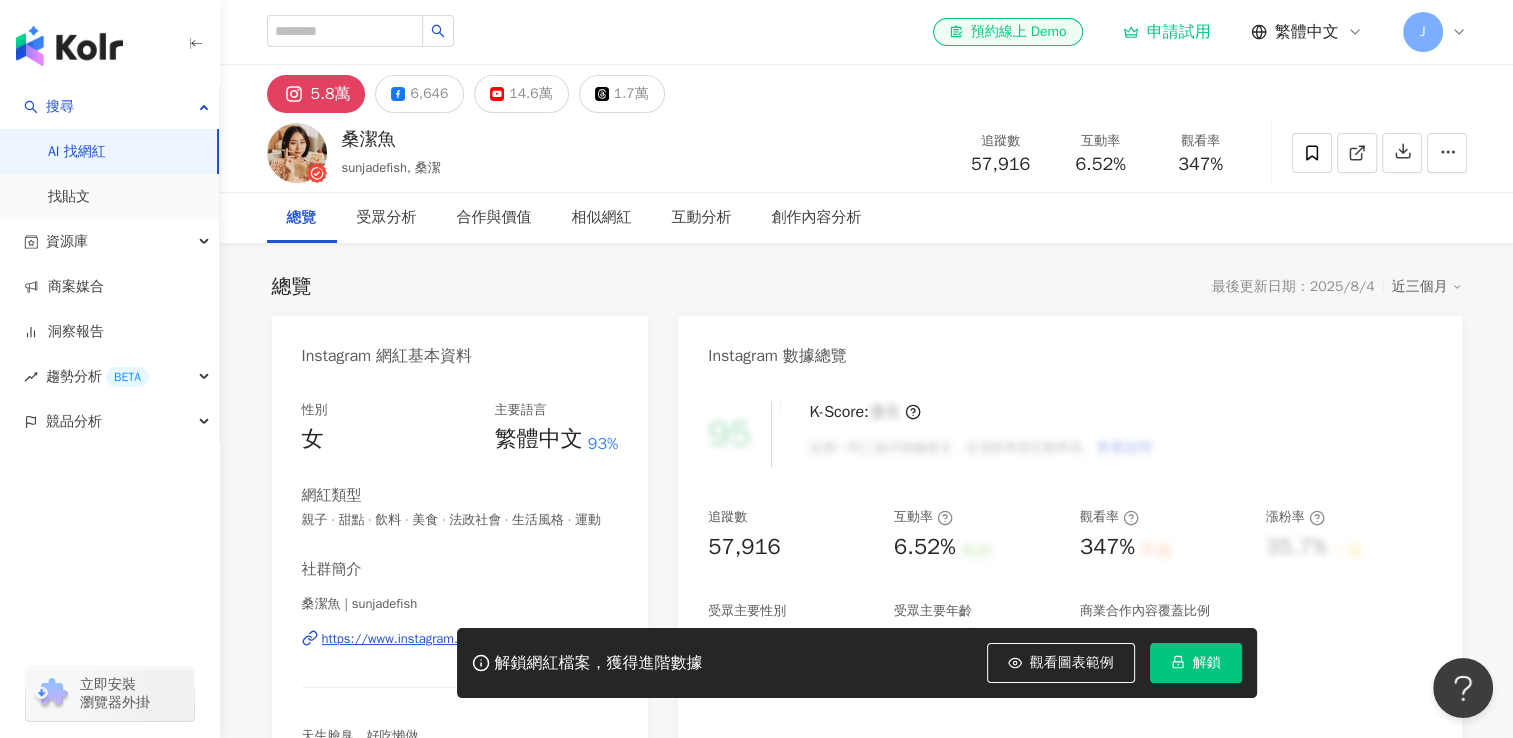 click on "AI 找網紅" at bounding box center [77, 152] 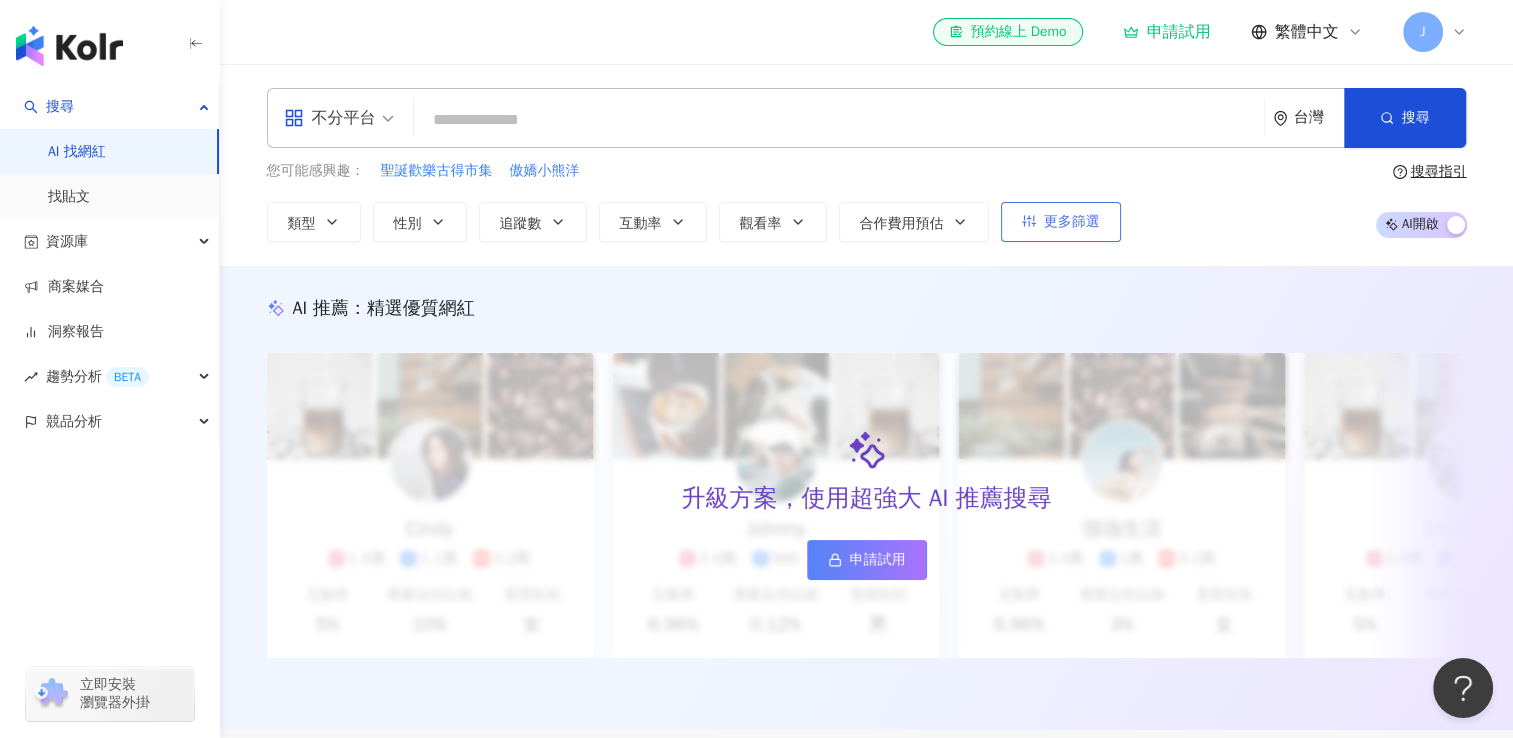 click on "更多篩選" at bounding box center (1061, 222) 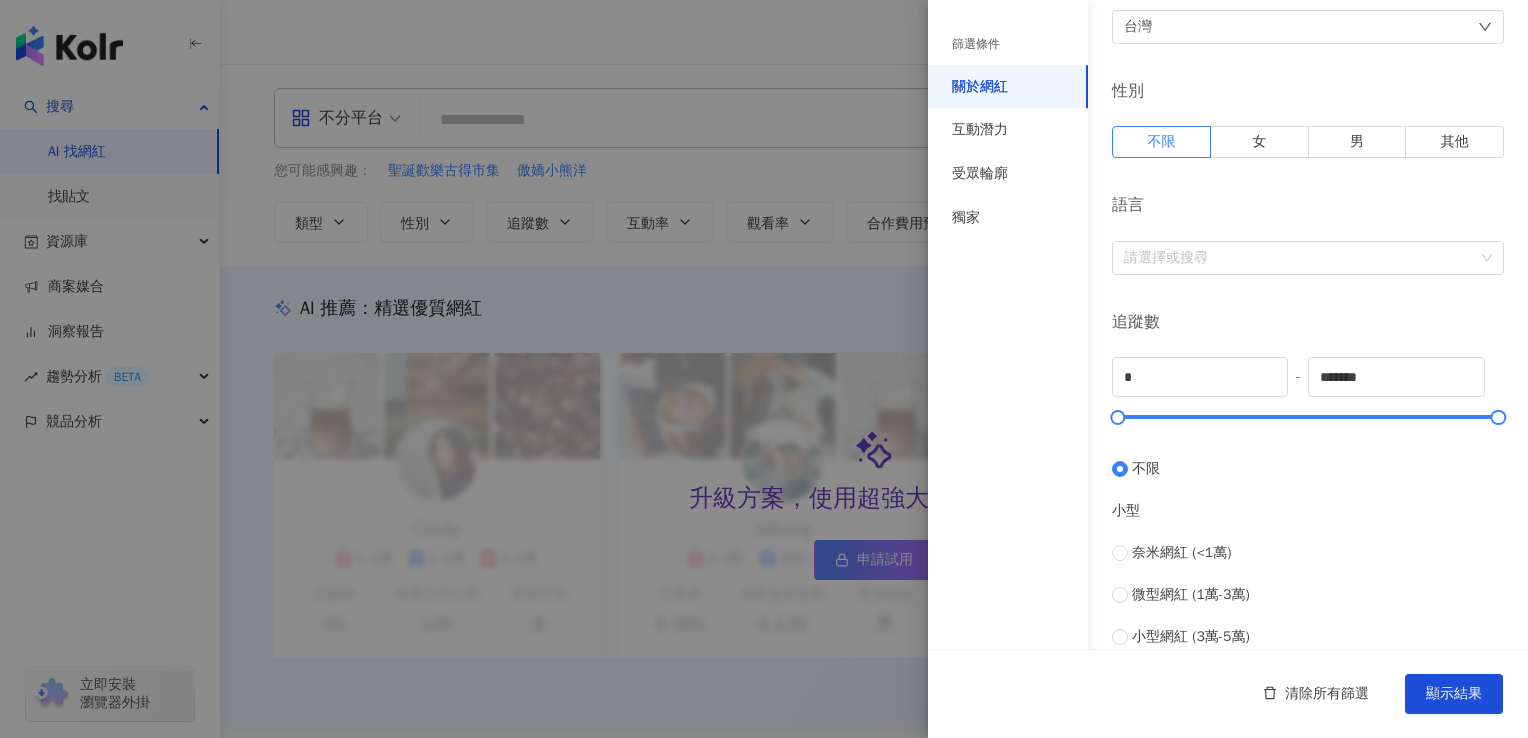 scroll, scrollTop: 300, scrollLeft: 0, axis: vertical 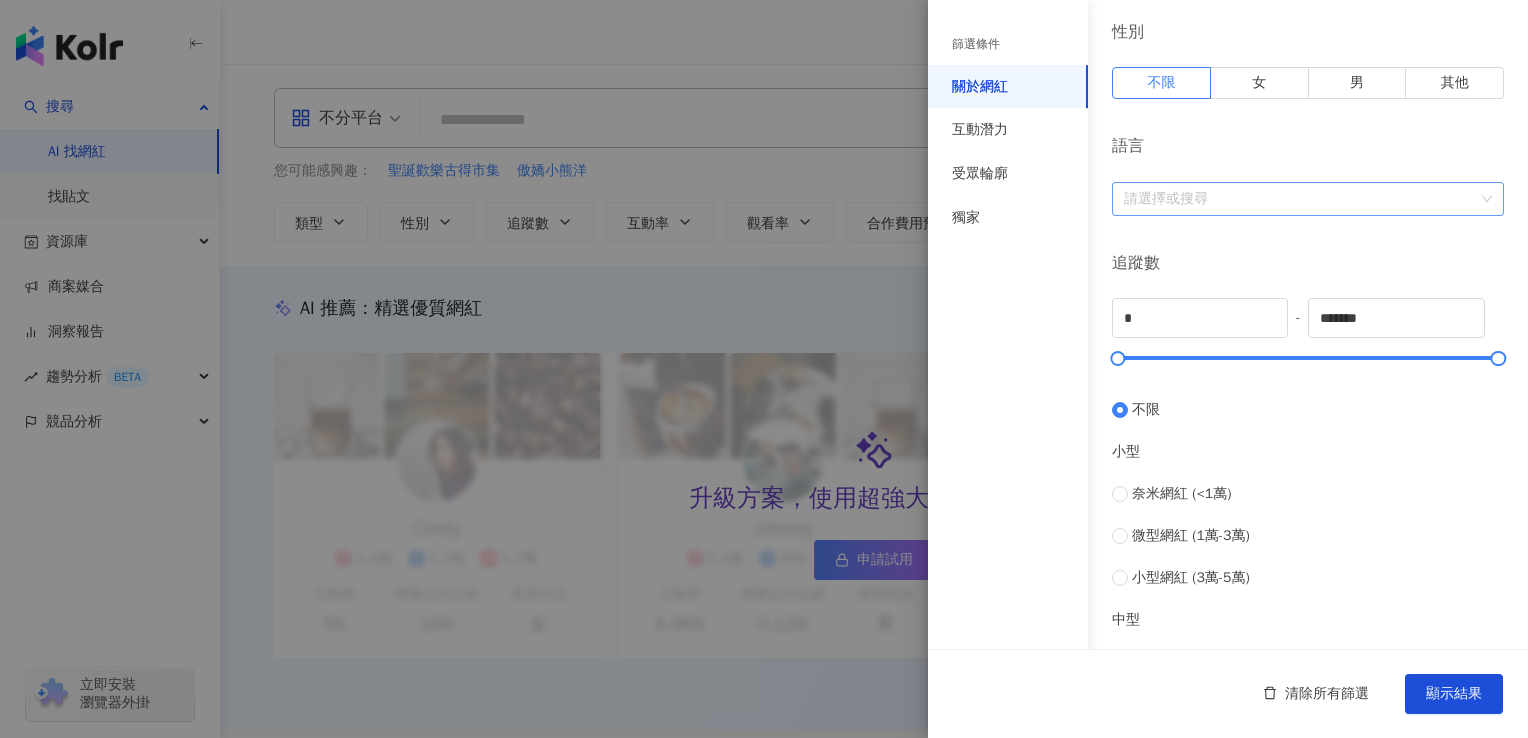 click at bounding box center [1297, 198] 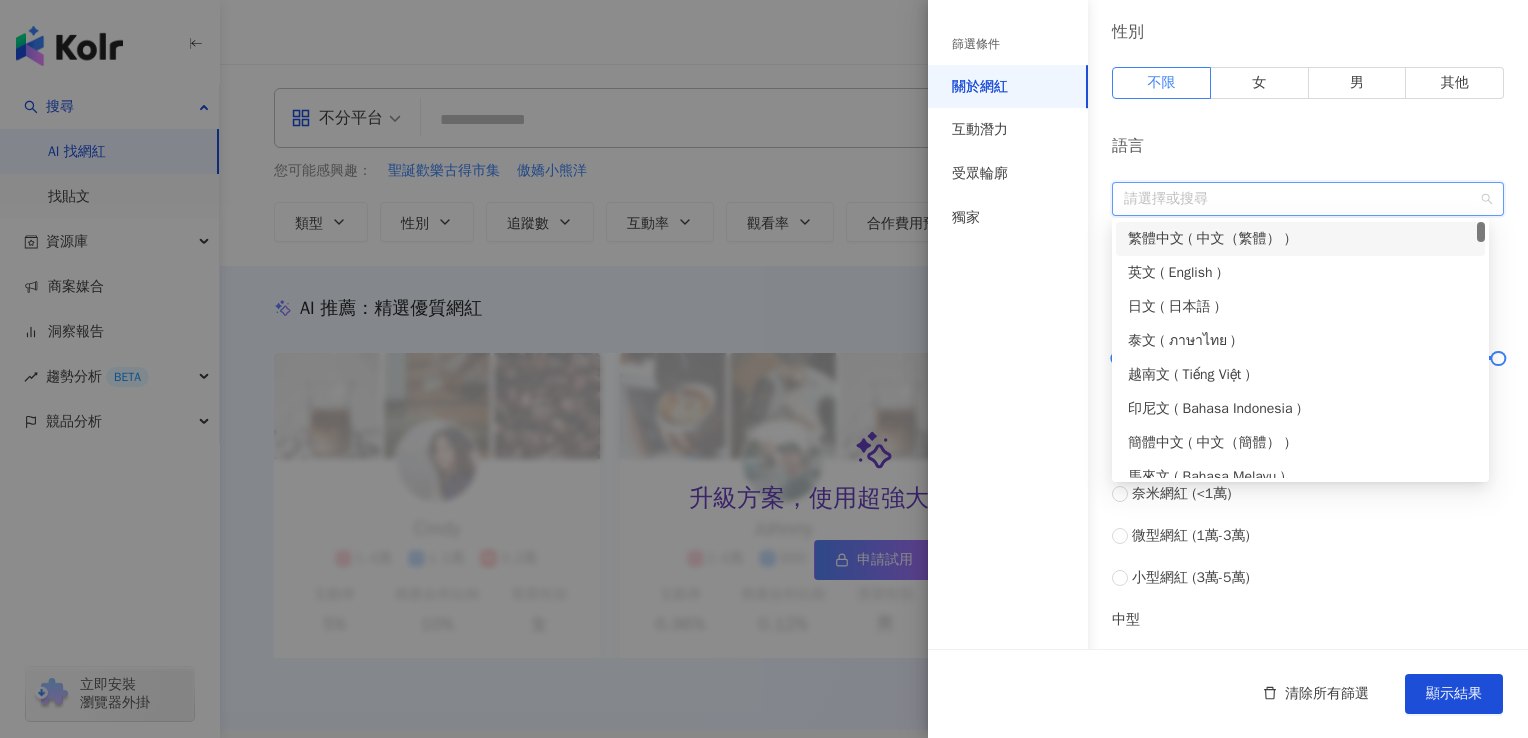 click on "語言" at bounding box center [1308, 146] 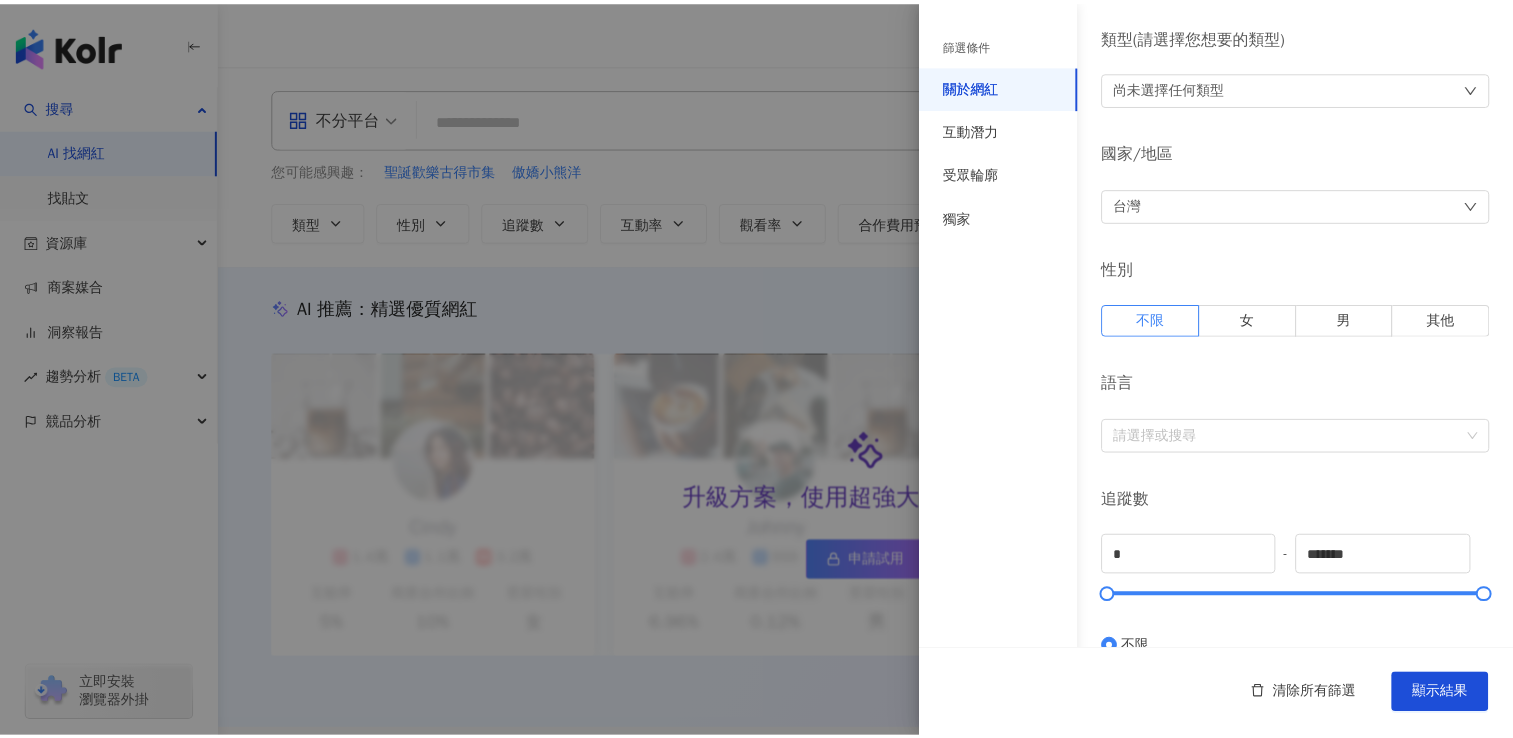 scroll, scrollTop: 0, scrollLeft: 0, axis: both 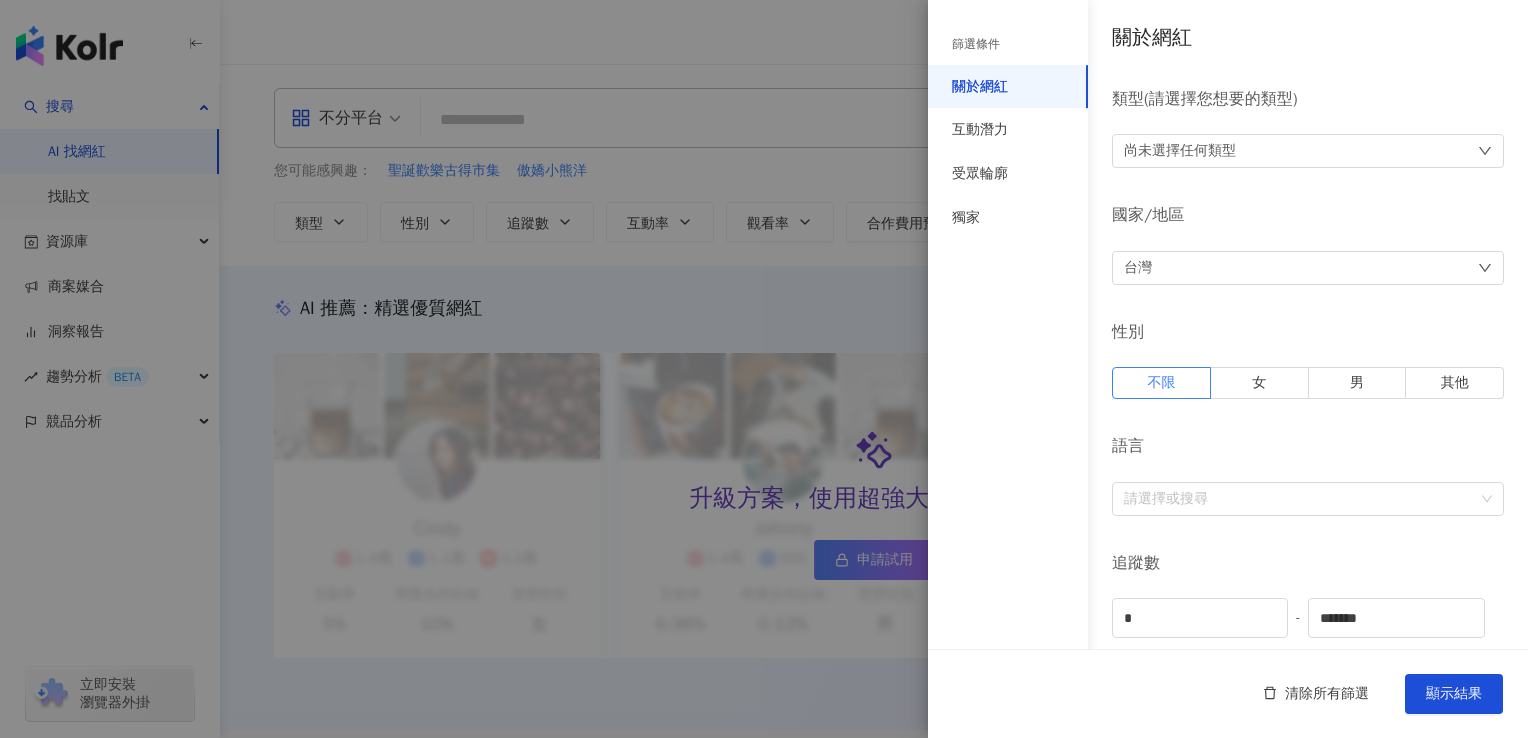 click on "尚未選擇任何類型" at bounding box center [1308, 151] 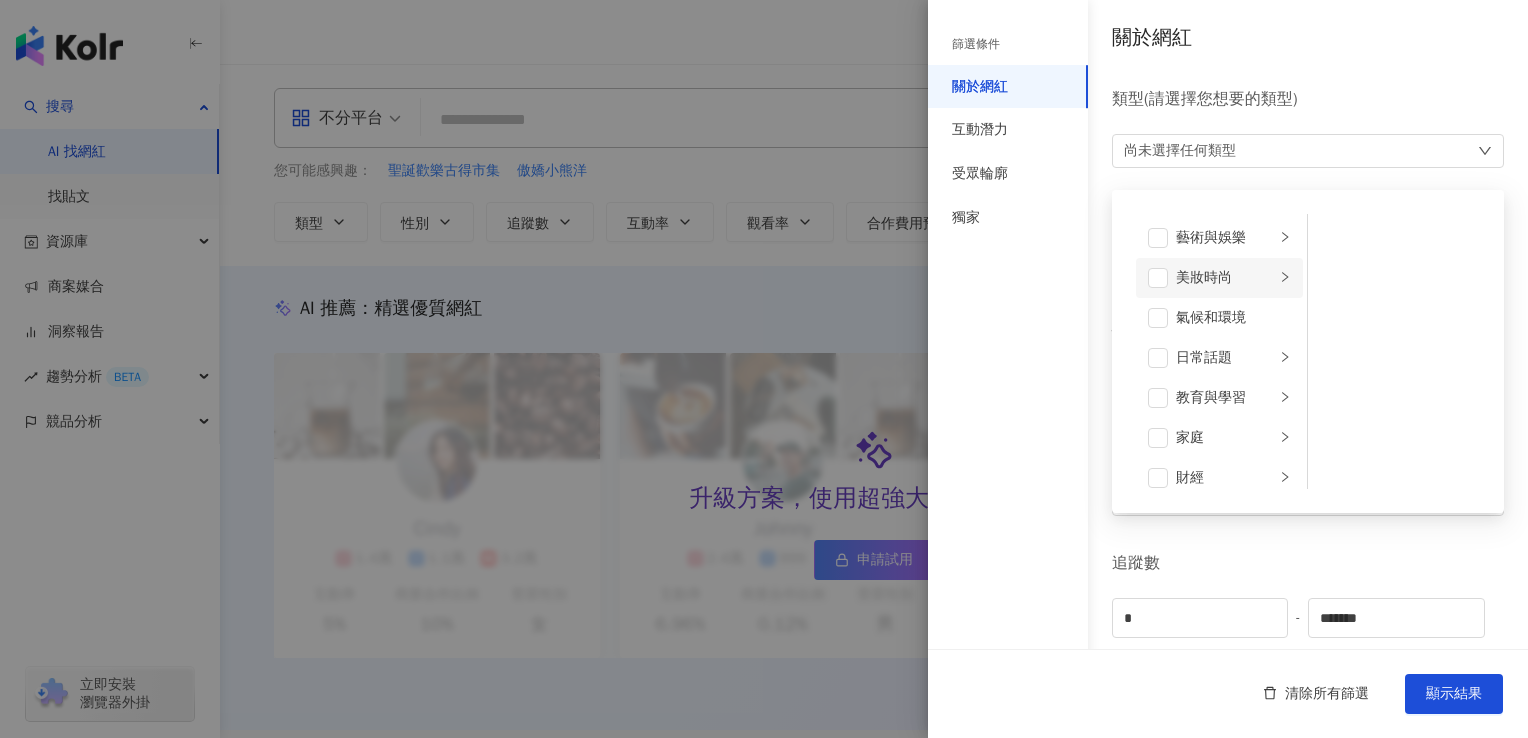 click on "美妝時尚" at bounding box center (1219, 278) 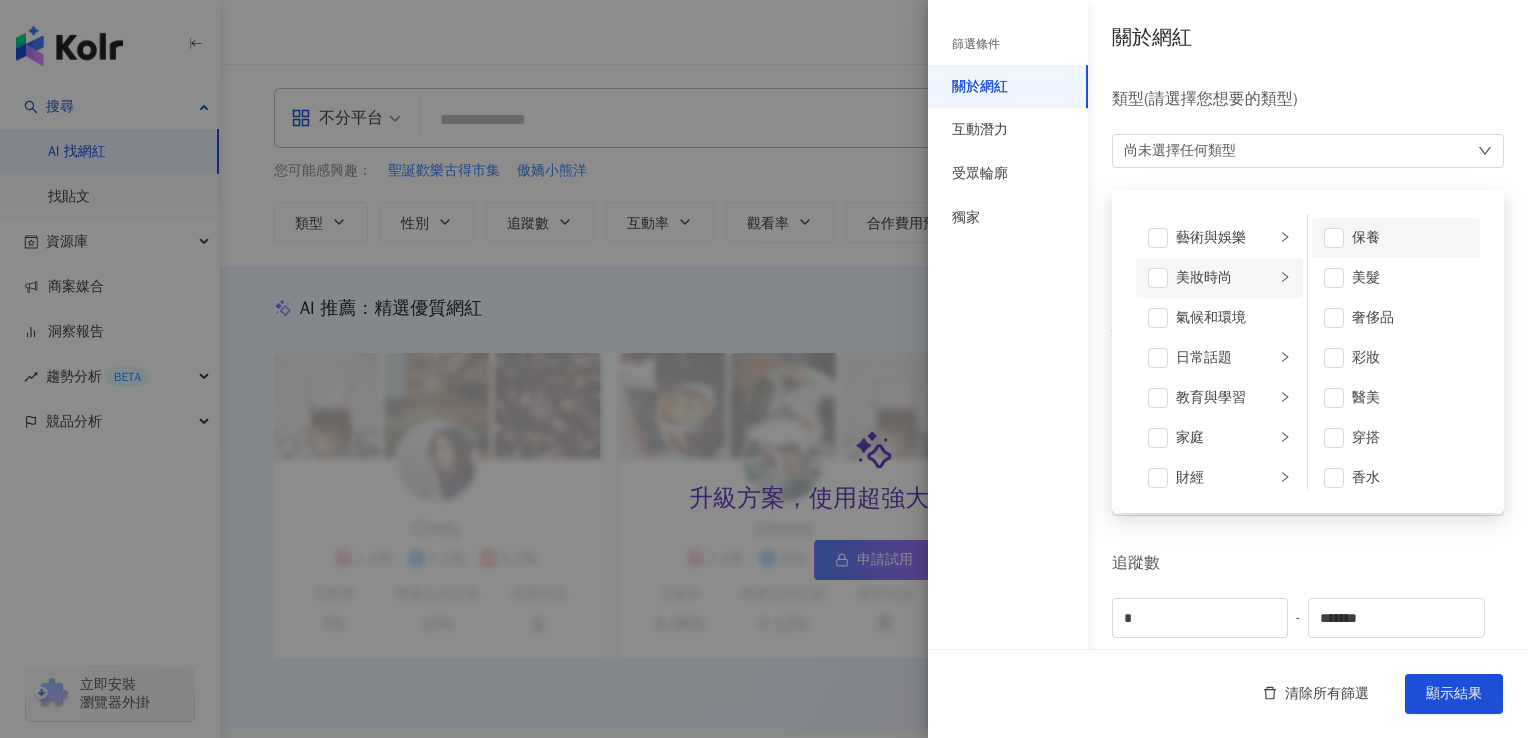 click on "保養" at bounding box center (1396, 238) 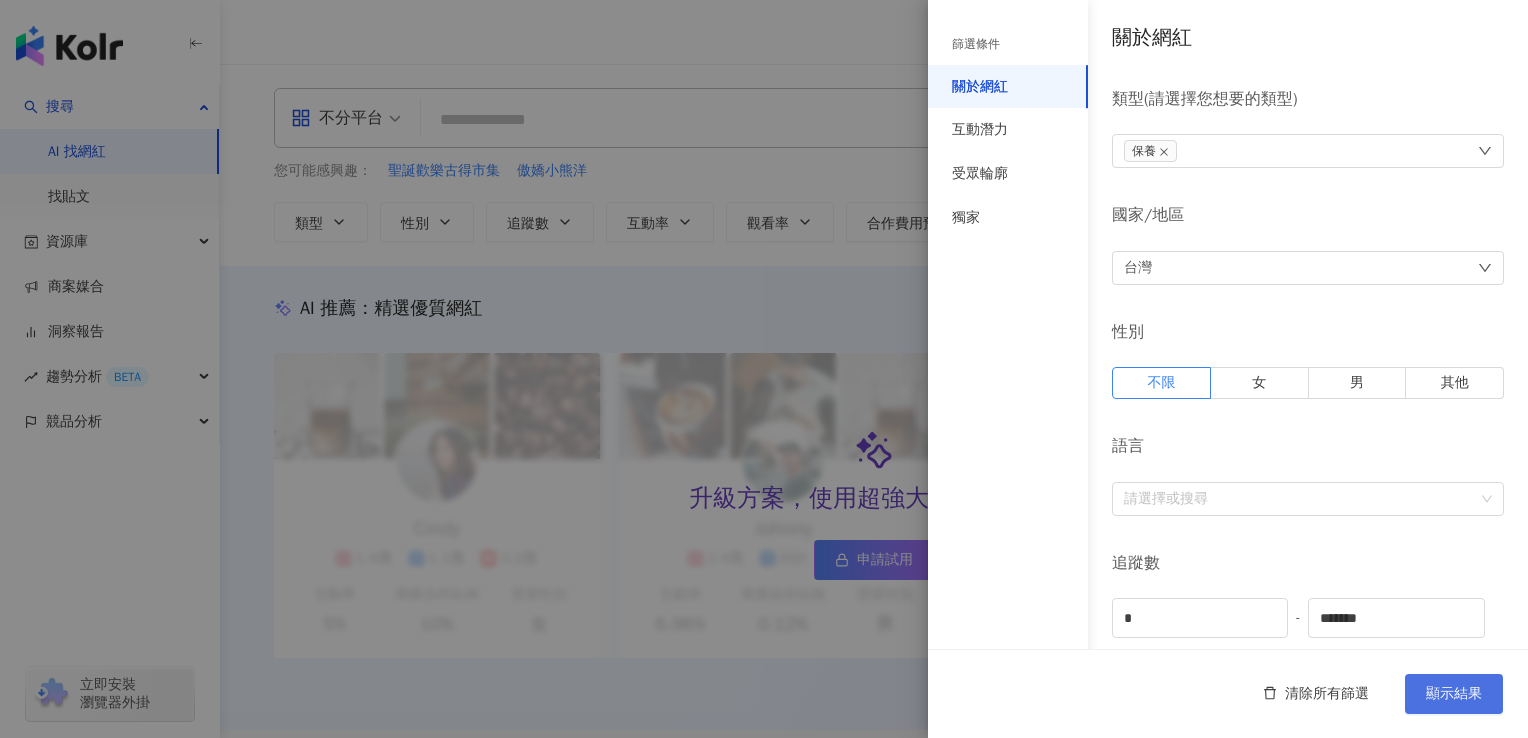 click on "顯示結果" at bounding box center [1454, 694] 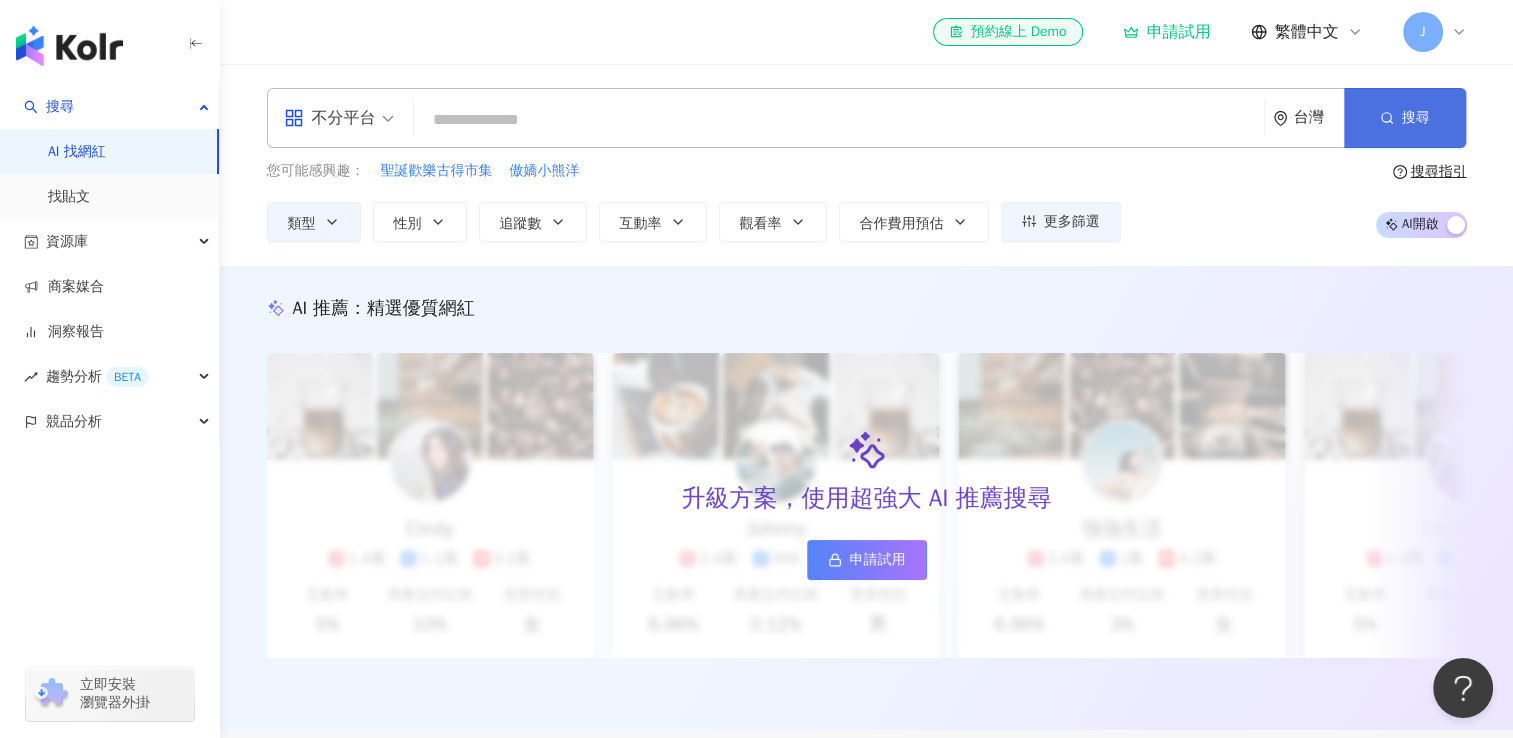 click on "搜尋" at bounding box center (1405, 118) 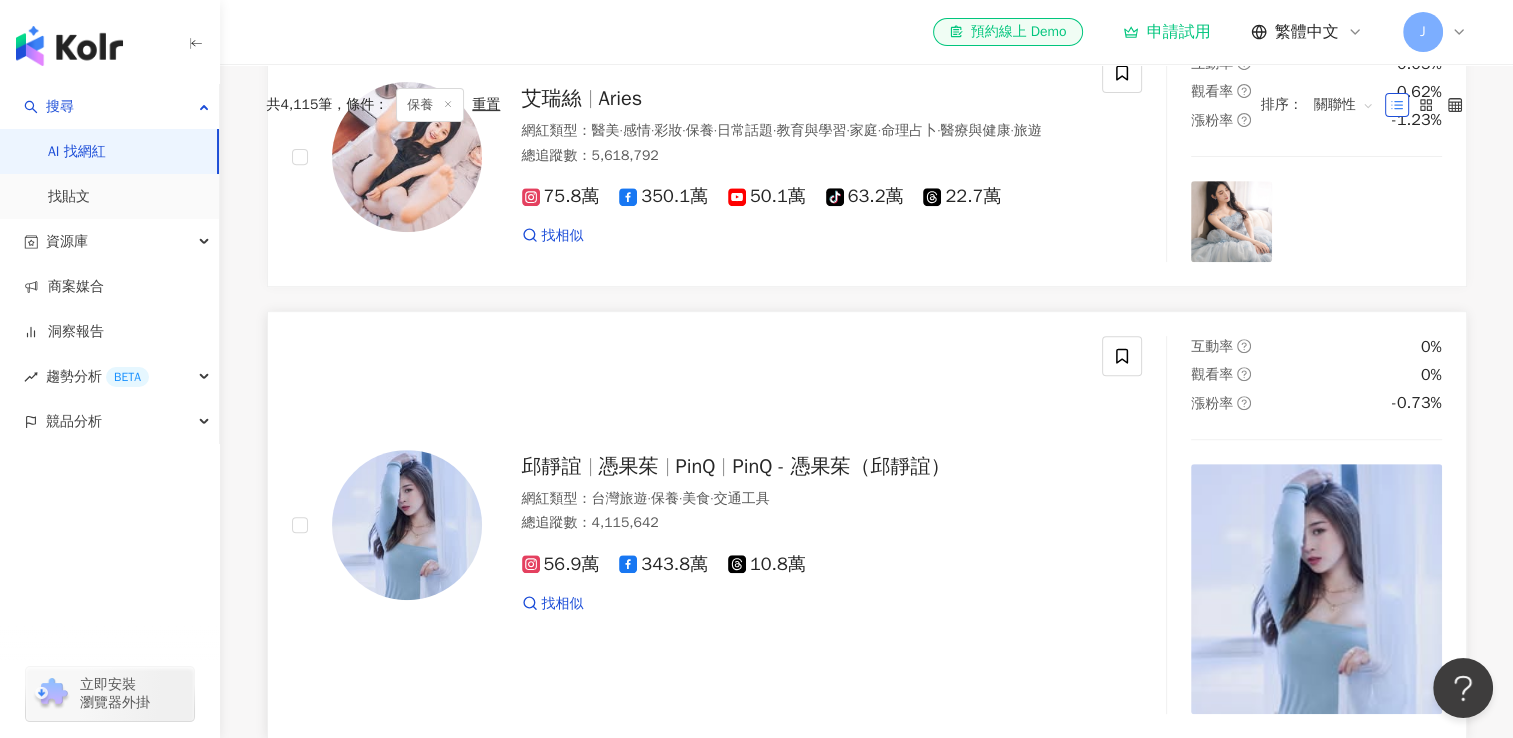 scroll, scrollTop: 800, scrollLeft: 0, axis: vertical 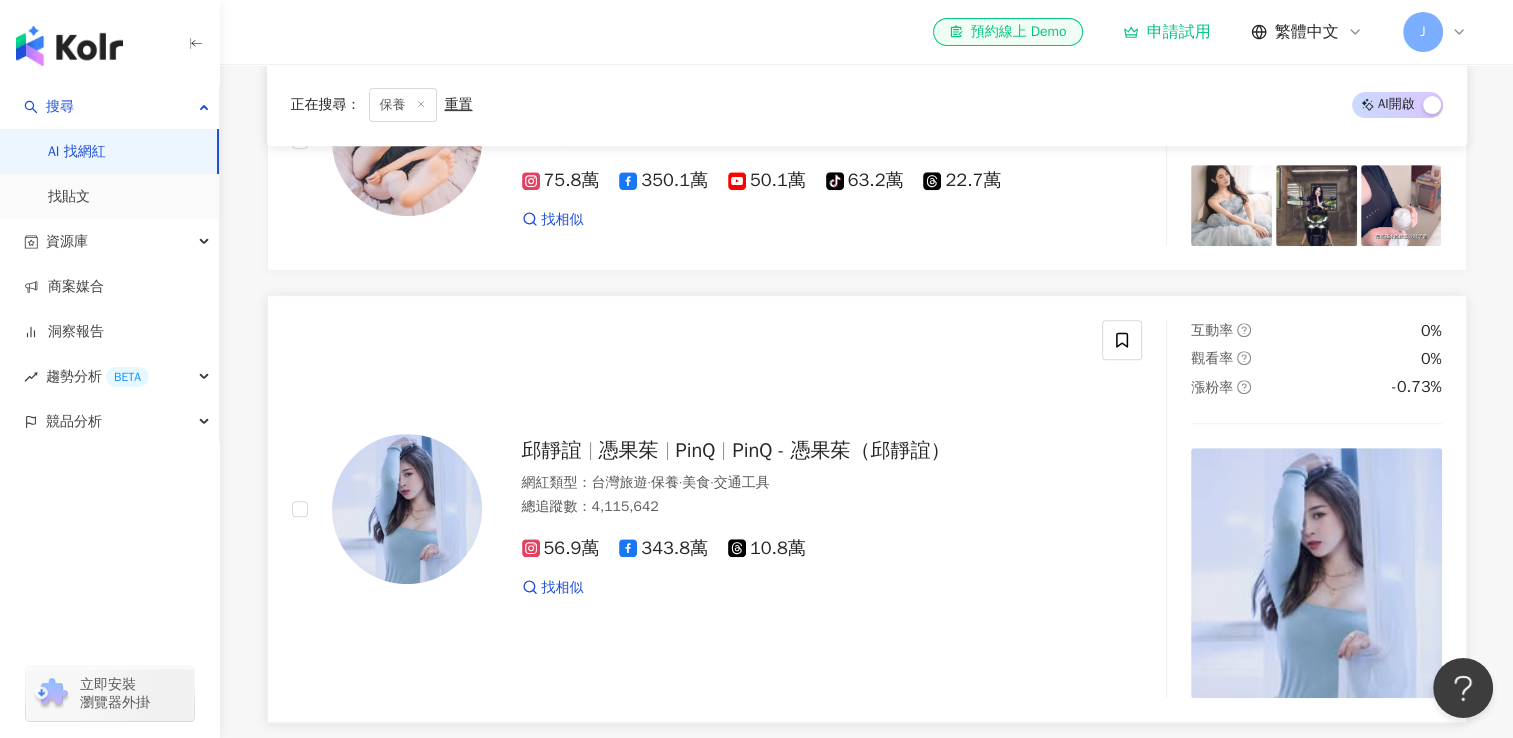 click on "憑果茱" at bounding box center (629, 450) 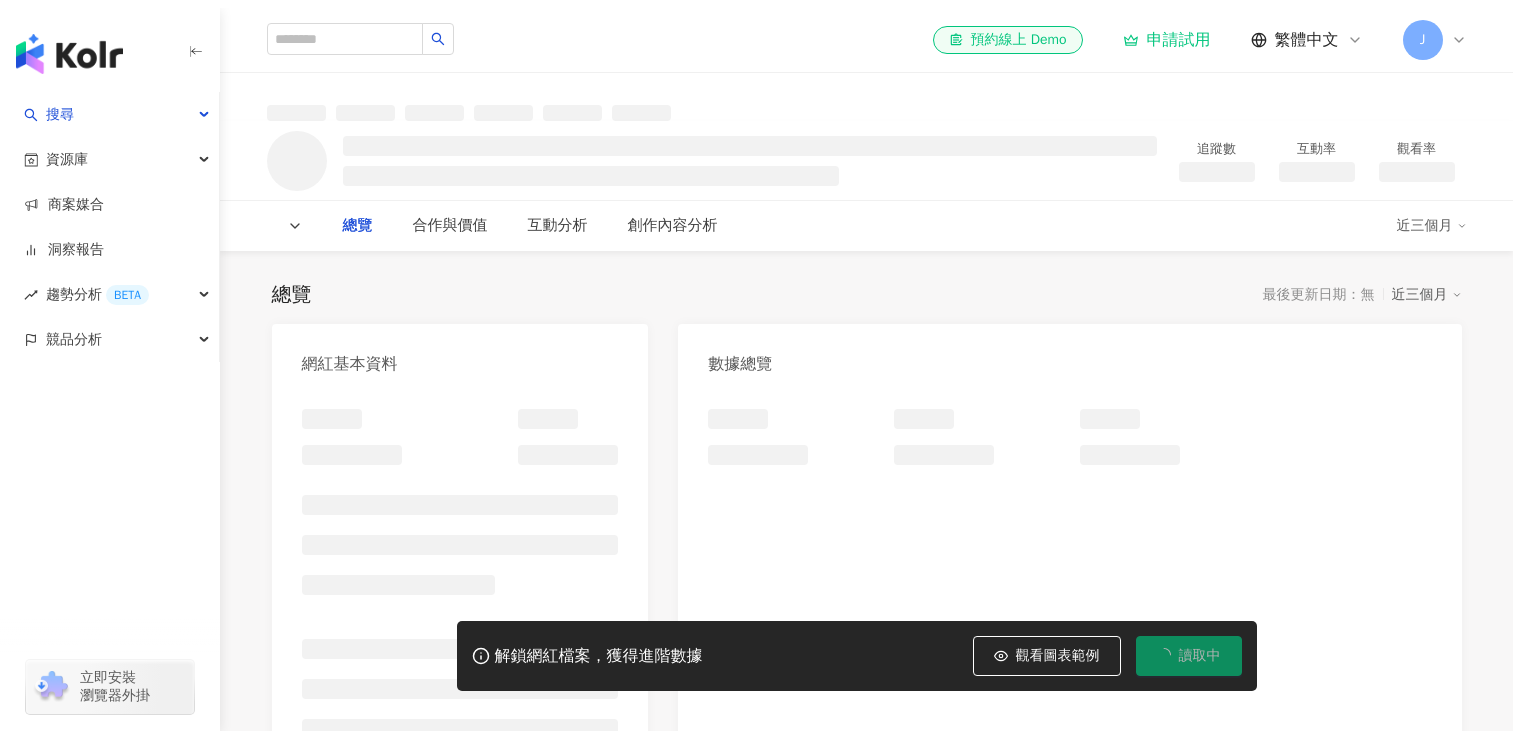 scroll, scrollTop: 0, scrollLeft: 0, axis: both 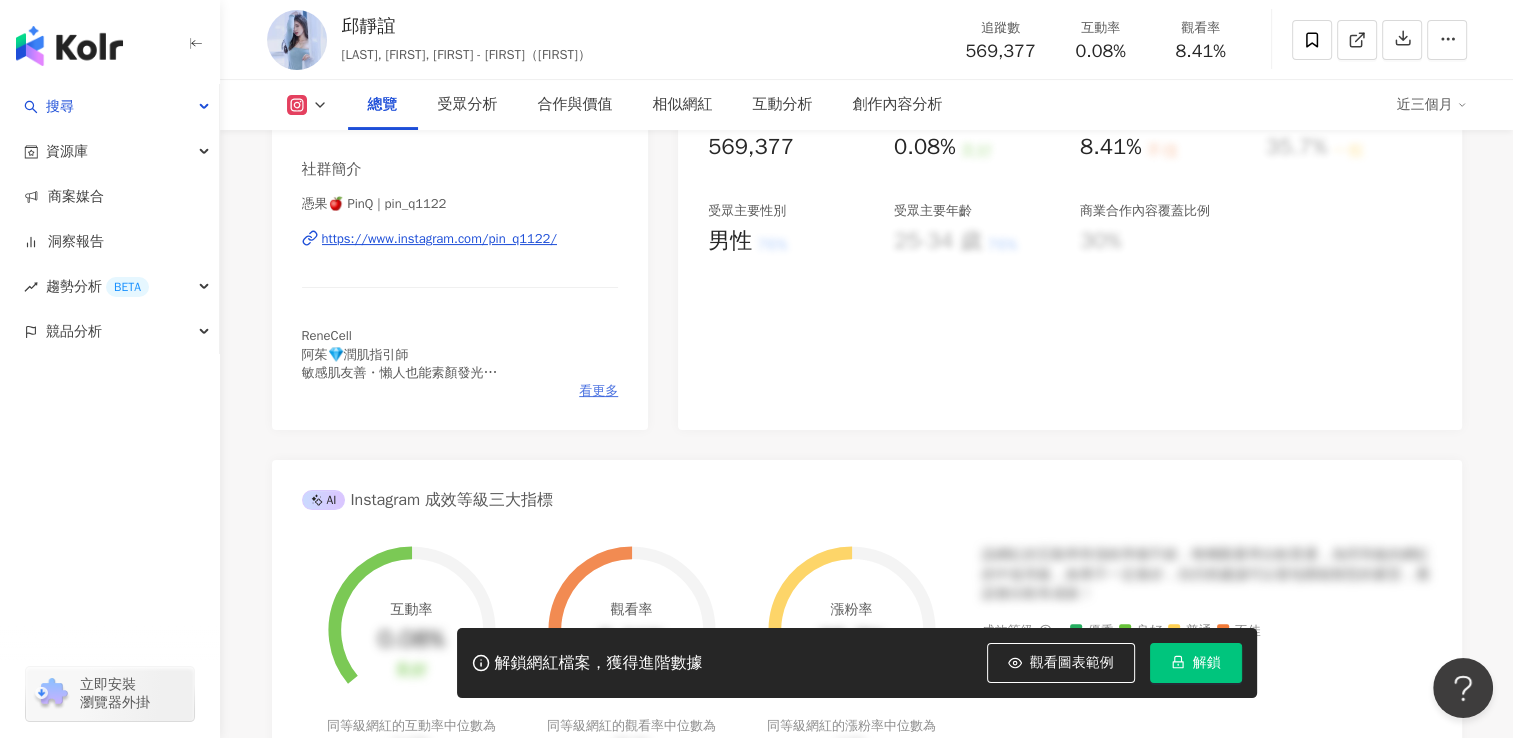 click on "看更多" at bounding box center [598, 391] 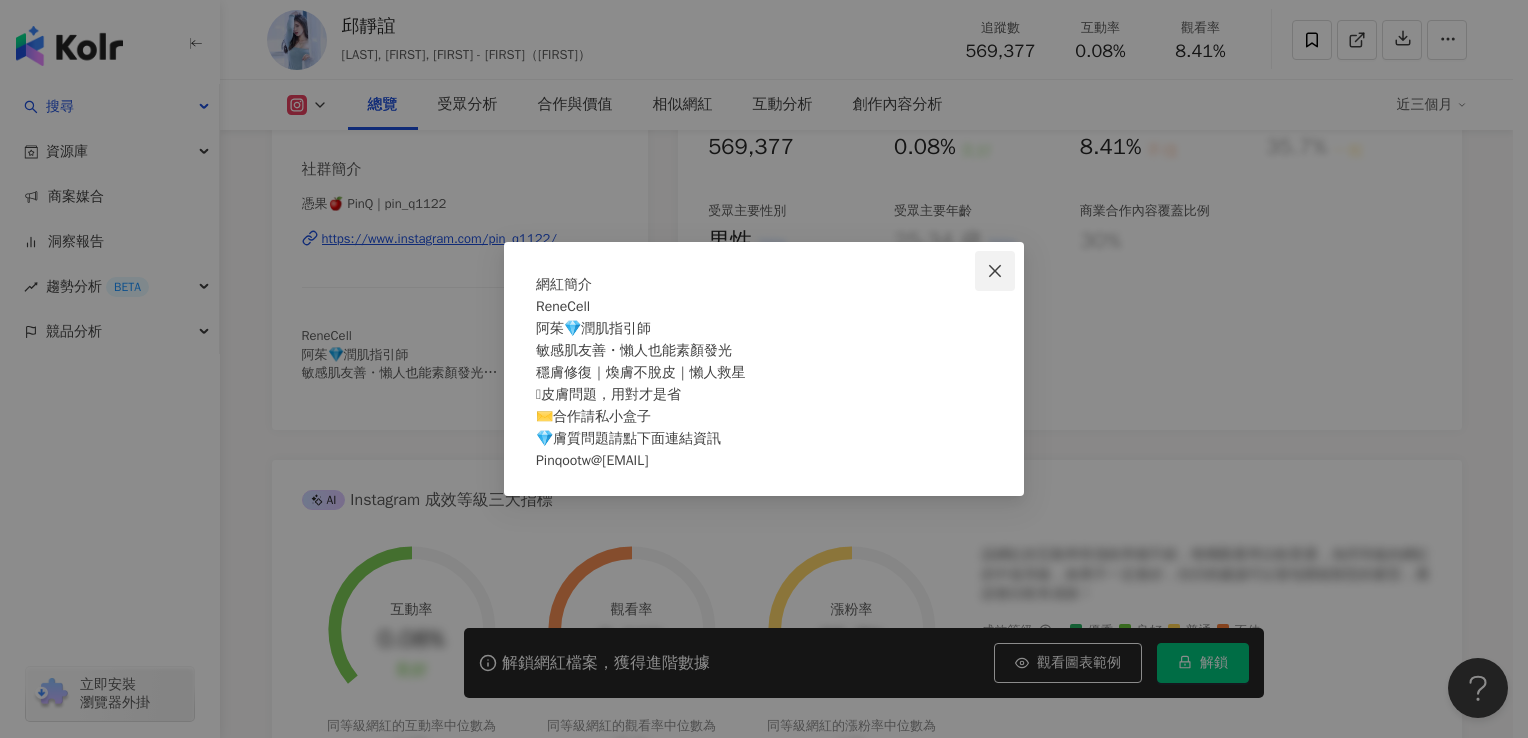 click 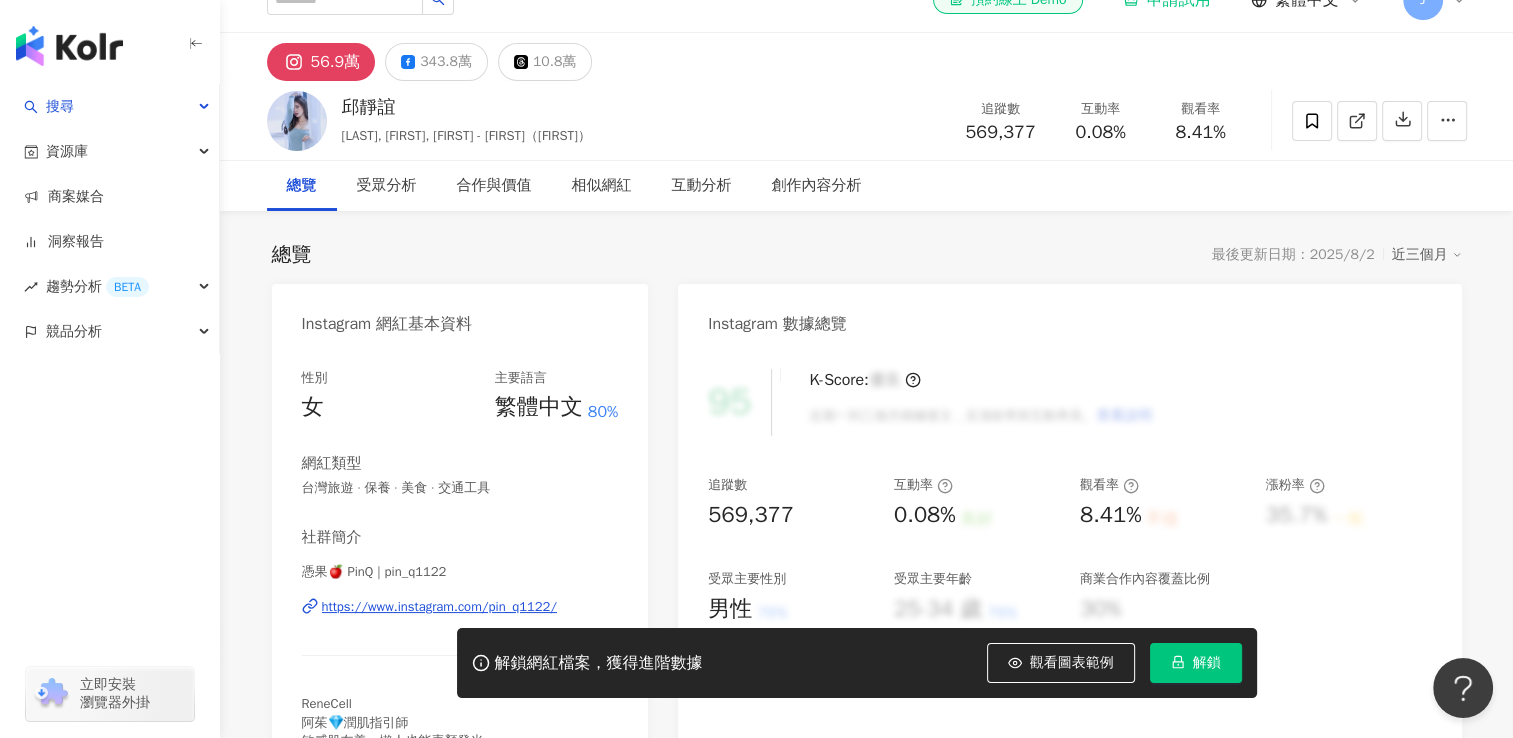 scroll, scrollTop: 0, scrollLeft: 0, axis: both 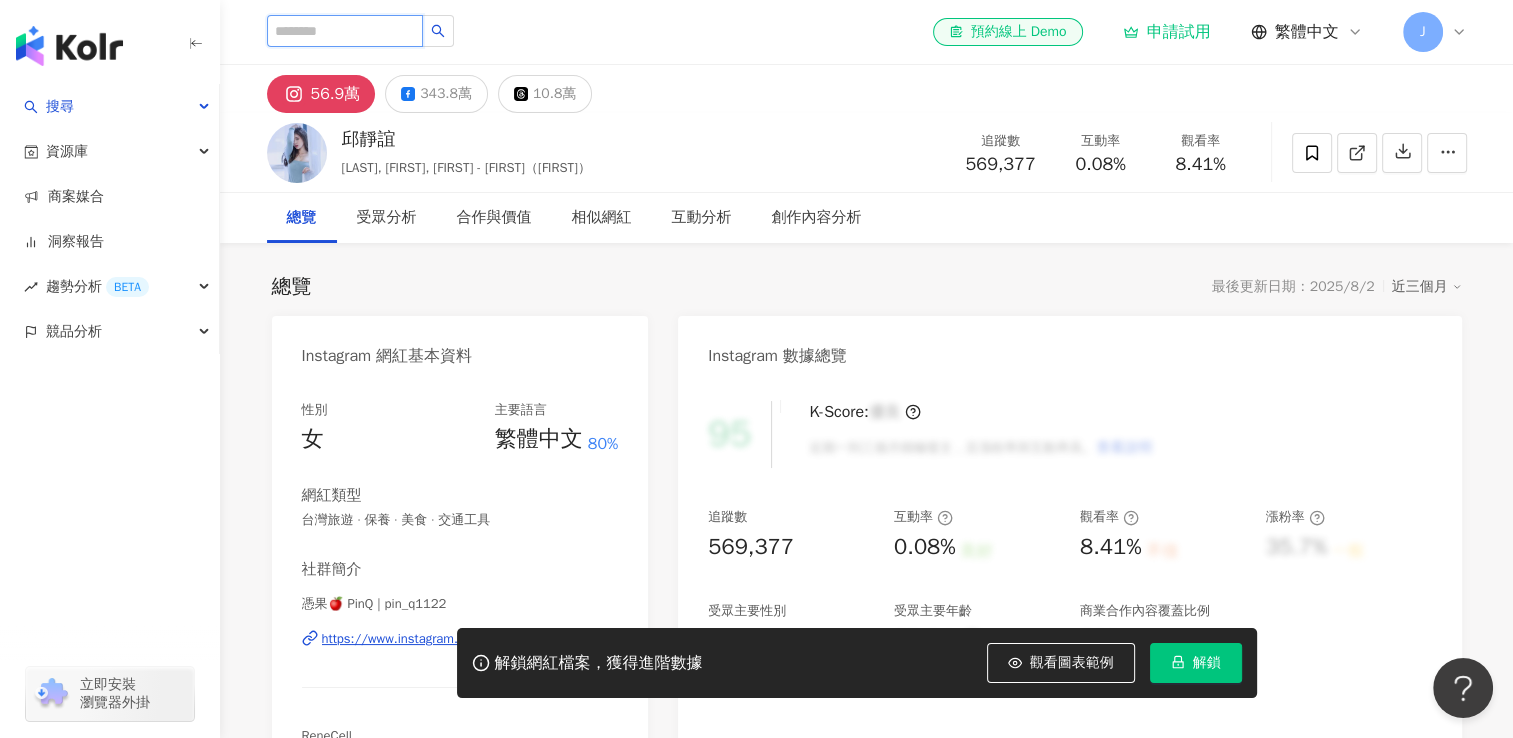 click at bounding box center (345, 31) 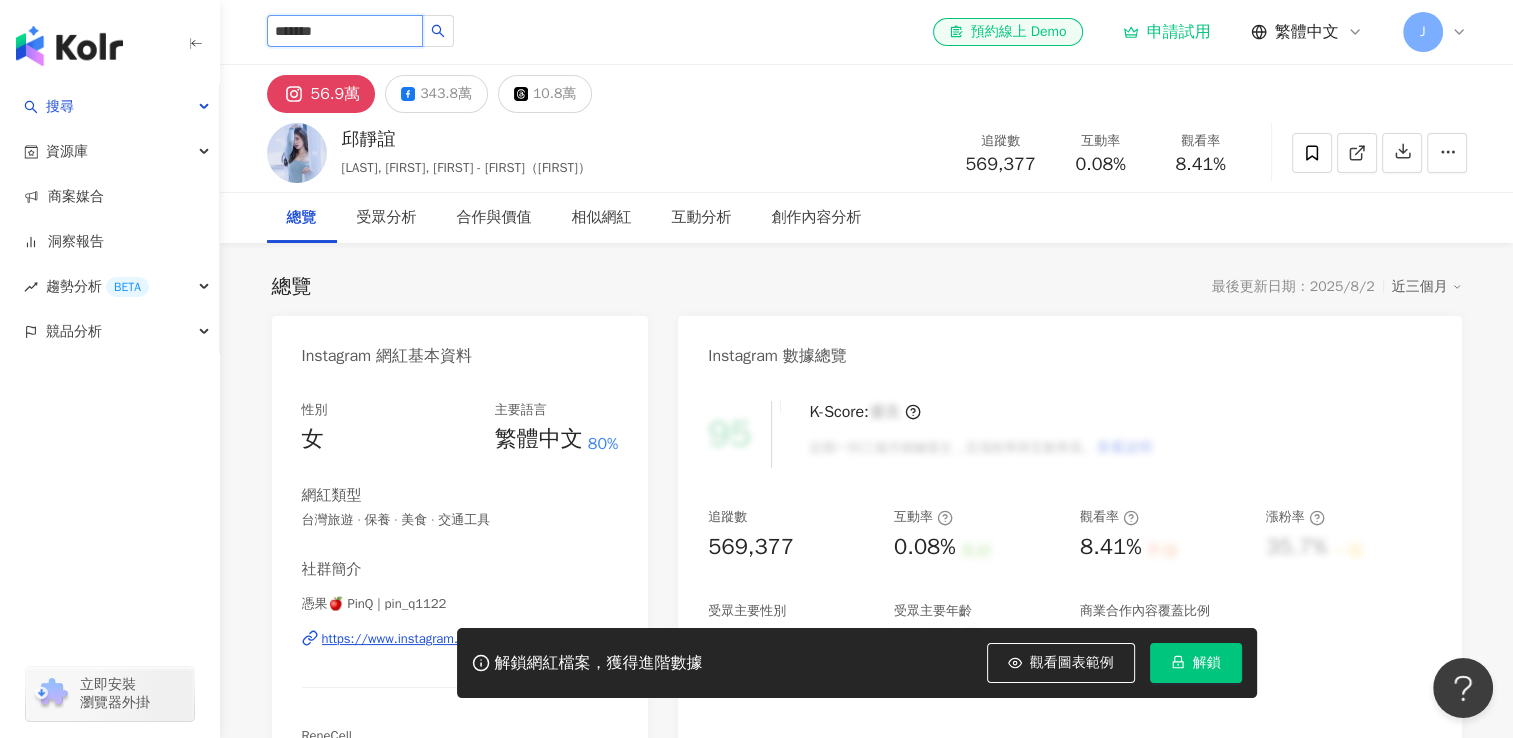 type on "*******" 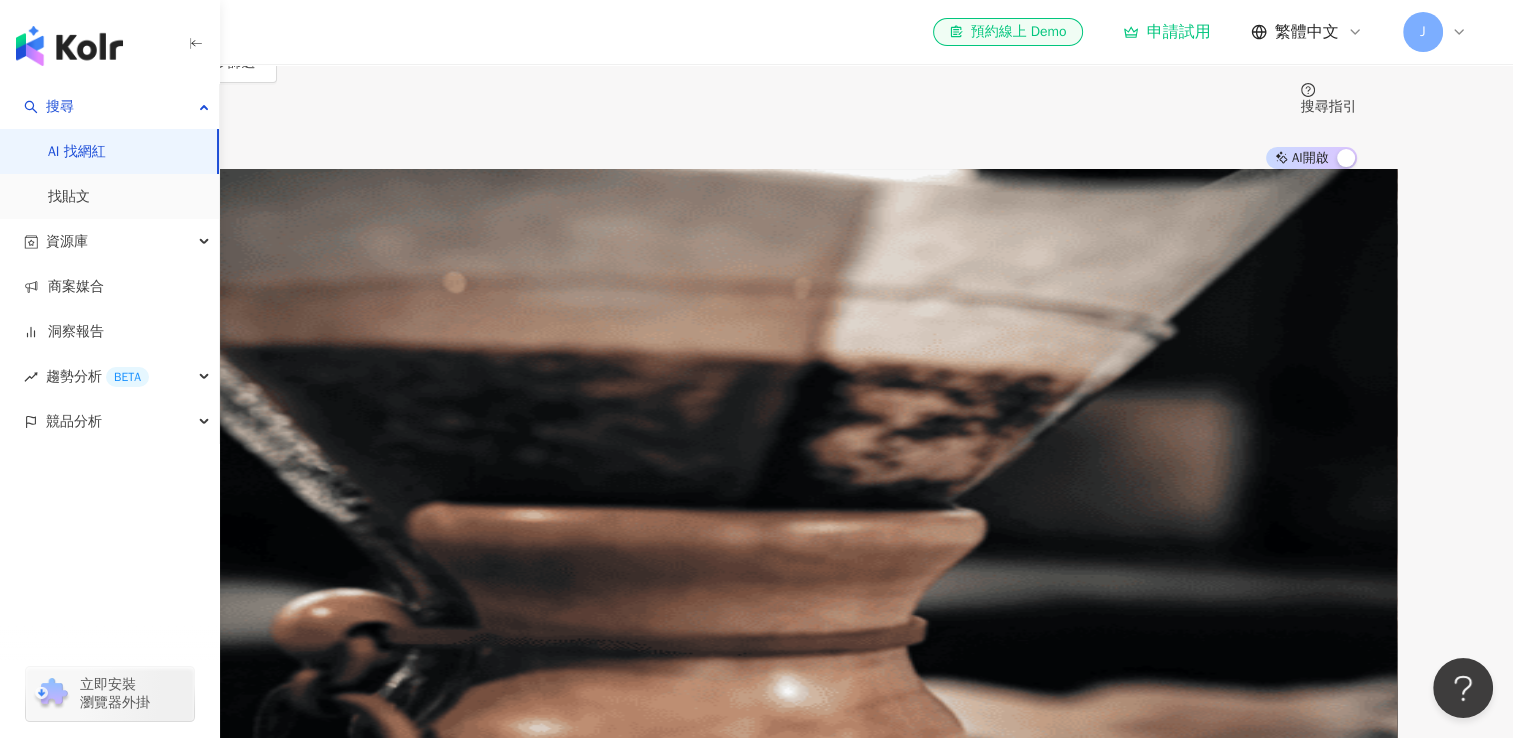 scroll, scrollTop: 200, scrollLeft: 0, axis: vertical 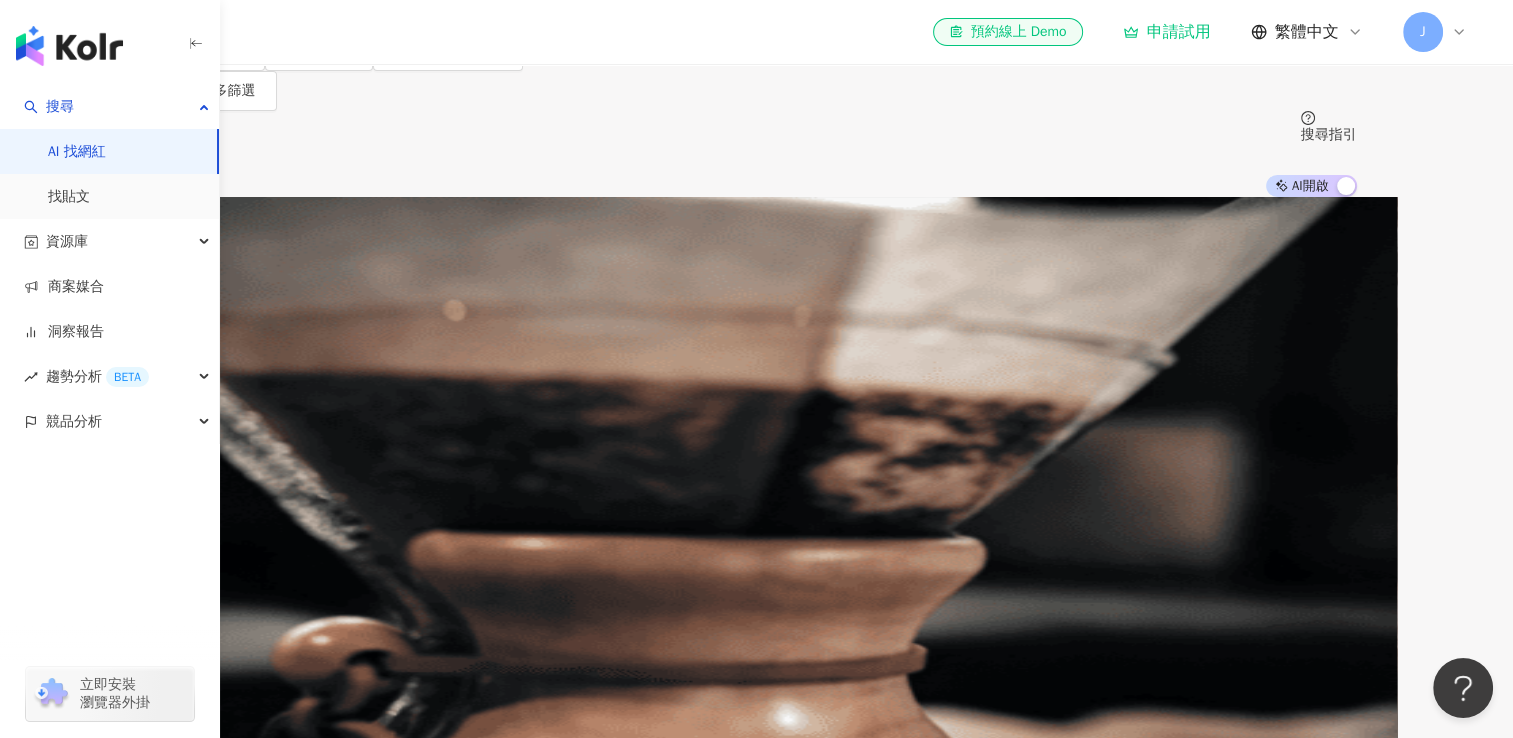 click on "重置" at bounding box center (757, 1285) 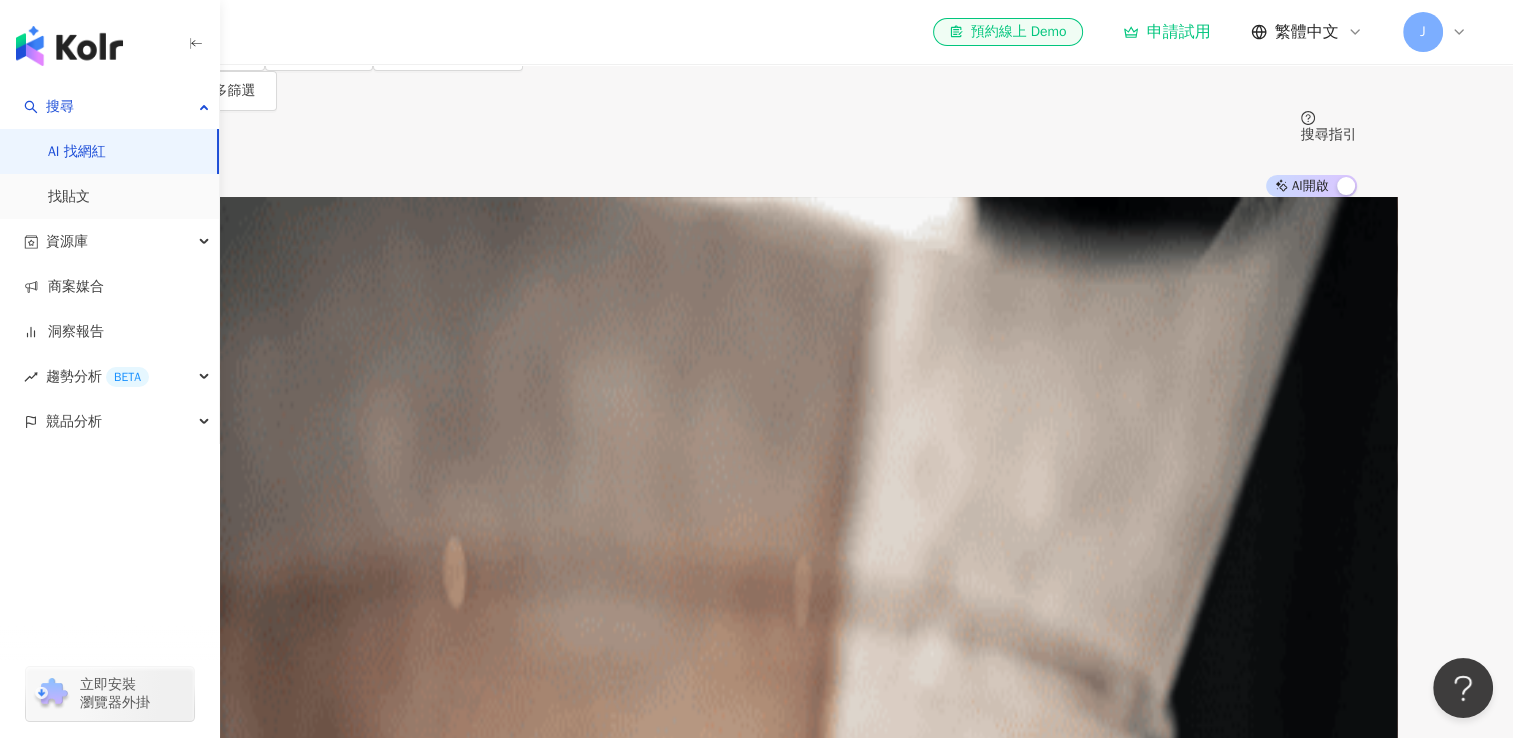 scroll, scrollTop: 0, scrollLeft: 0, axis: both 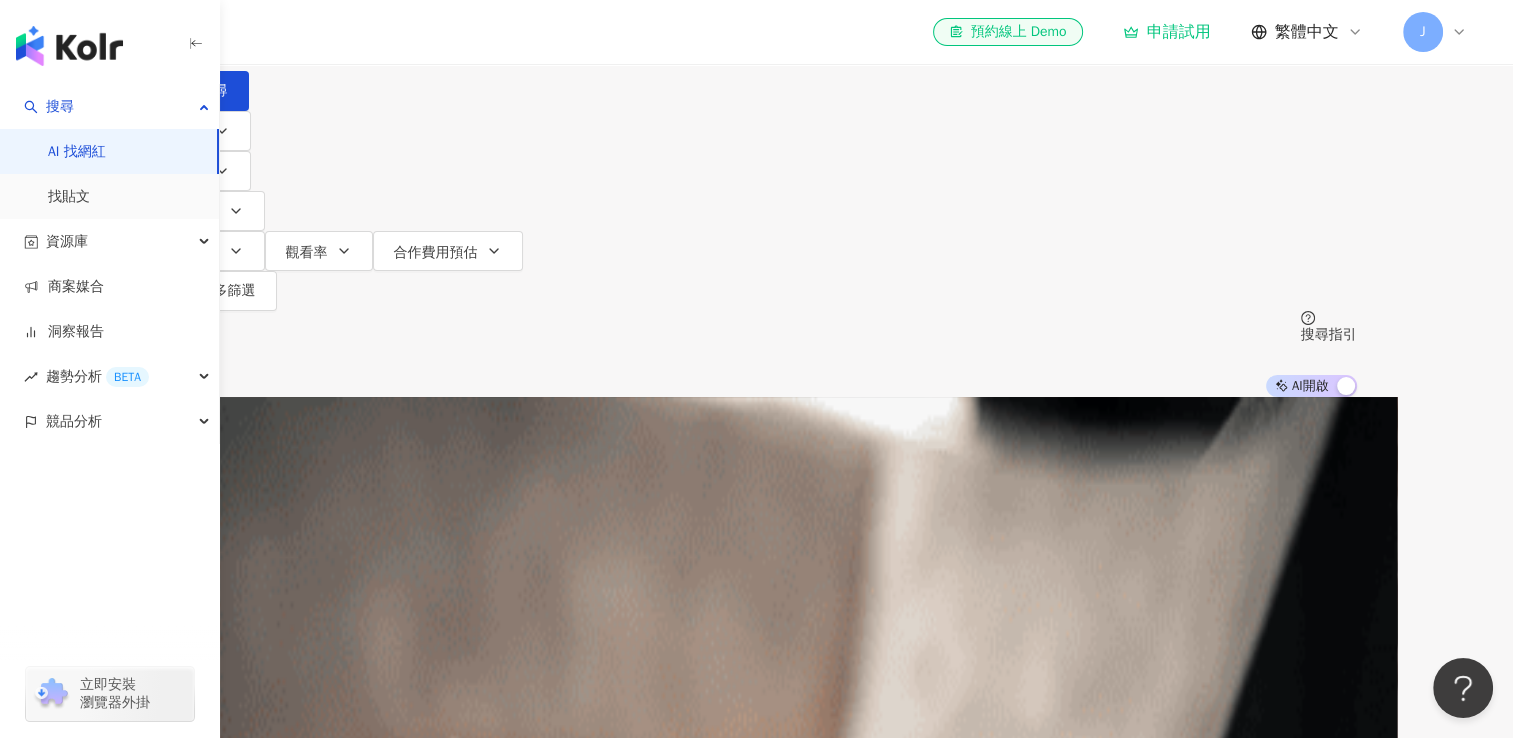 click at bounding box center [367, 19] 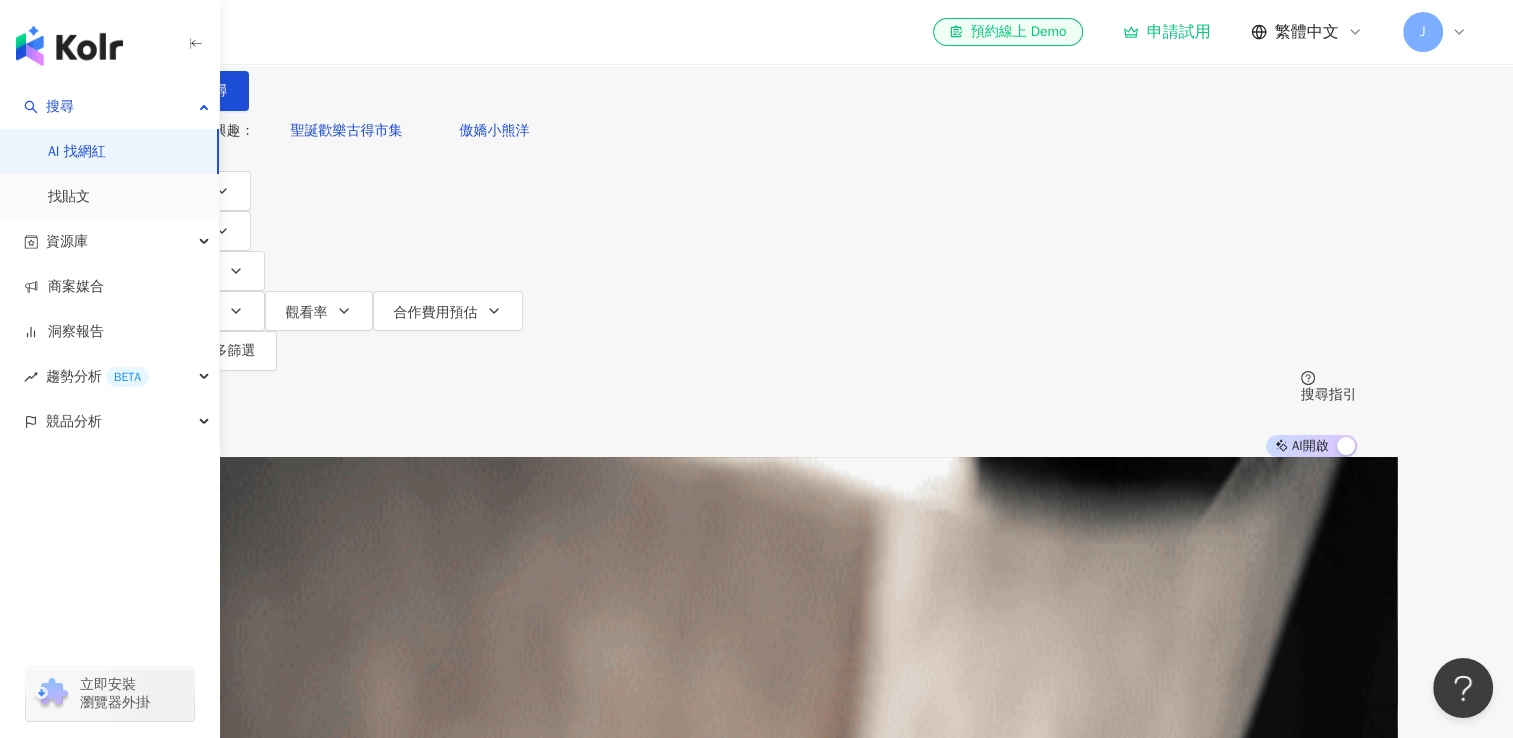 type on "*******" 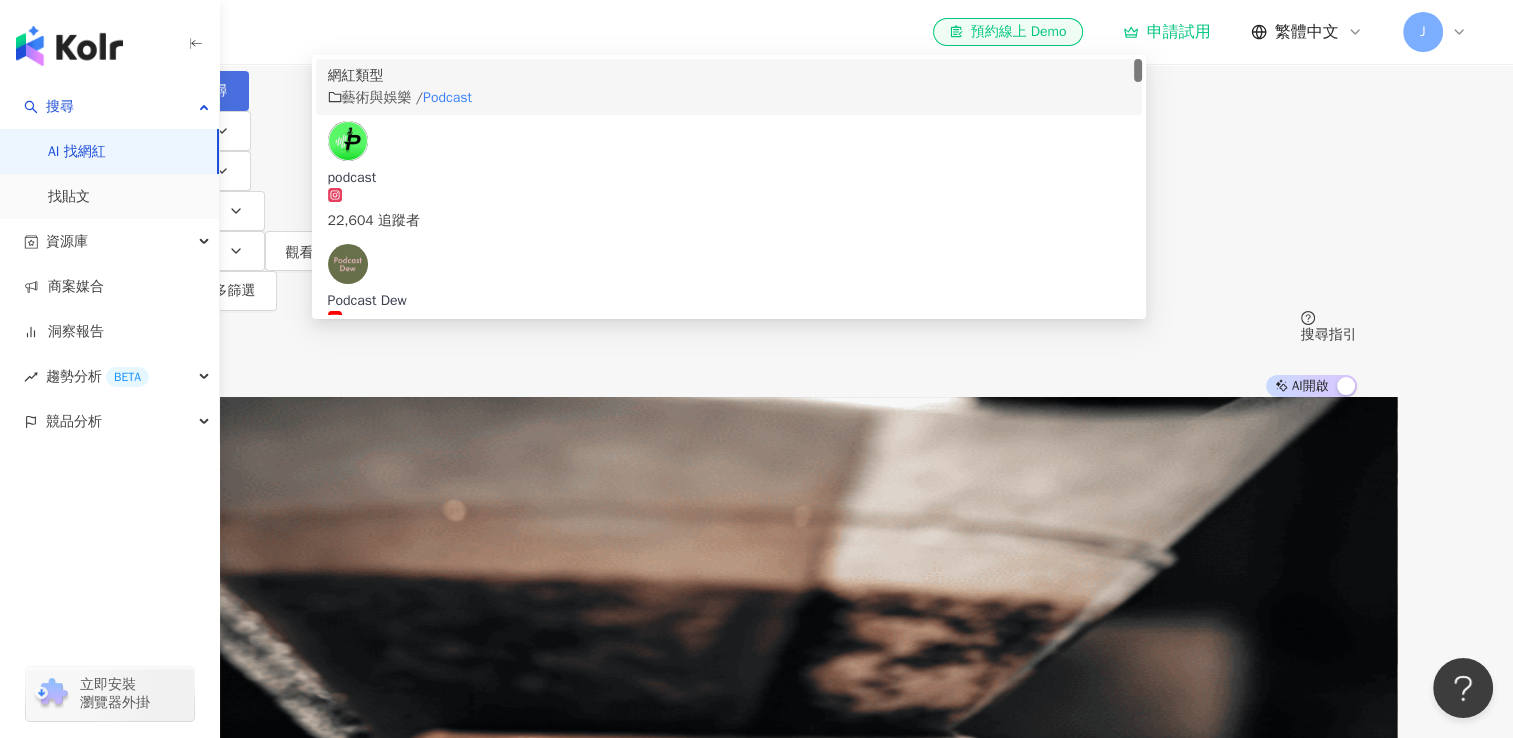 click on "搜尋" at bounding box center [203, 91] 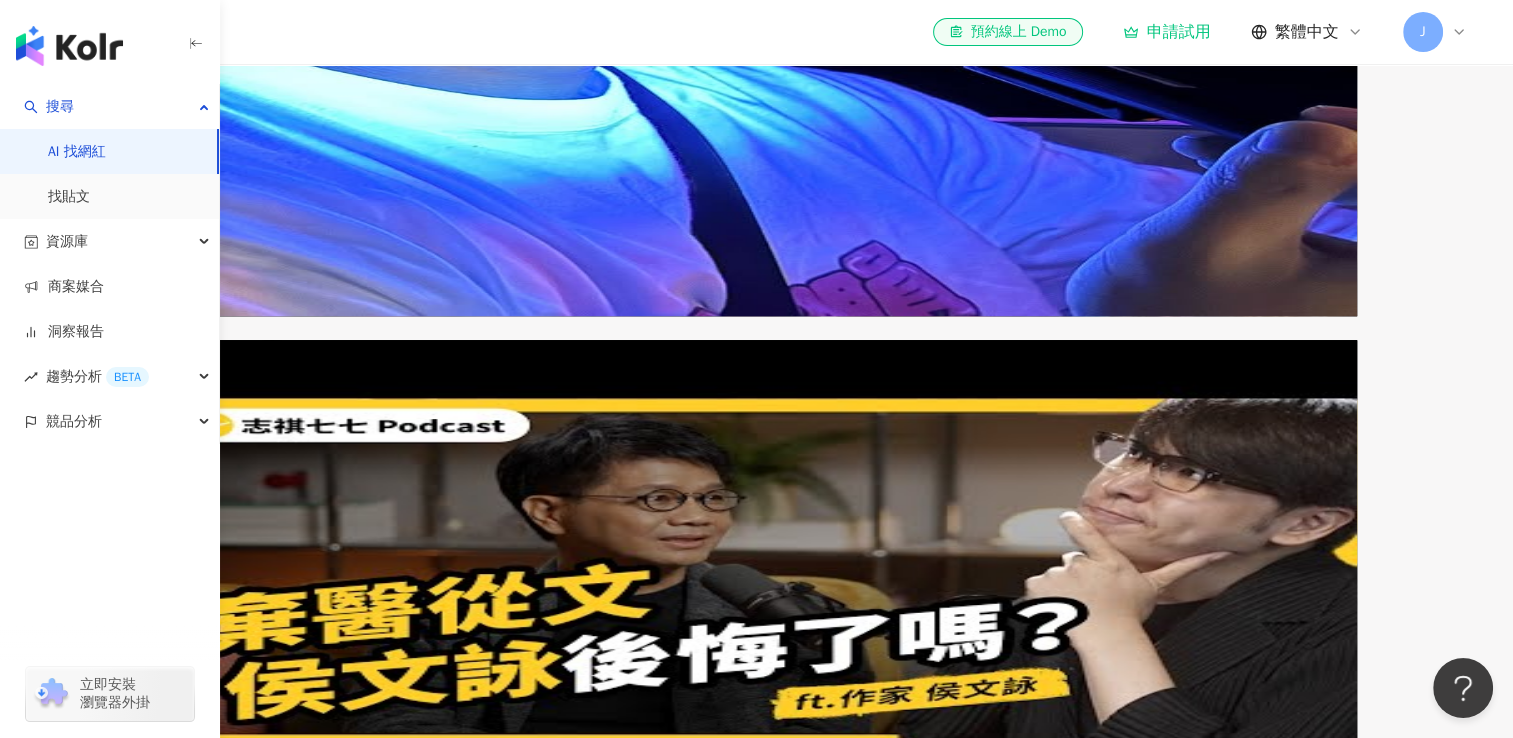 scroll, scrollTop: 1700, scrollLeft: 0, axis: vertical 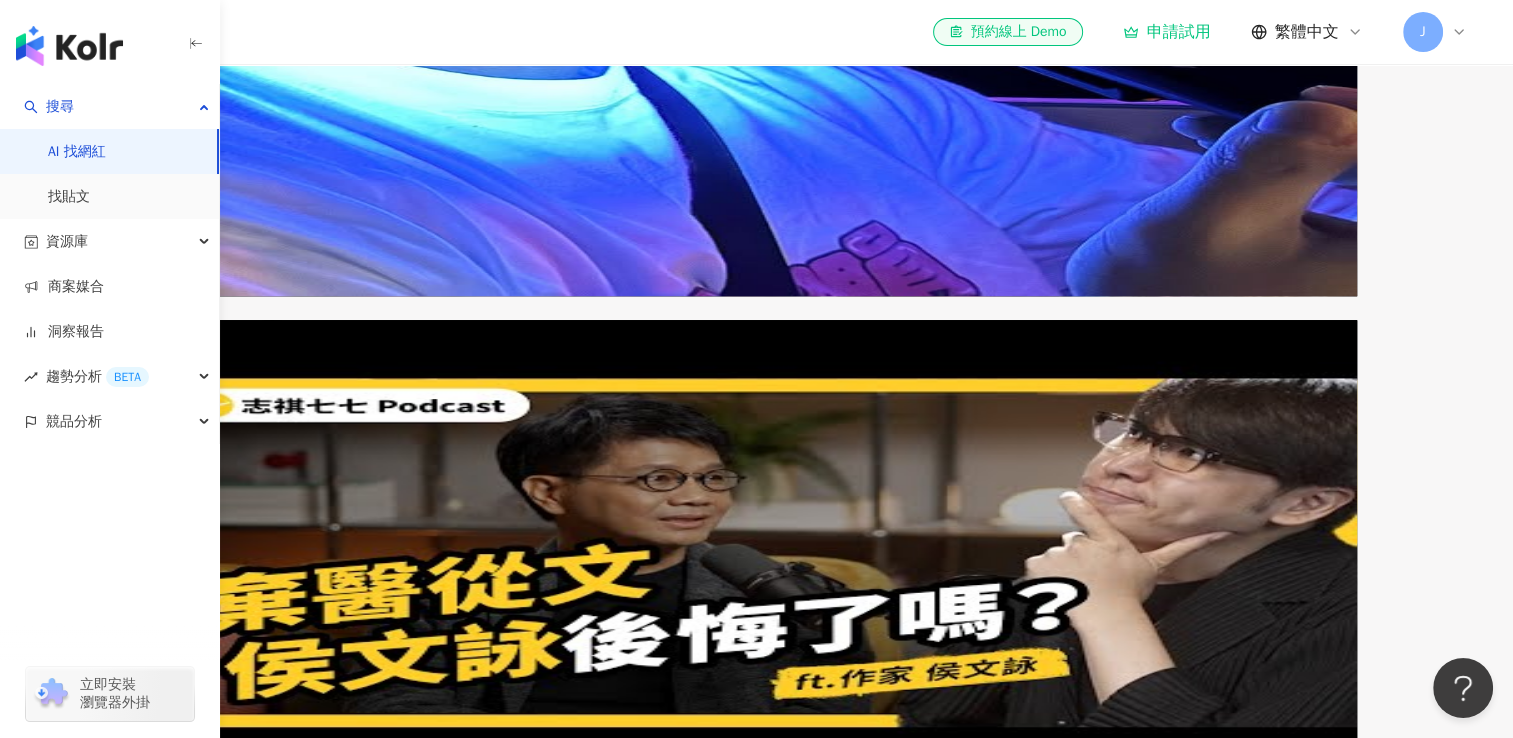 click on "podcast" at bounding box center [757, 1971] 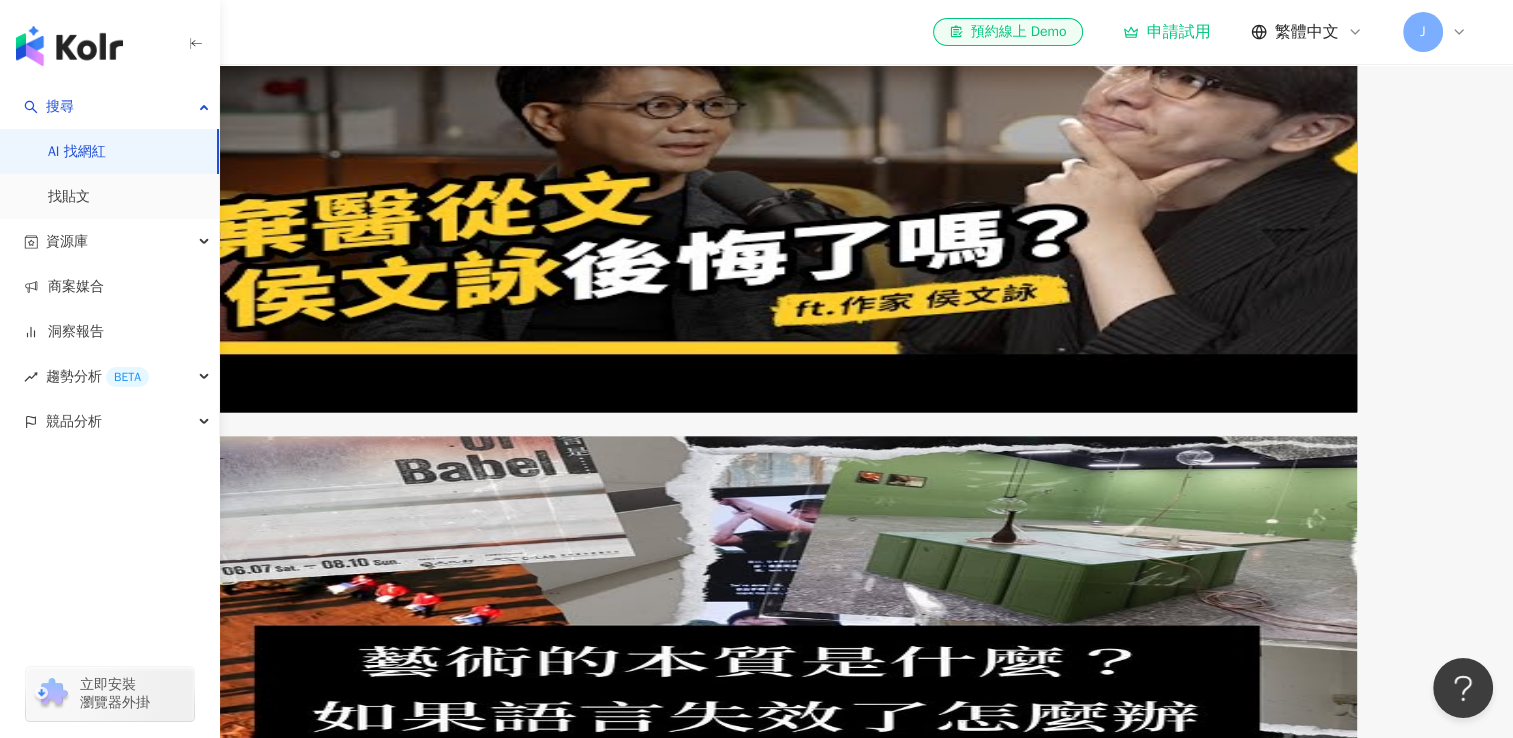 scroll, scrollTop: 2100, scrollLeft: 0, axis: vertical 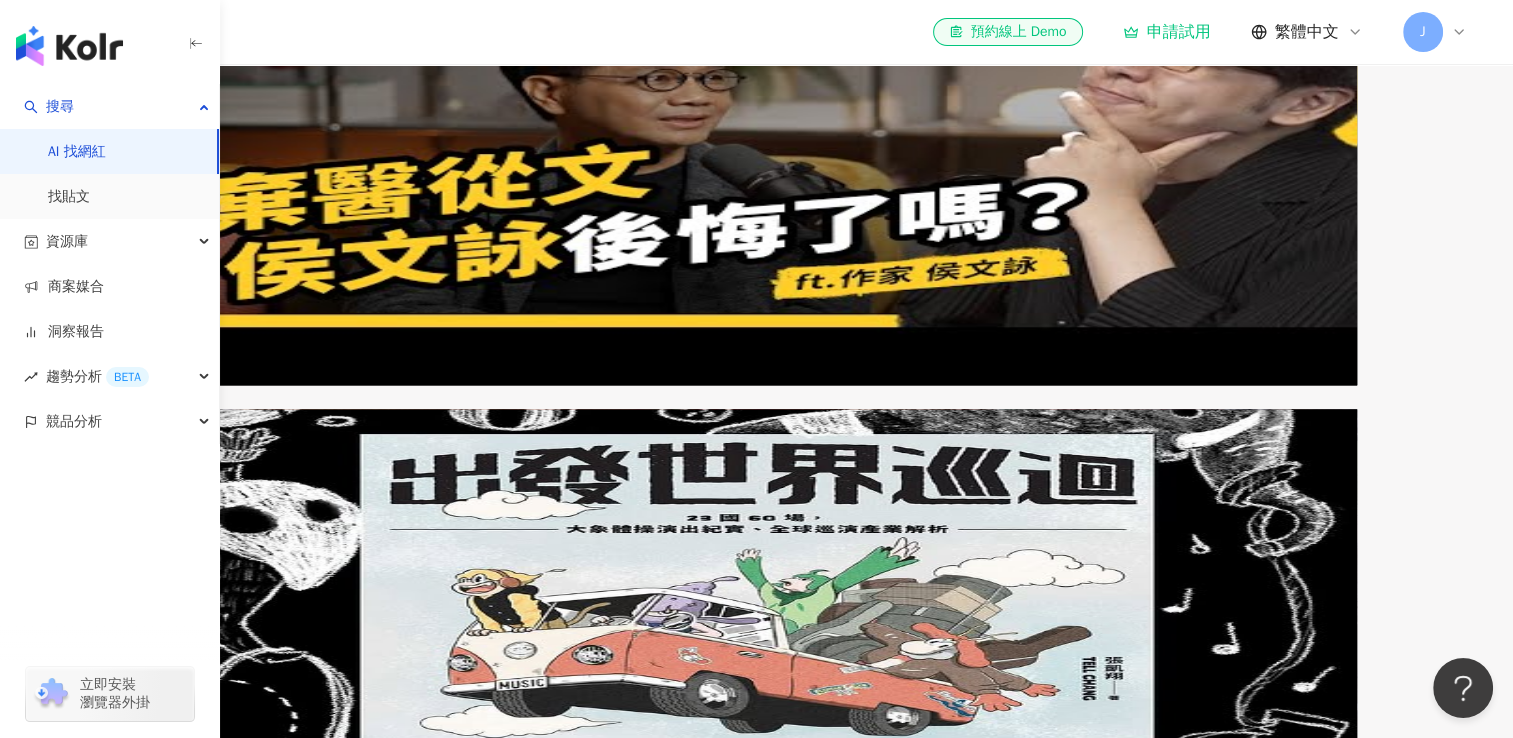 click on "申請試用" at bounding box center [228, 1928] 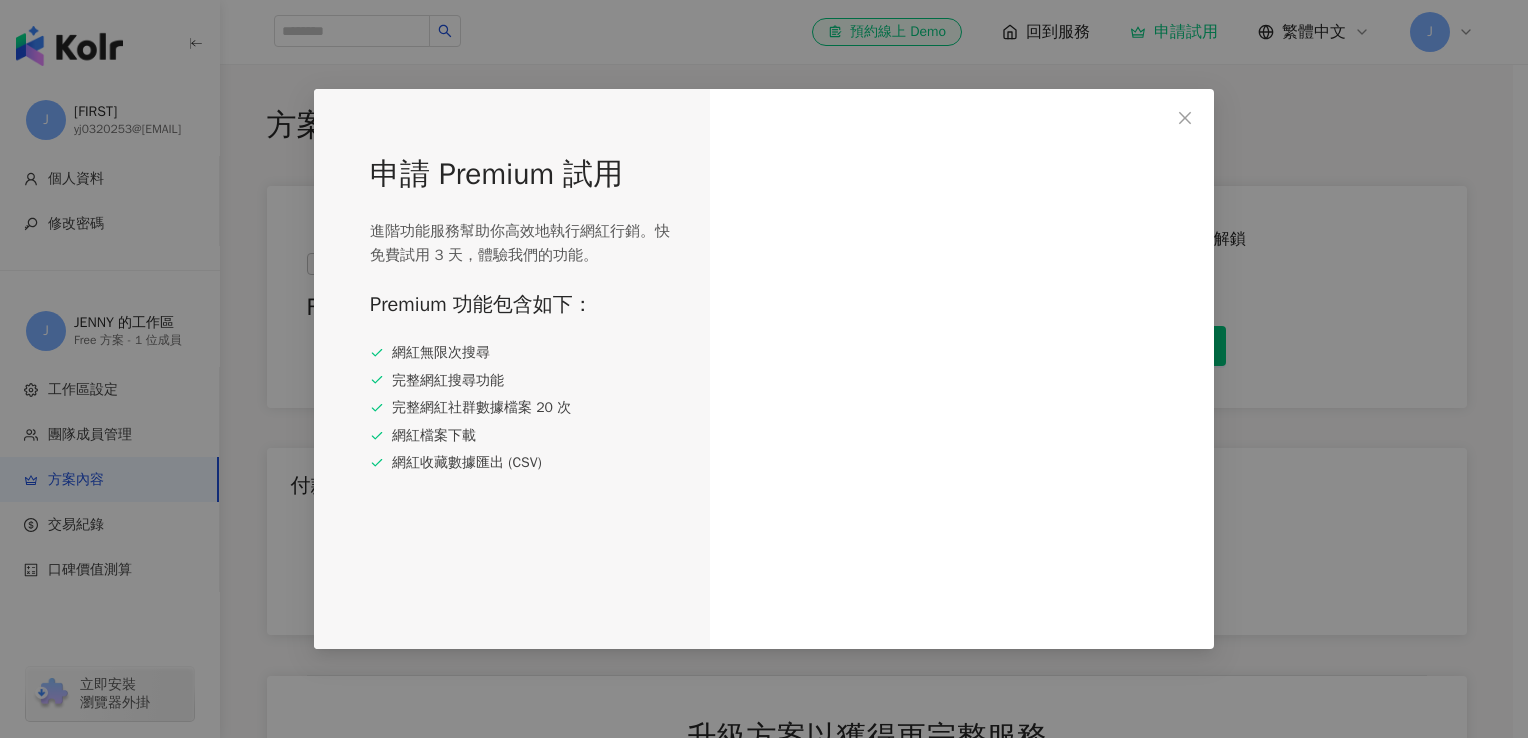 scroll, scrollTop: 0, scrollLeft: 0, axis: both 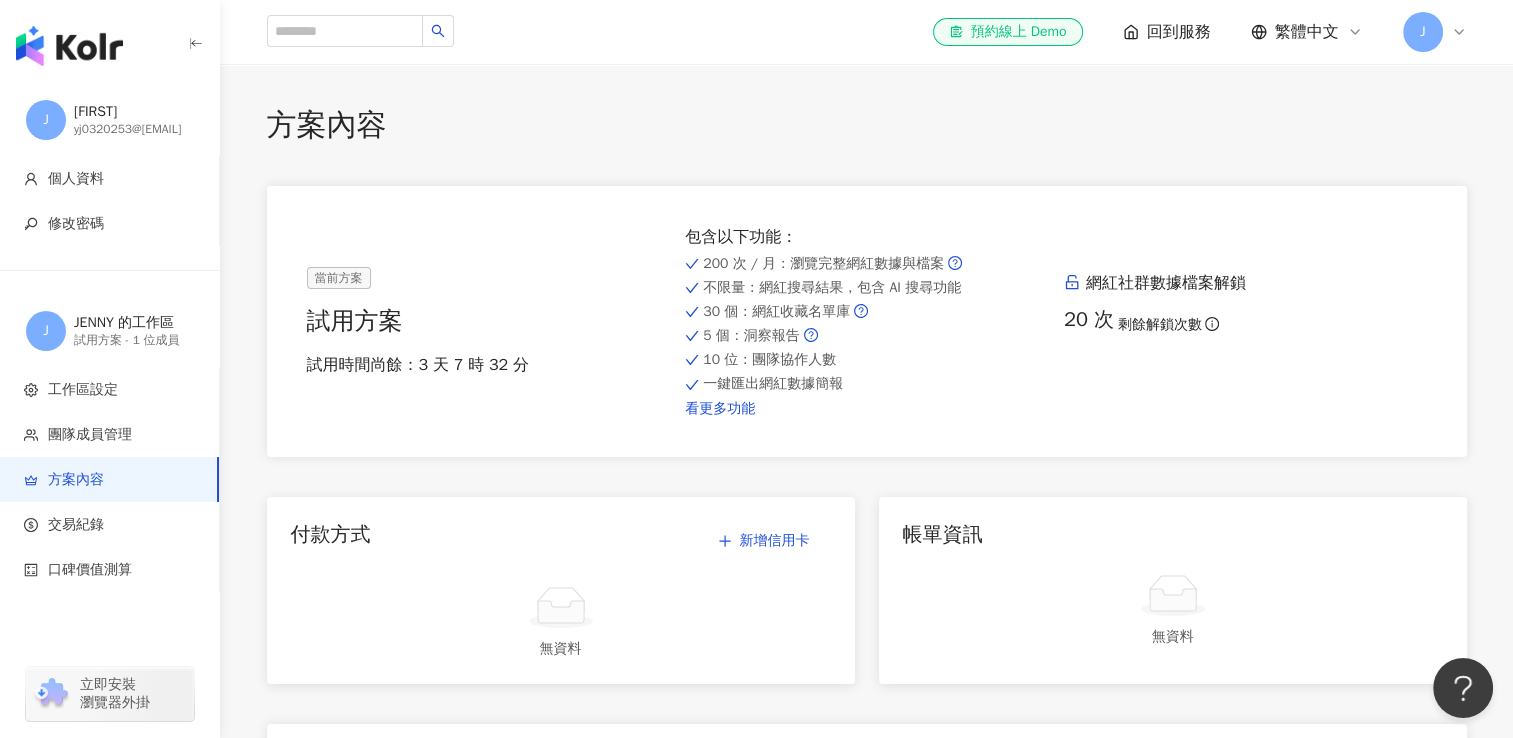 click on "看更多功能" at bounding box center (866, 409) 